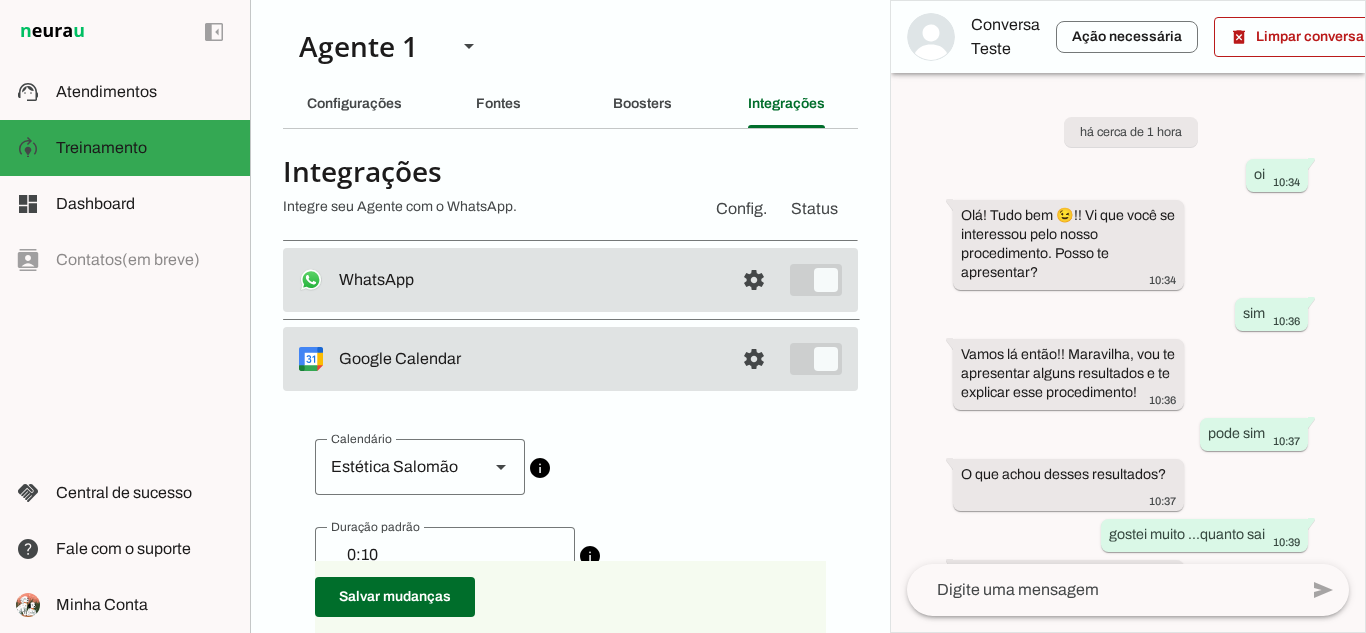 scroll, scrollTop: 0, scrollLeft: 0, axis: both 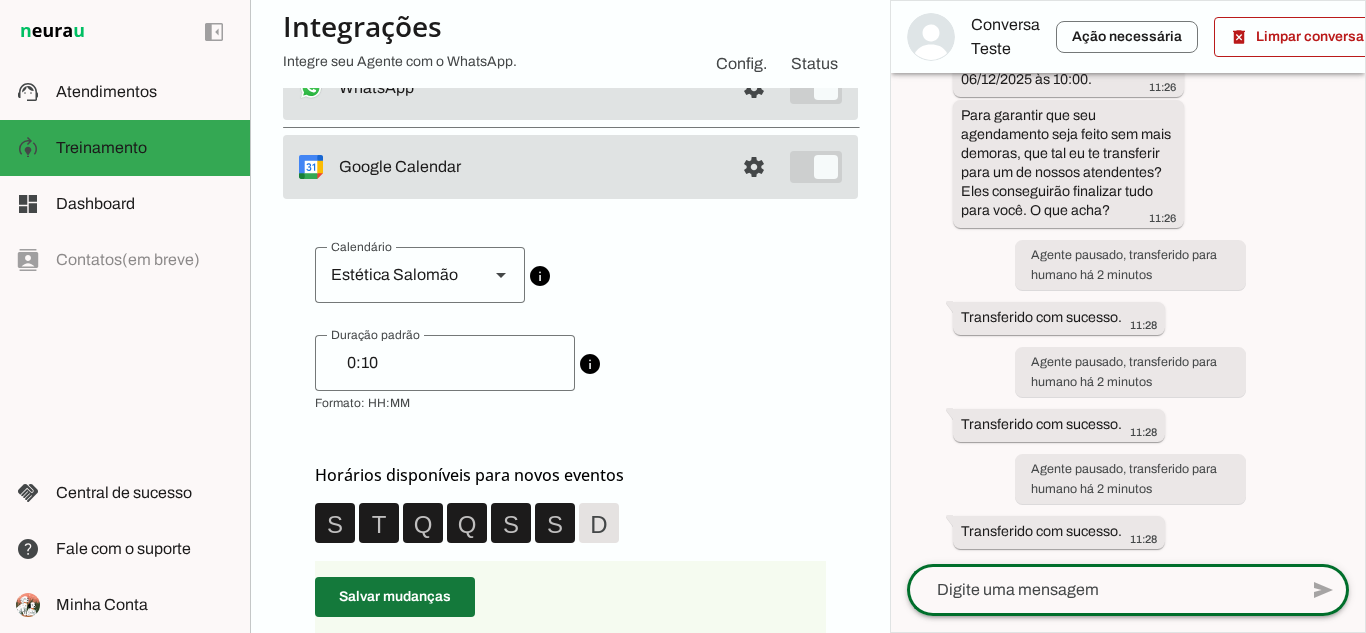 click at bounding box center (395, 597) 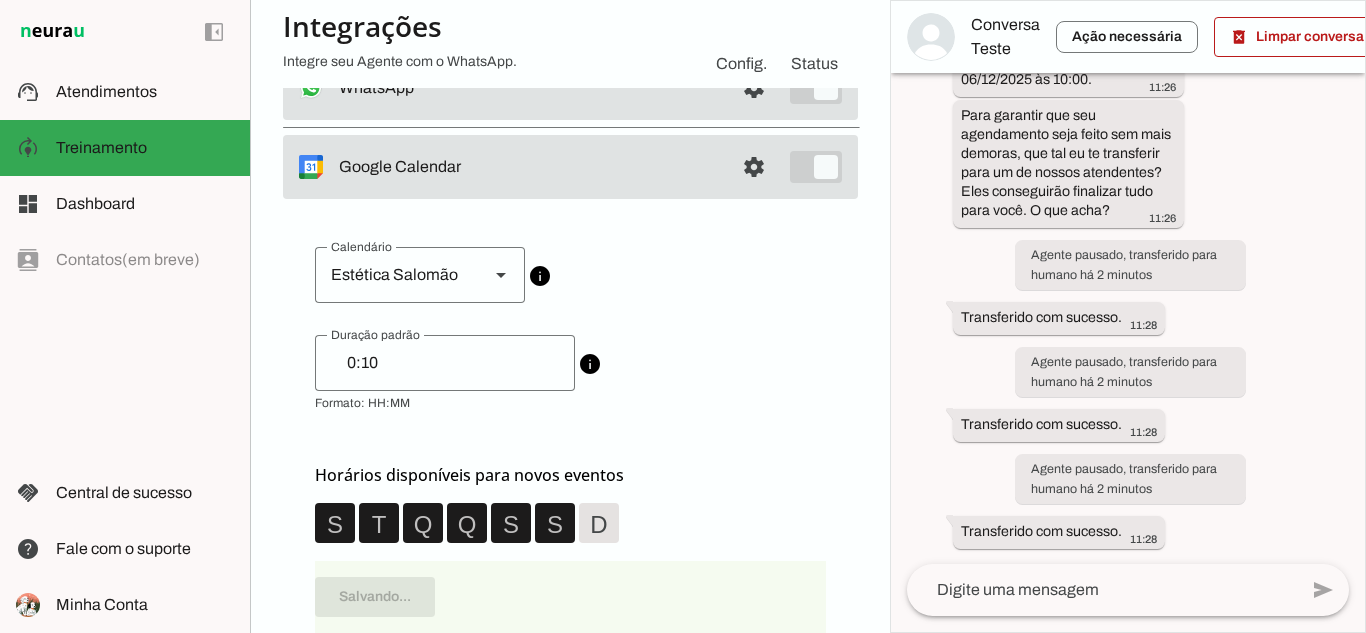 scroll, scrollTop: 0, scrollLeft: 0, axis: both 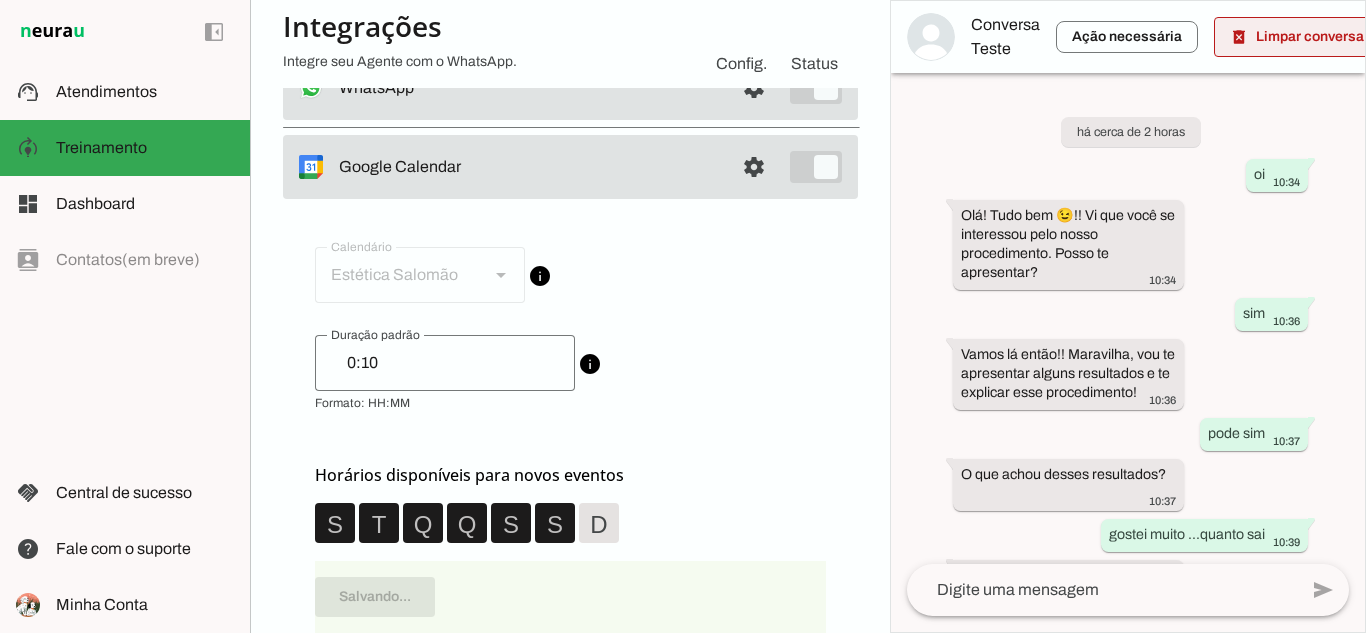 click at bounding box center (1301, 37) 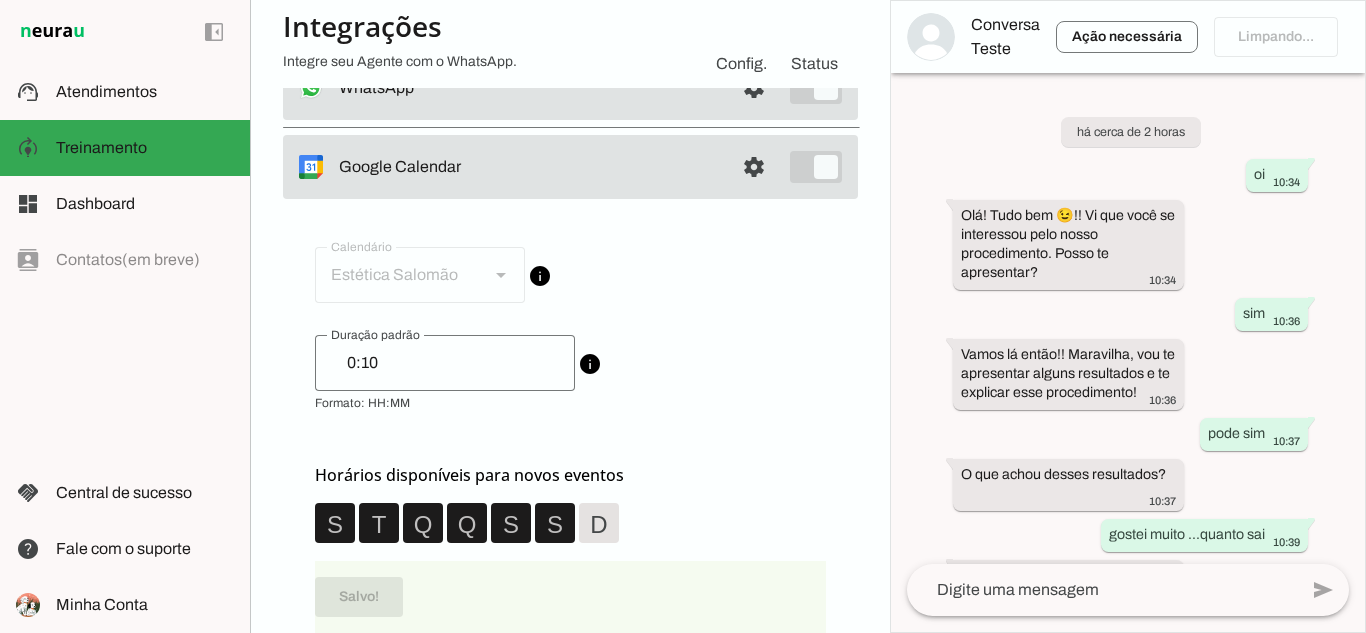 click 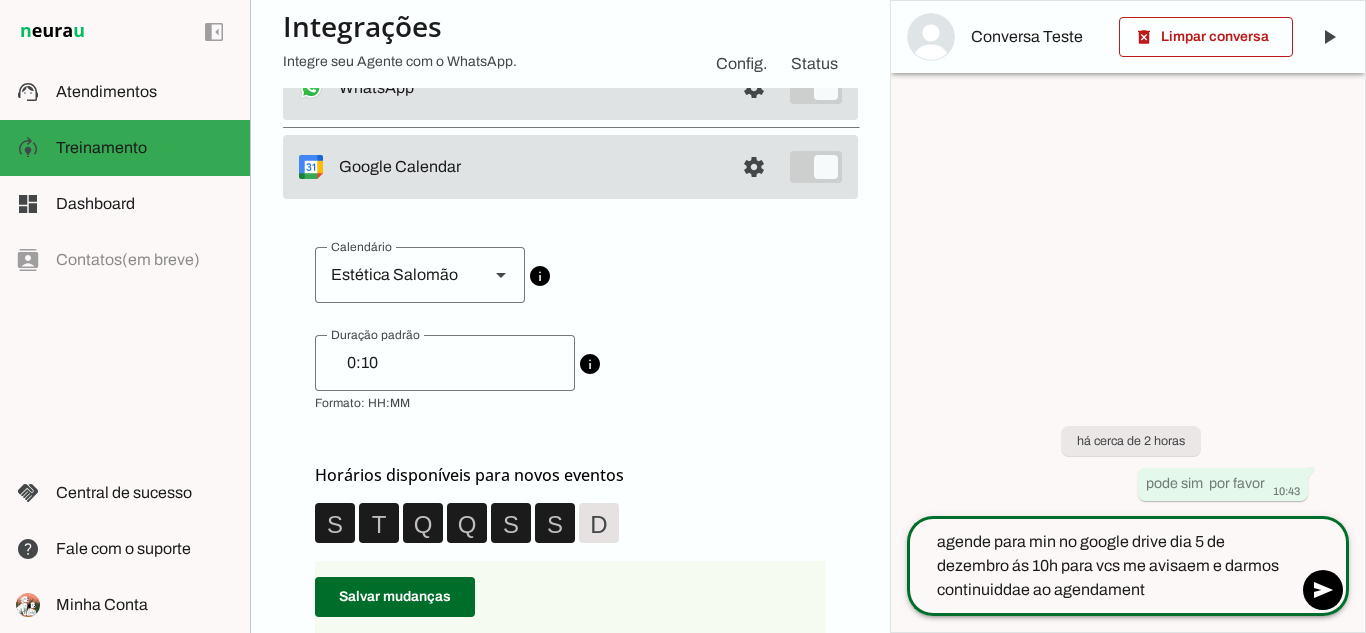 type on "agende para min no google drive dia 5 de dezembro ás 10h para vcs me avisaem e darmos continuiddae ao agendamento" 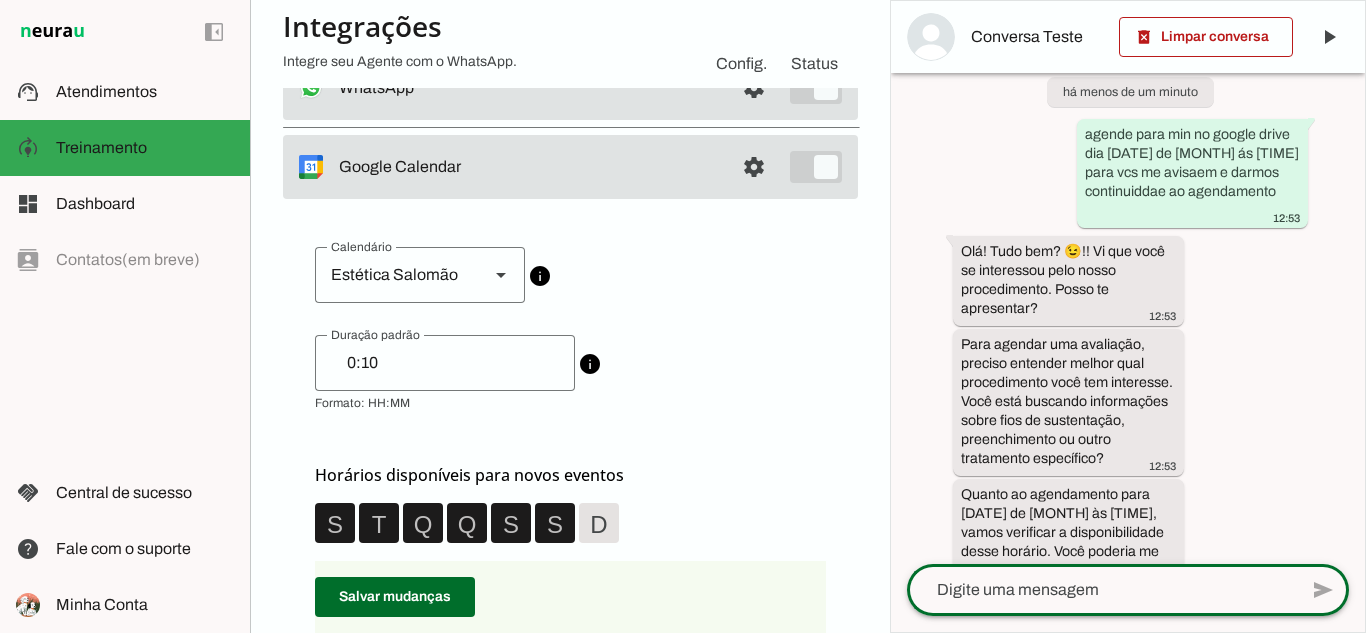 scroll, scrollTop: 172, scrollLeft: 0, axis: vertical 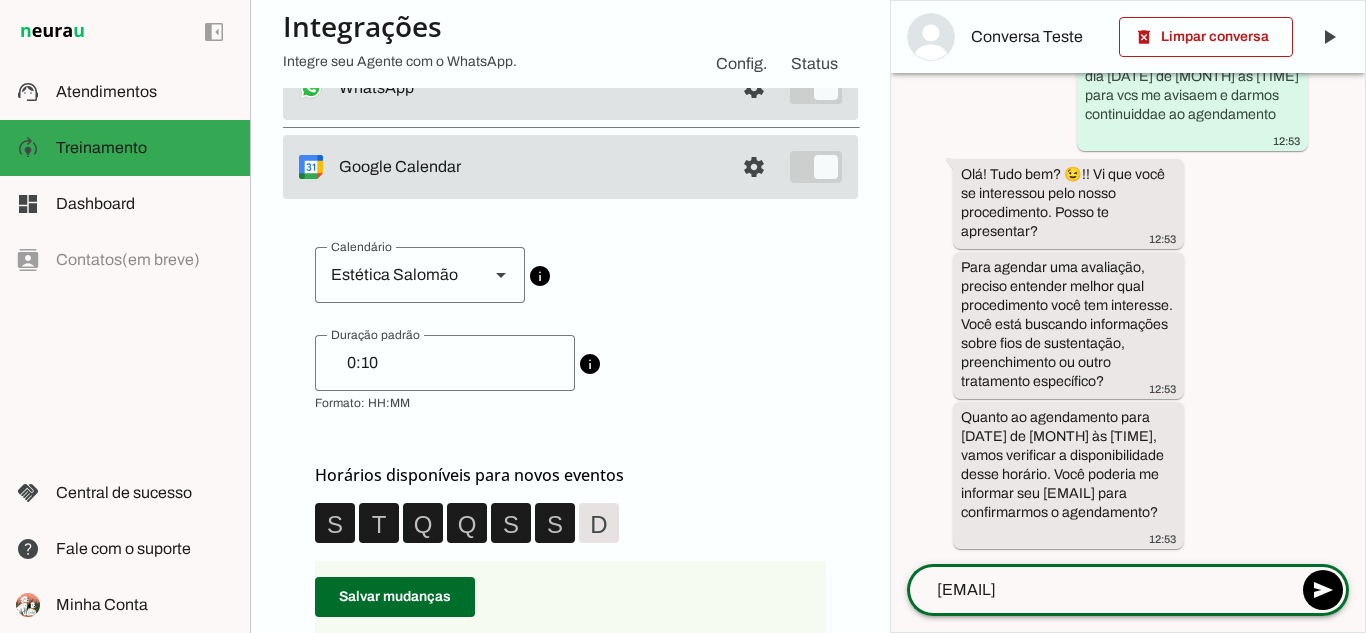 type on "paula_domingu@yahoo.com.br" 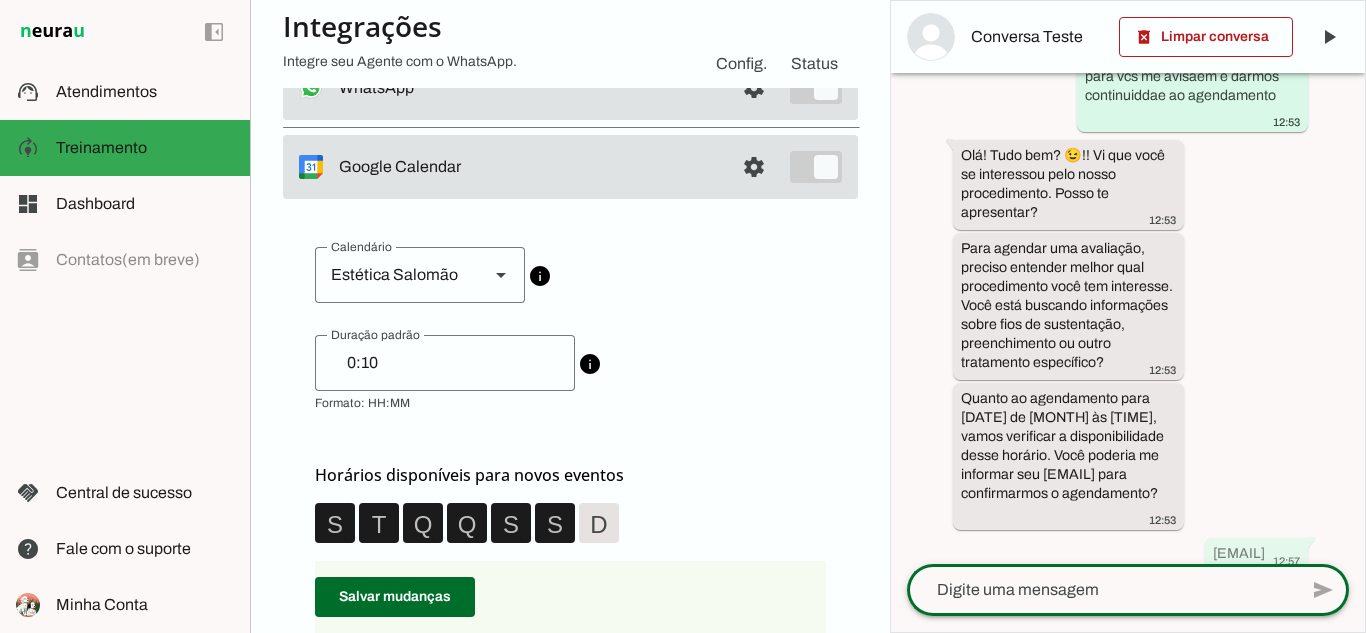 scroll, scrollTop: 232, scrollLeft: 0, axis: vertical 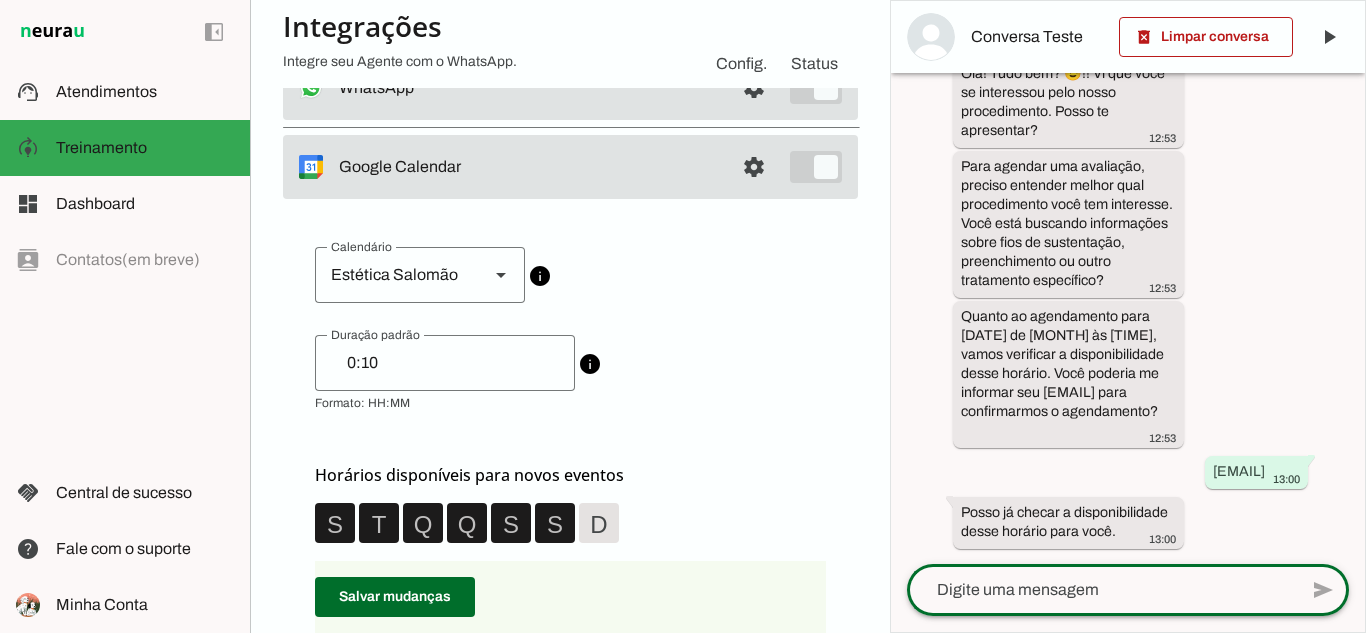 click 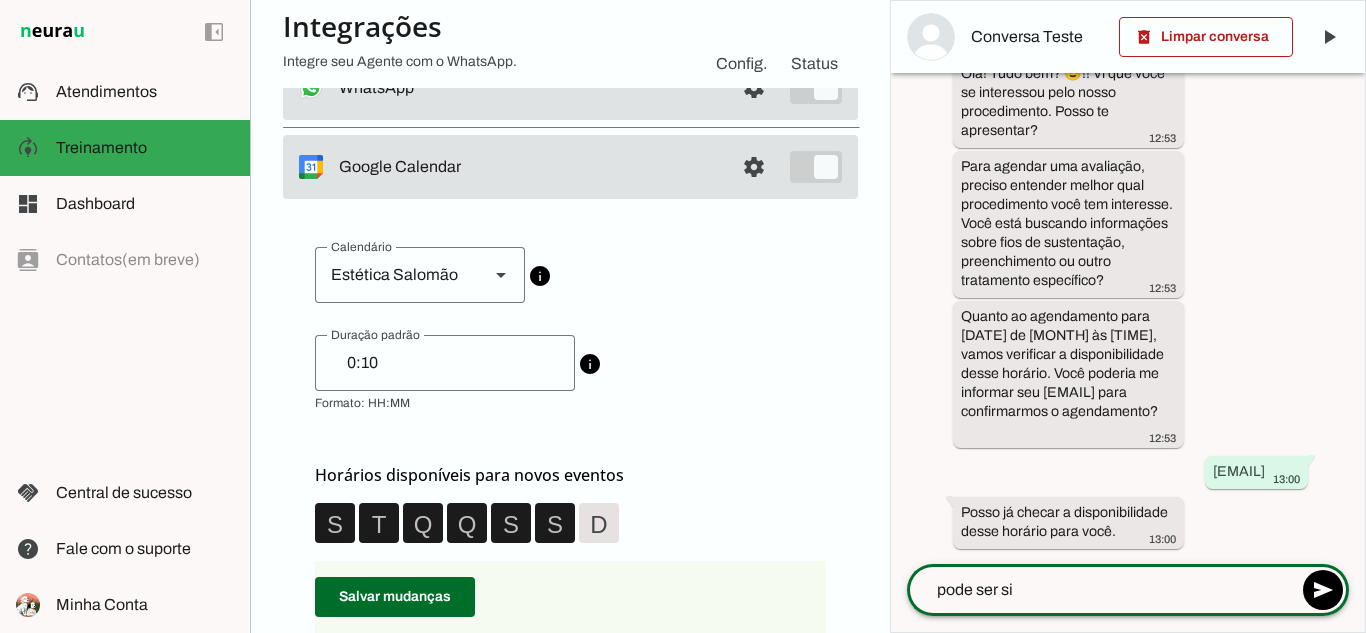 type on "pode ser sim" 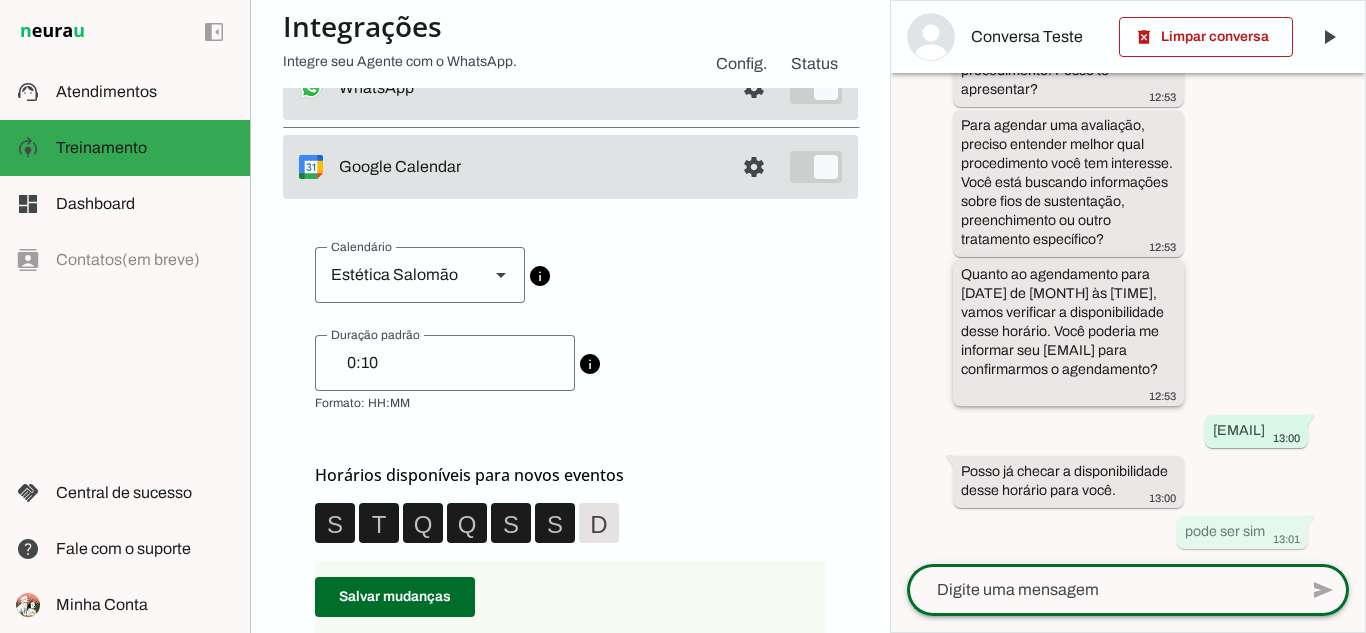 scroll, scrollTop: 390, scrollLeft: 0, axis: vertical 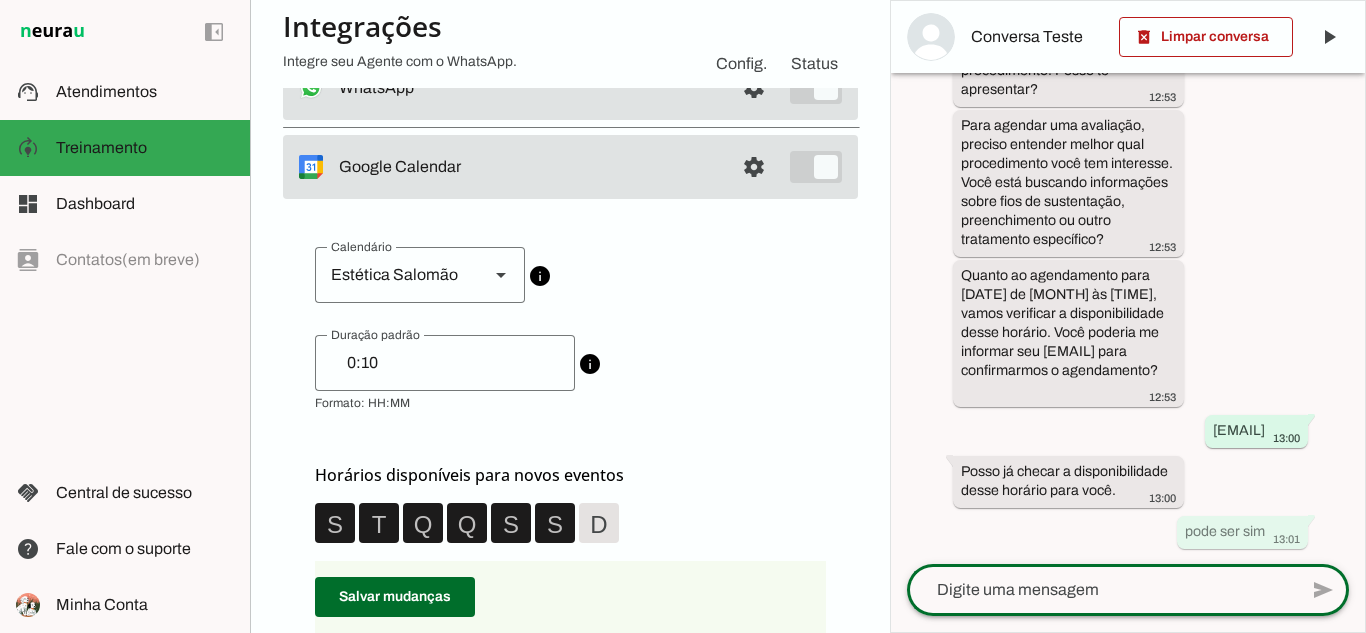 click 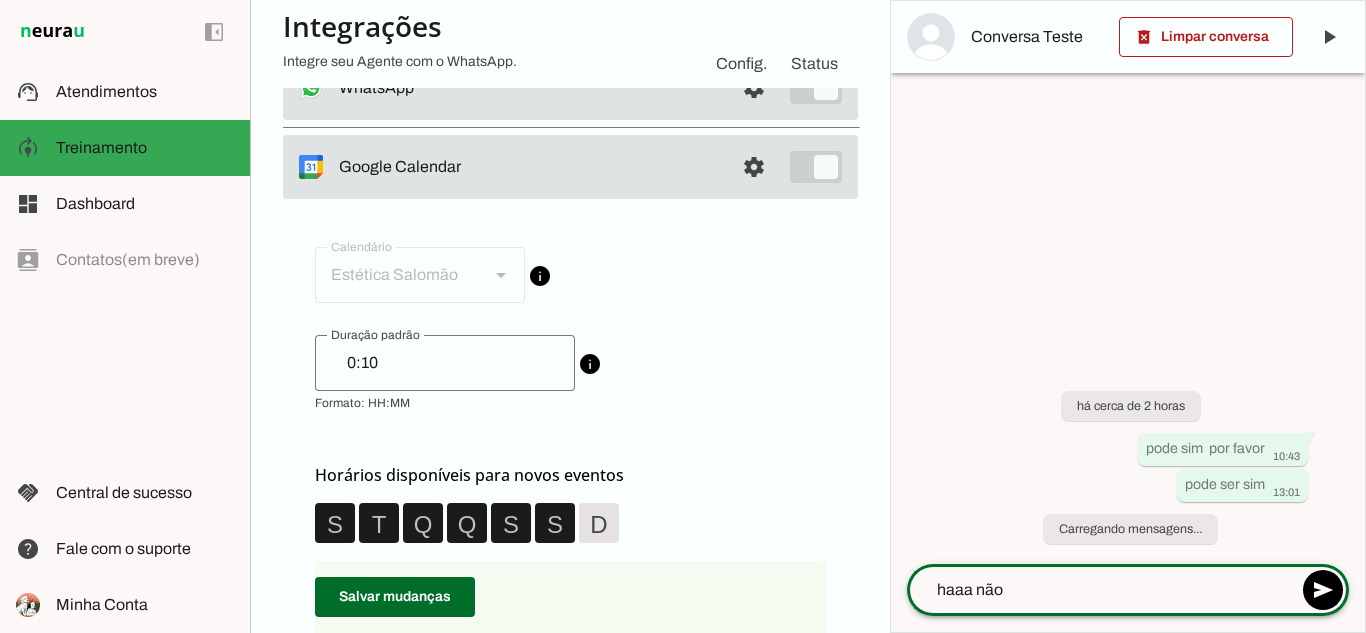 scroll, scrollTop: 0, scrollLeft: 0, axis: both 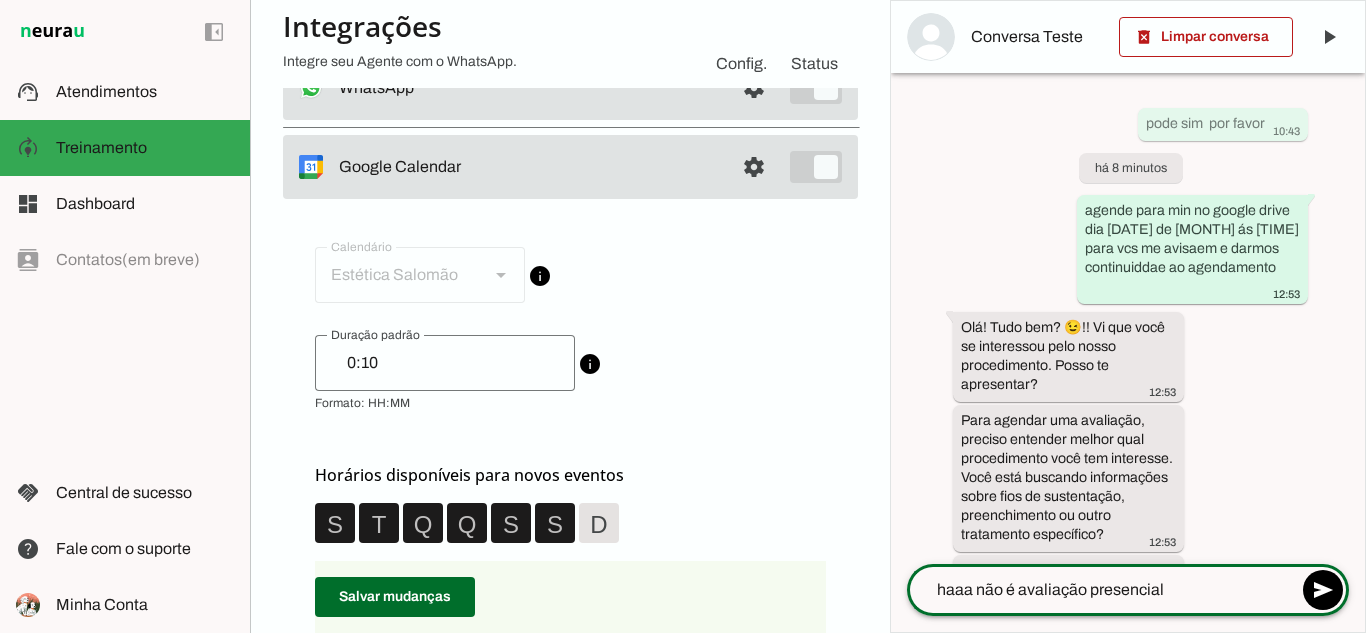 type on "haaa não é avaliação presencial" 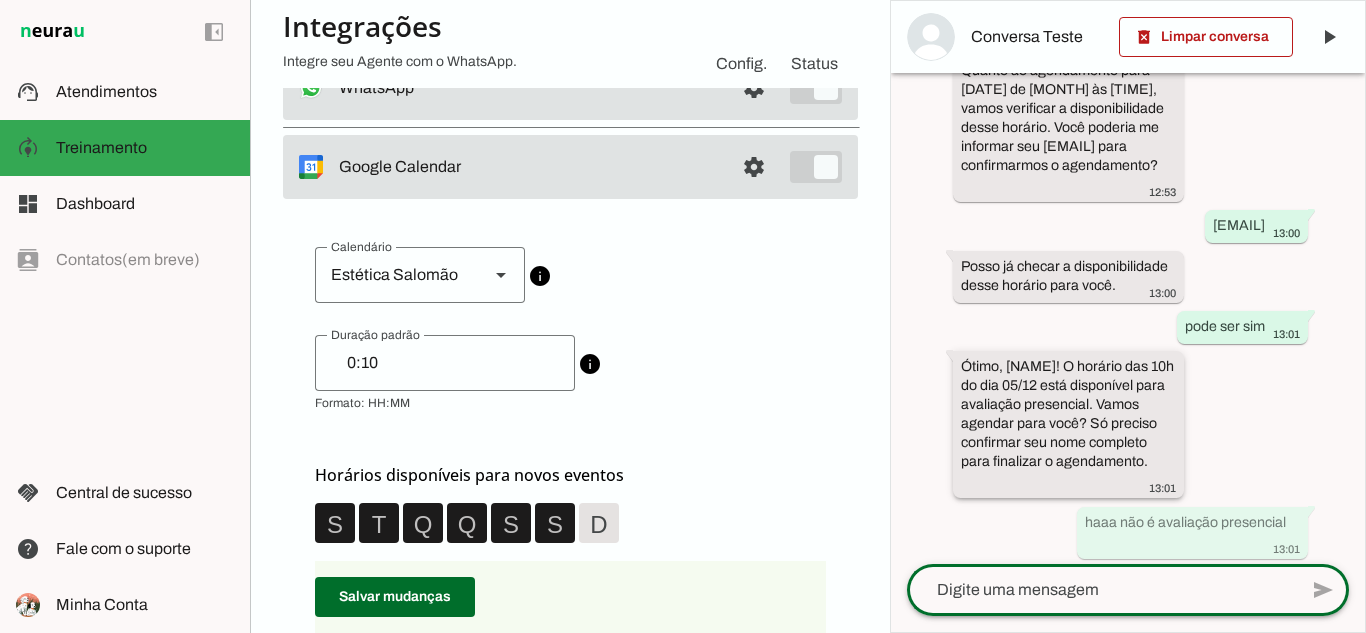 scroll, scrollTop: 605, scrollLeft: 0, axis: vertical 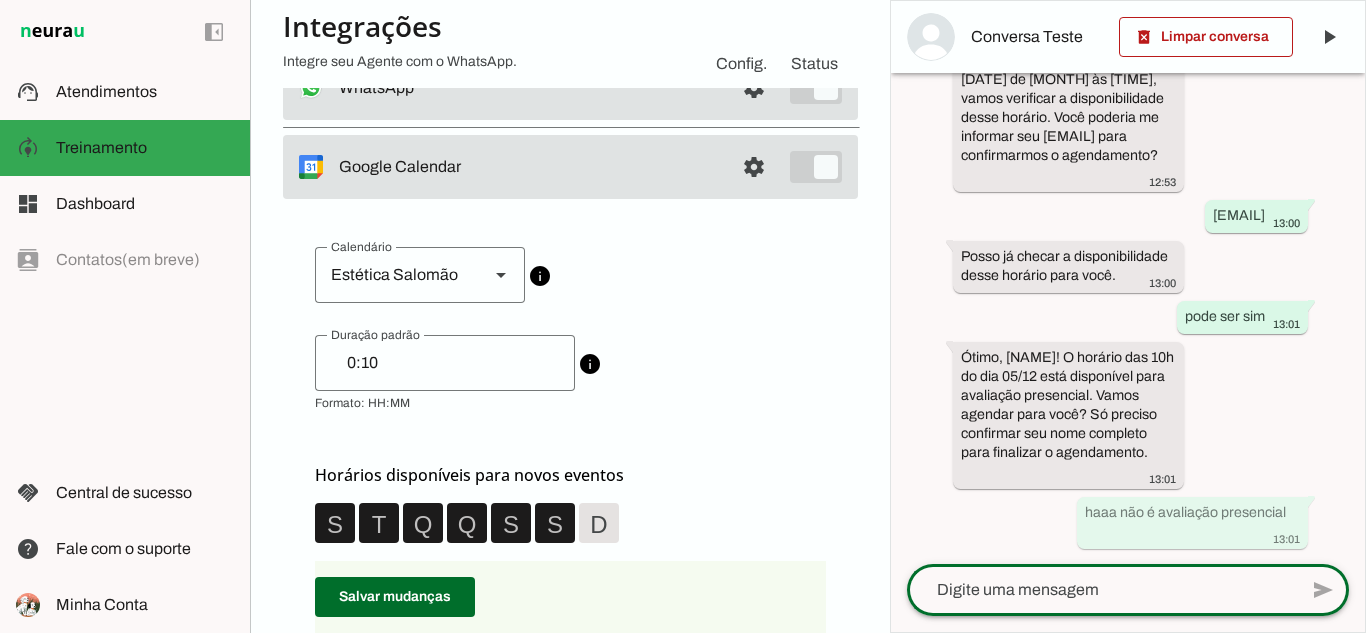 click 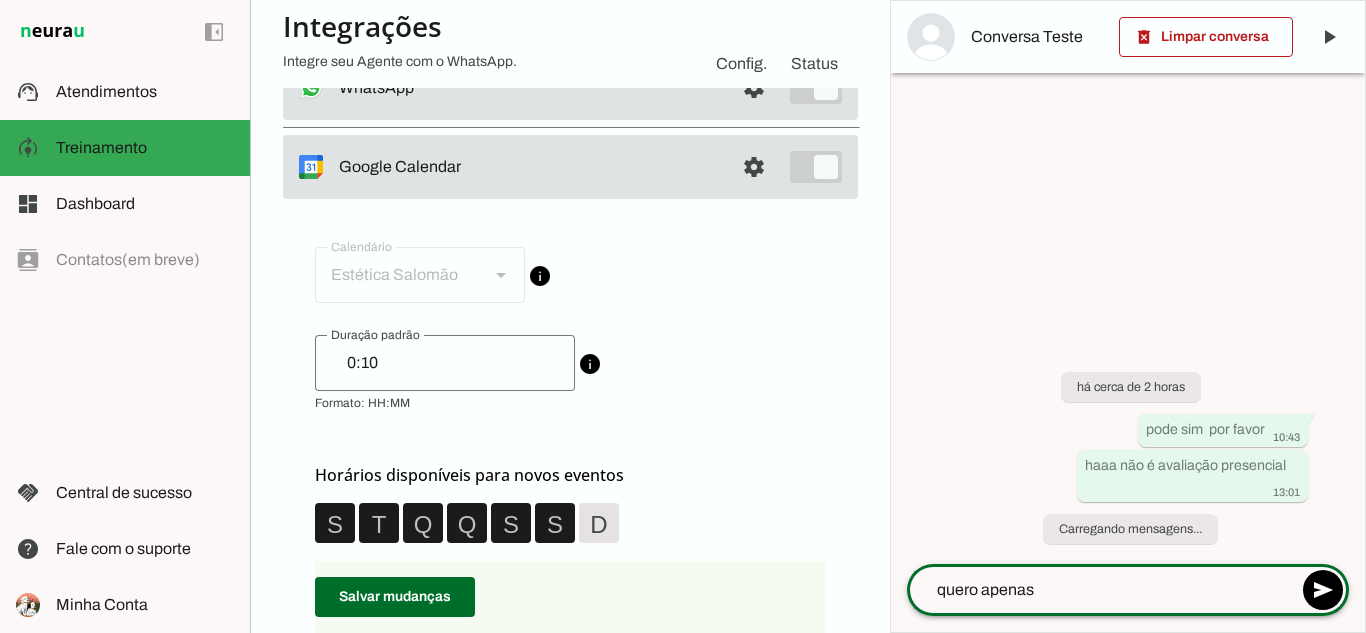 scroll, scrollTop: 0, scrollLeft: 0, axis: both 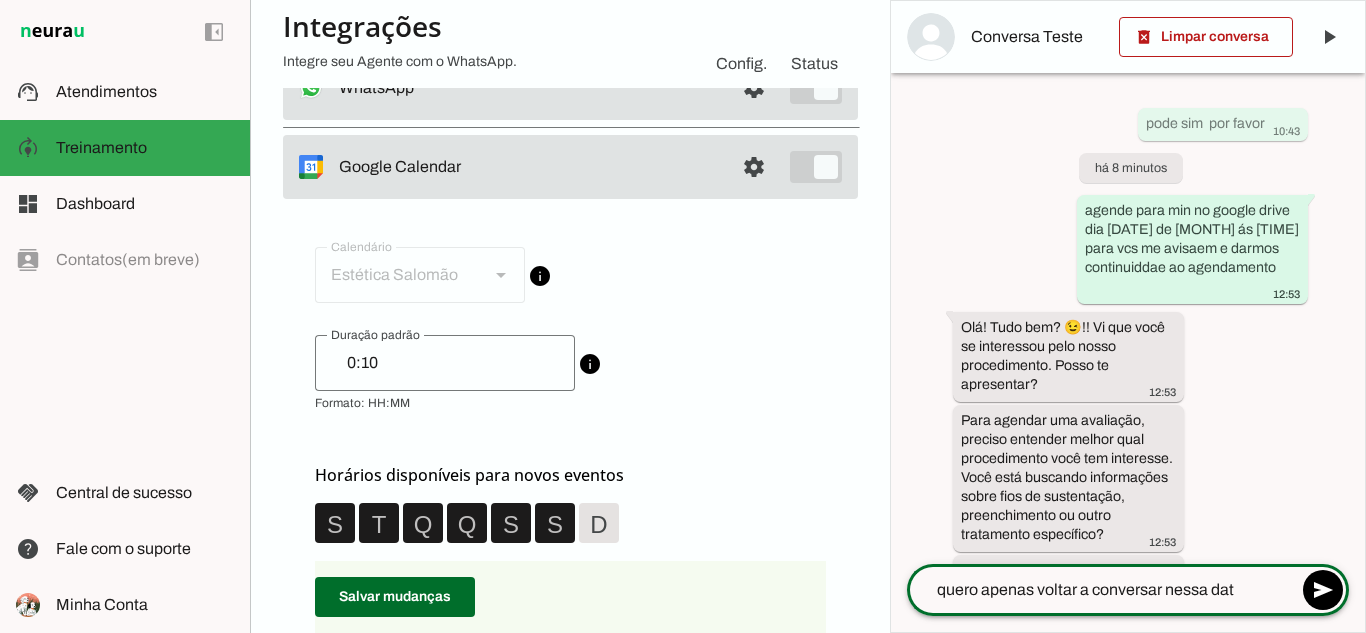 type on "quero apenas voltar a conversar nessa data" 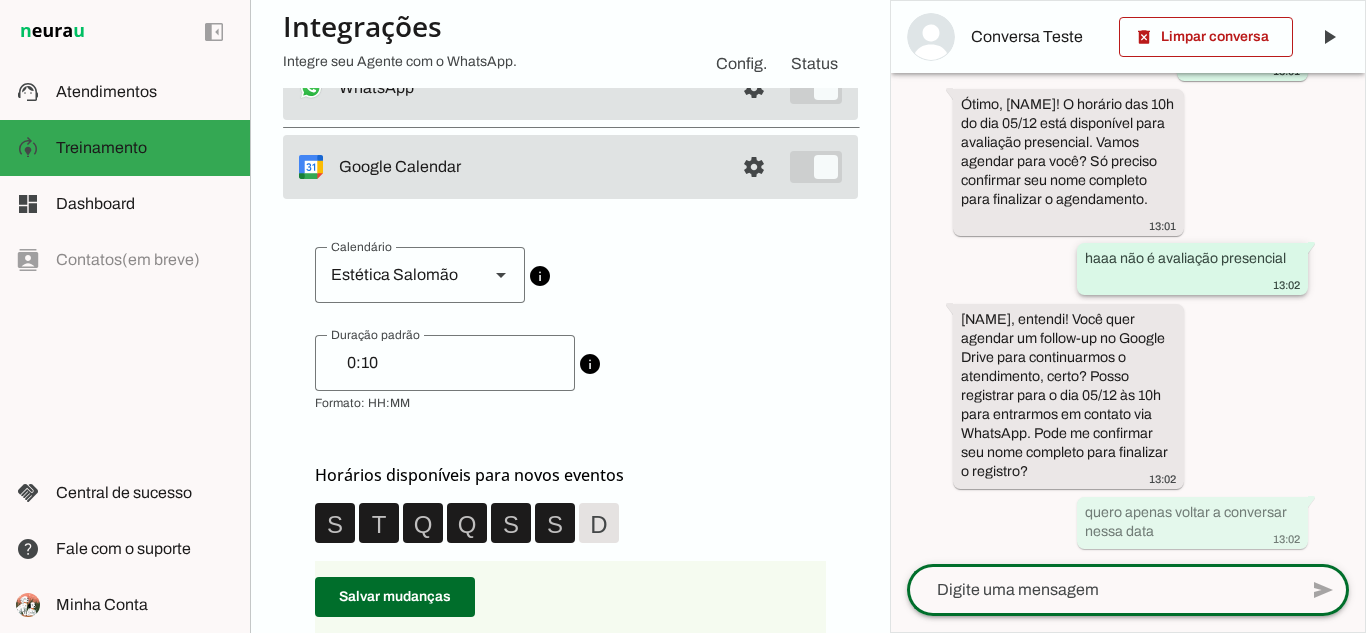 scroll, scrollTop: 858, scrollLeft: 0, axis: vertical 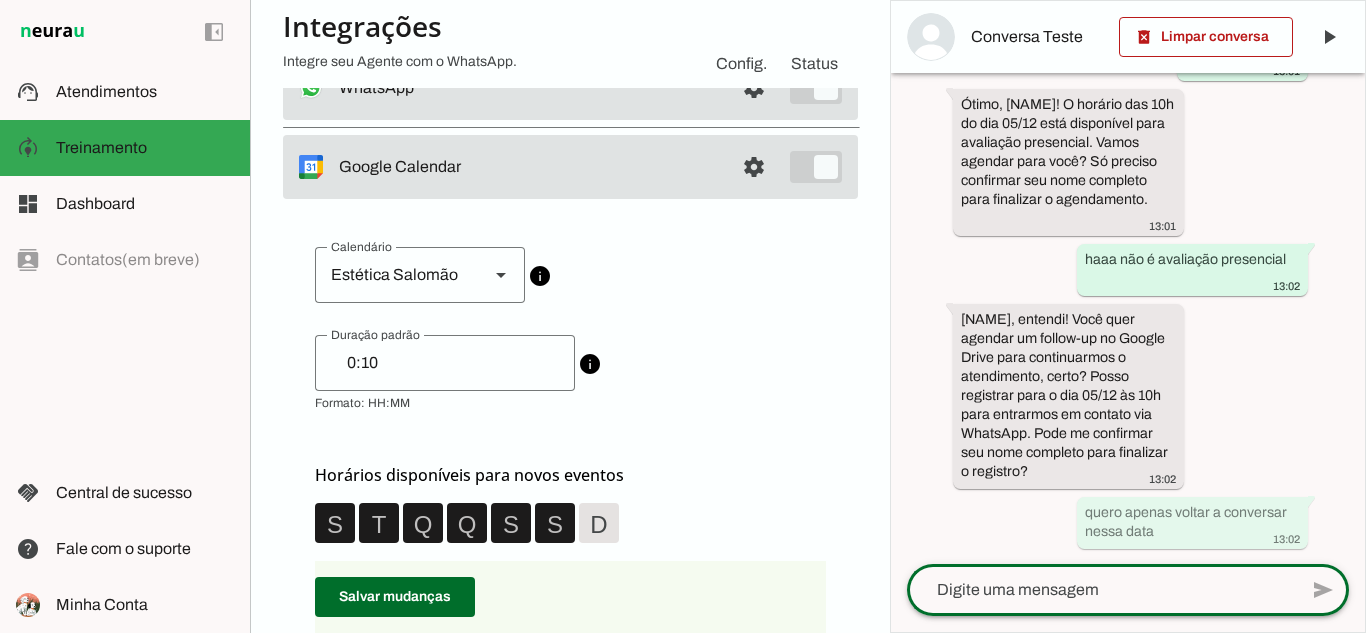 click 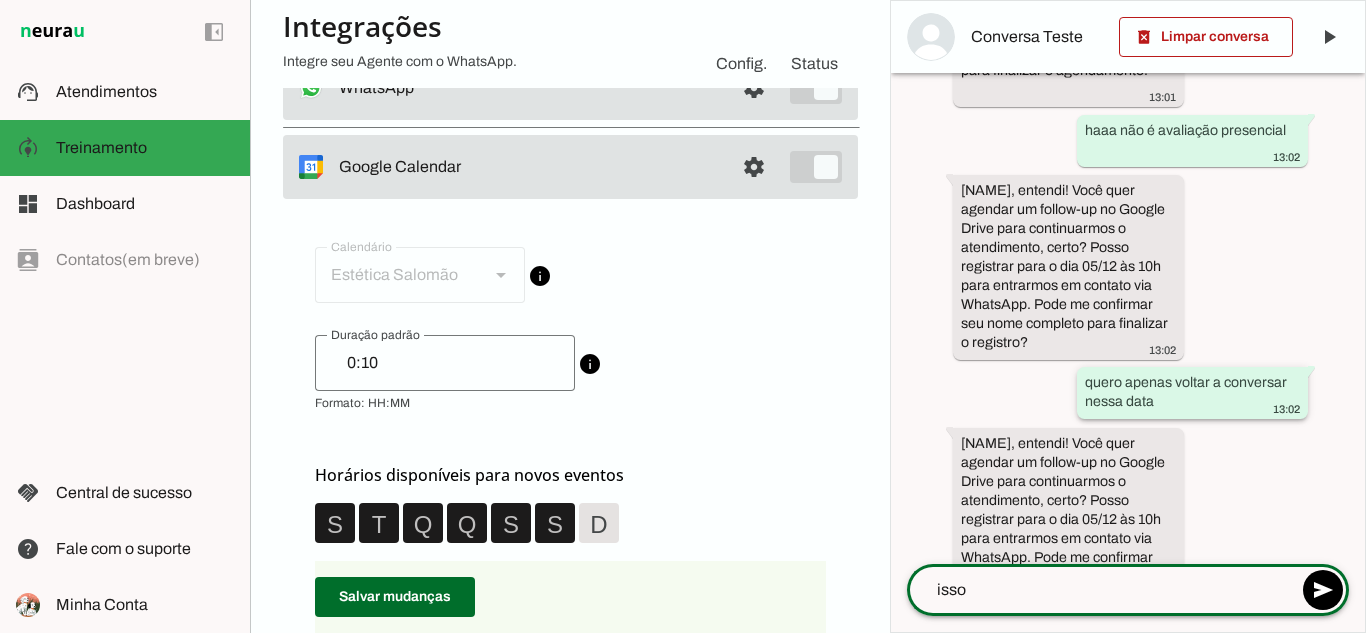 scroll, scrollTop: 1013, scrollLeft: 0, axis: vertical 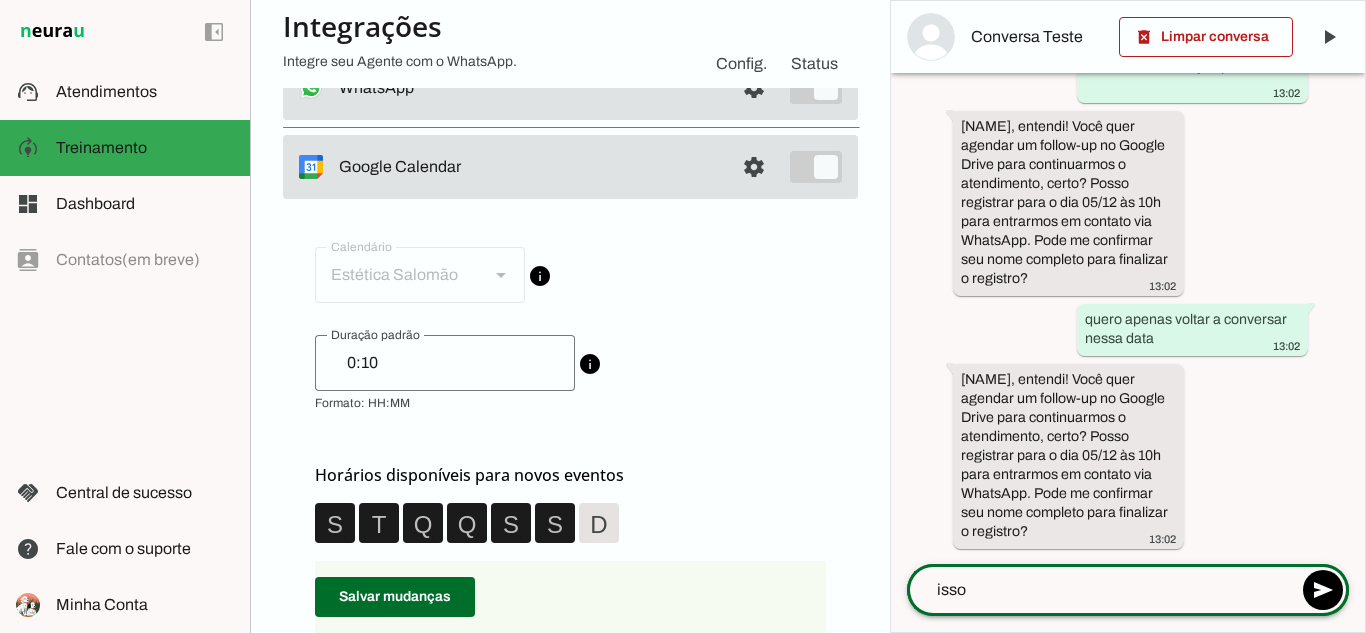 click on "isso" 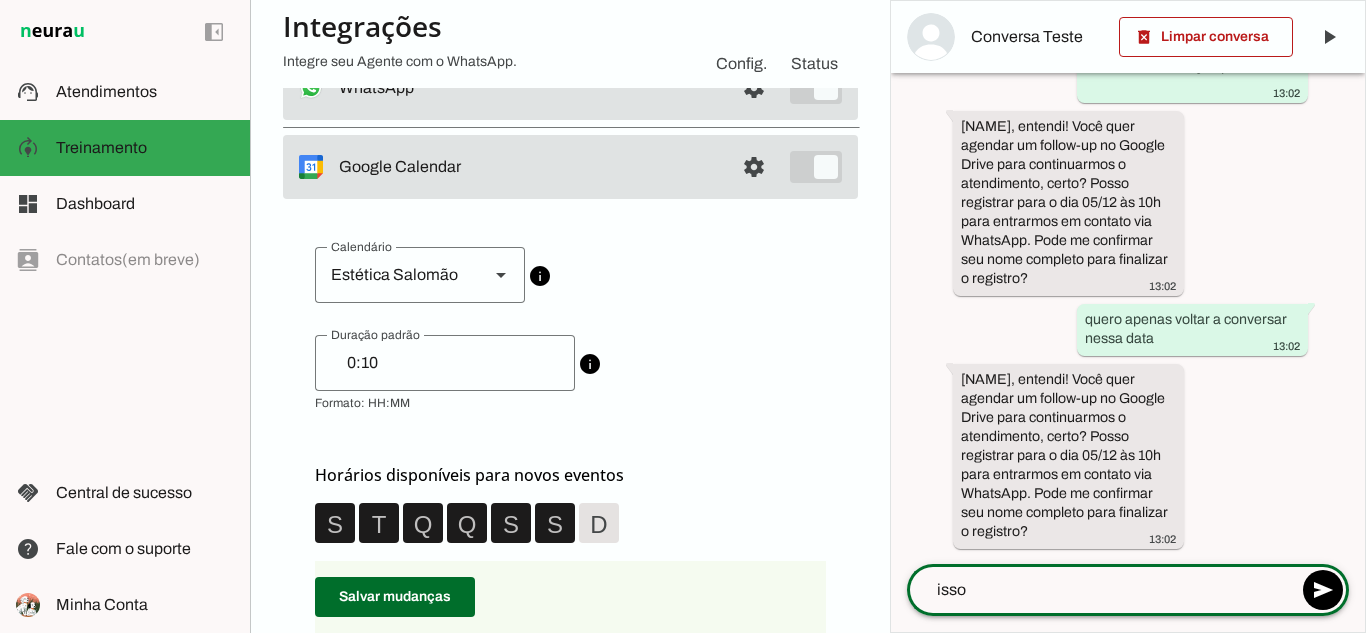 click on "isso" 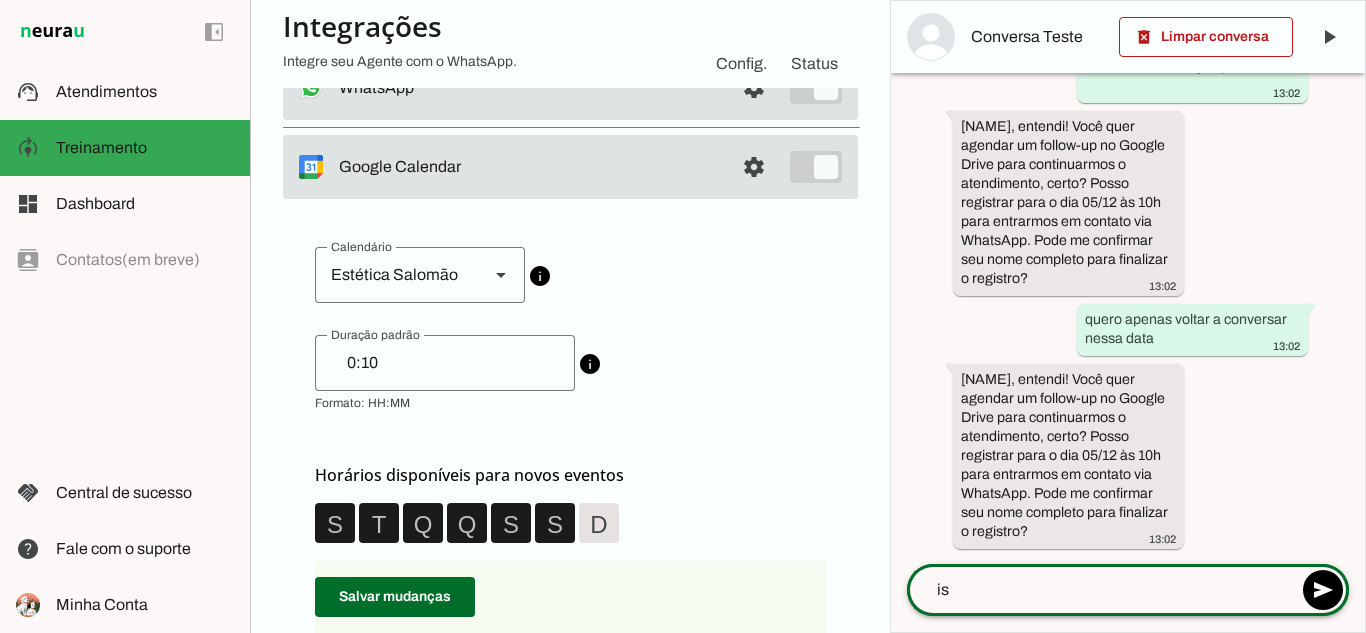 type on "i" 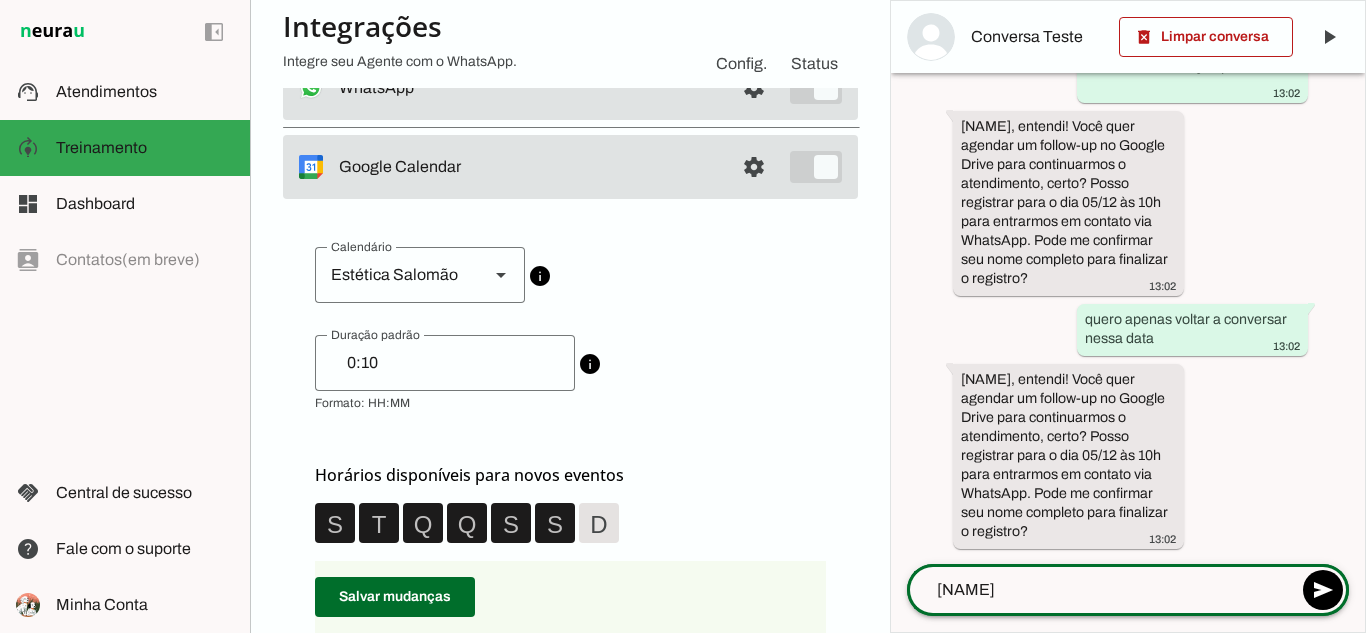 type on "[FIRST] [LAST]" 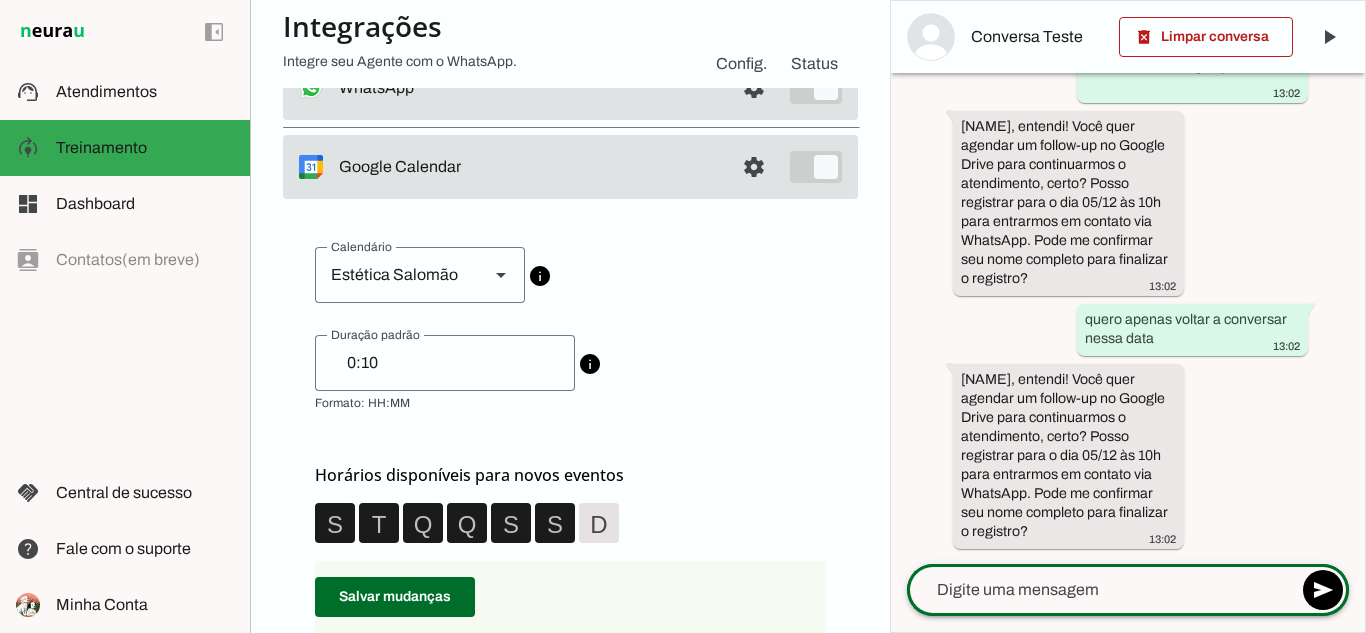 scroll, scrollTop: 1054, scrollLeft: 0, axis: vertical 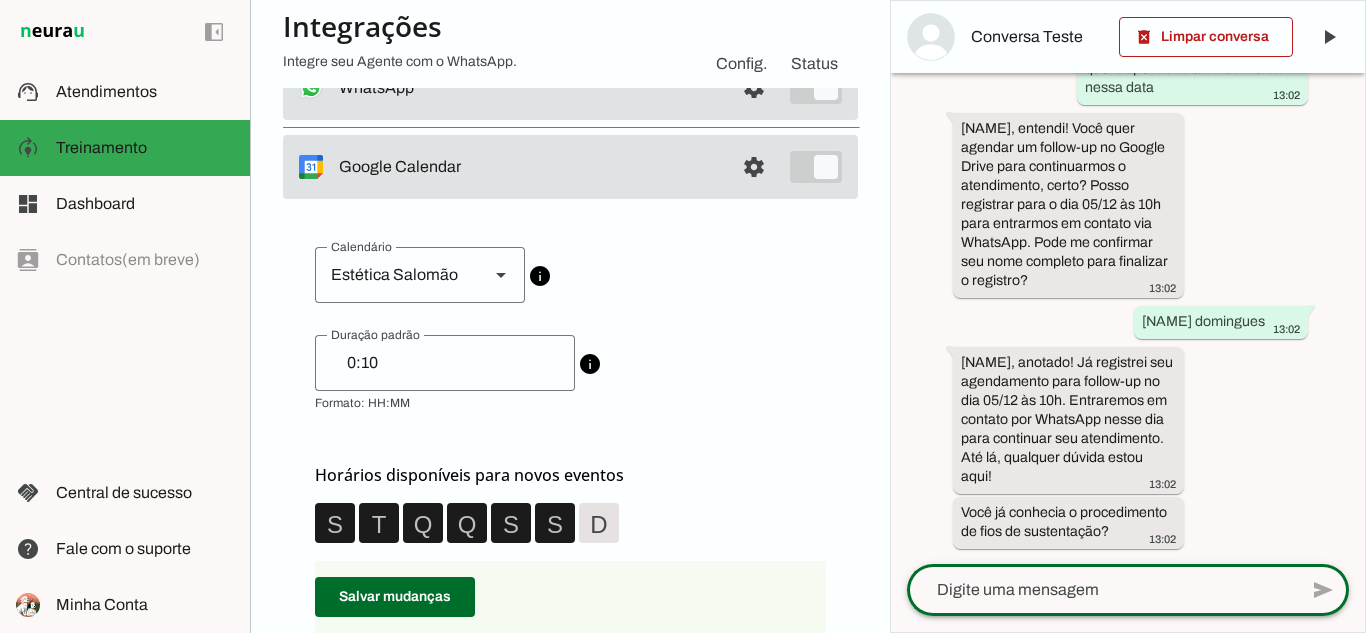 click 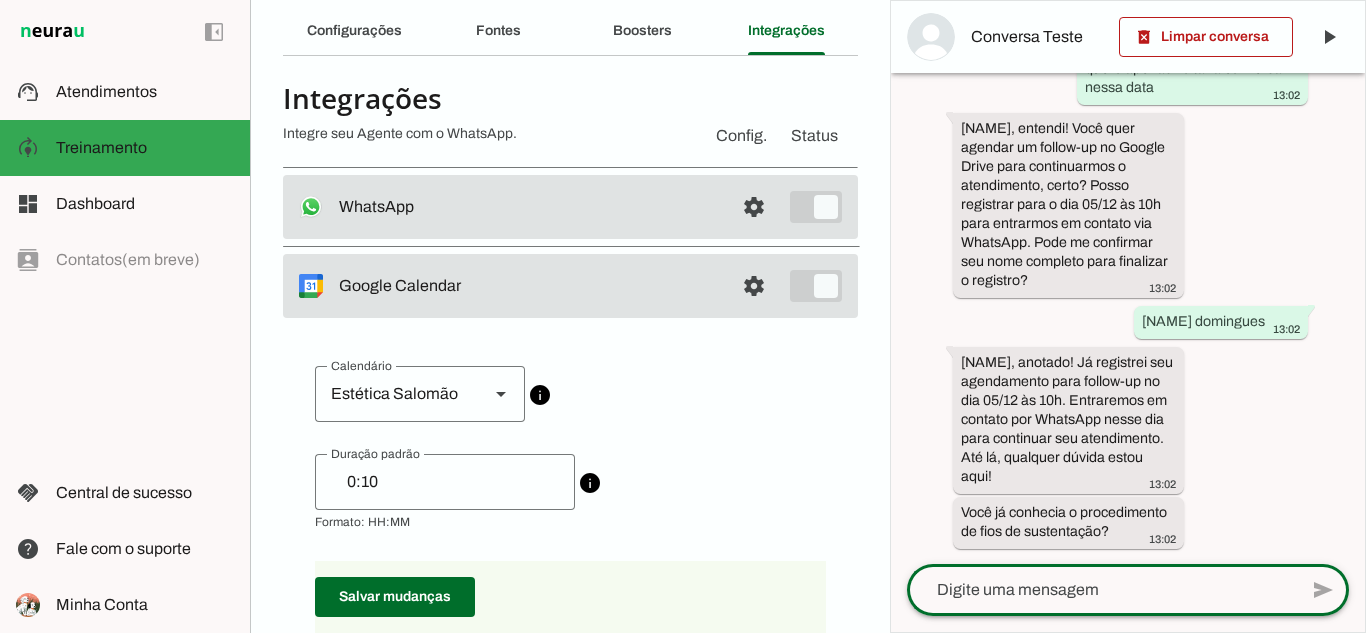 scroll, scrollTop: 0, scrollLeft: 0, axis: both 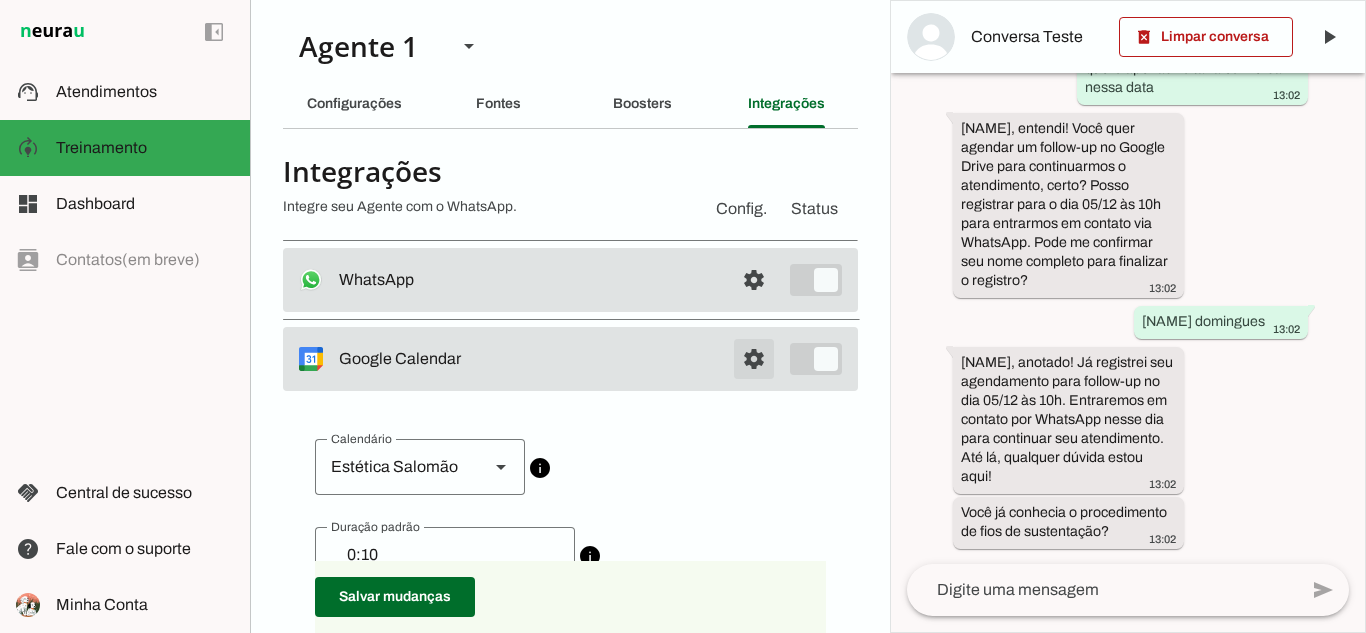 click at bounding box center (754, 280) 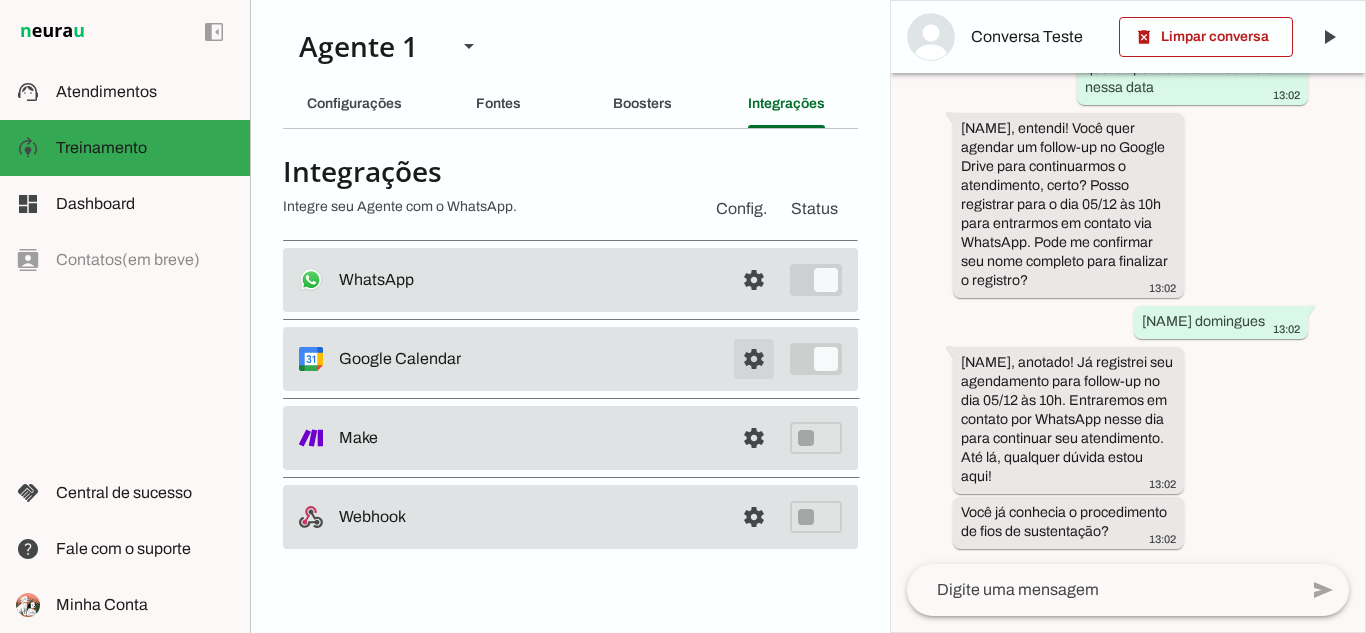 click at bounding box center (754, 280) 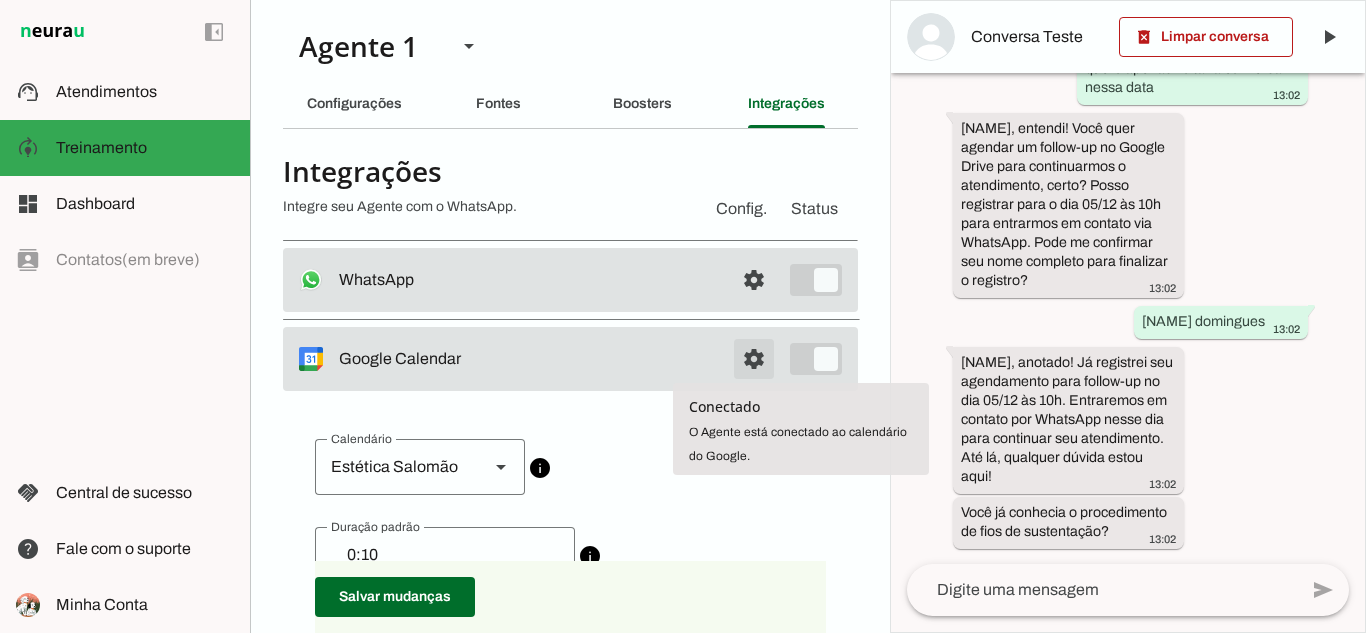 click at bounding box center (754, 280) 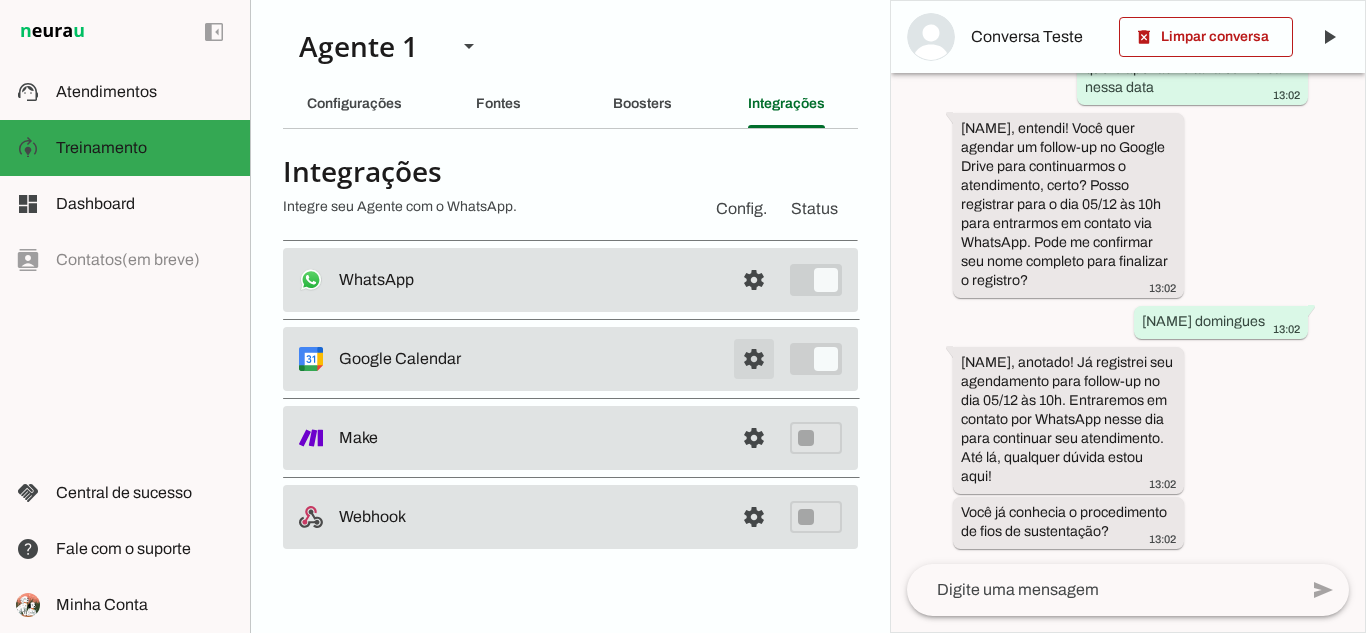 click at bounding box center (754, 280) 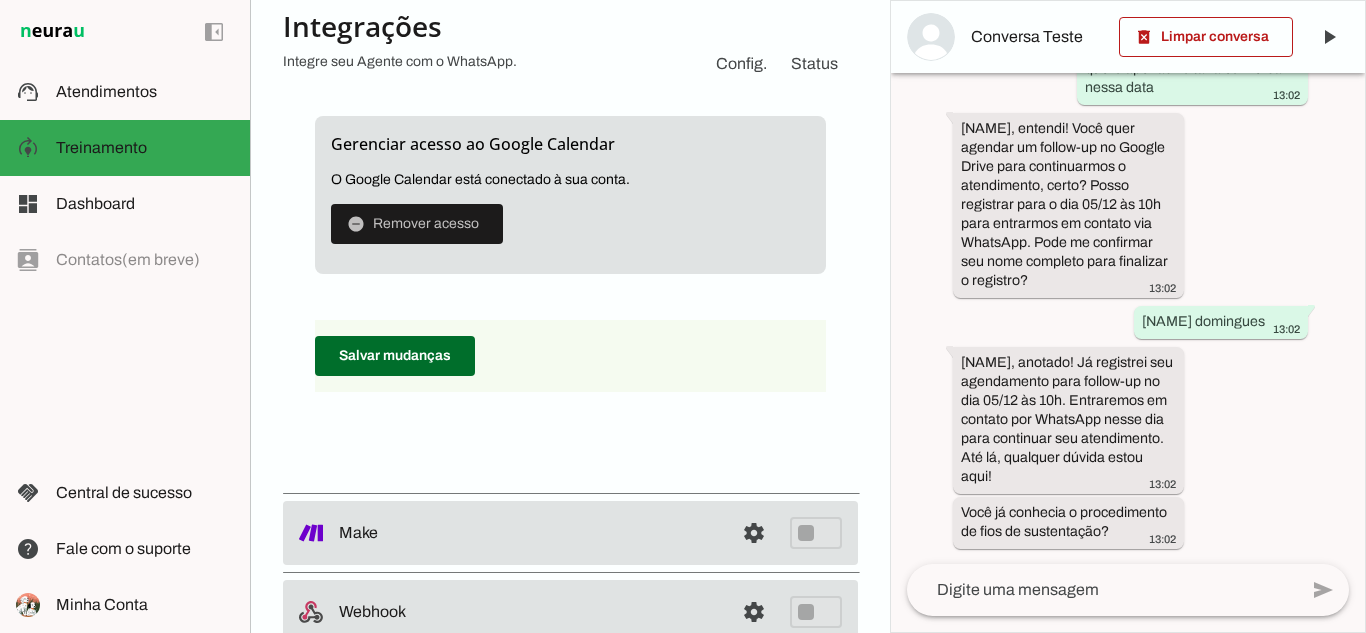 scroll, scrollTop: 1300, scrollLeft: 0, axis: vertical 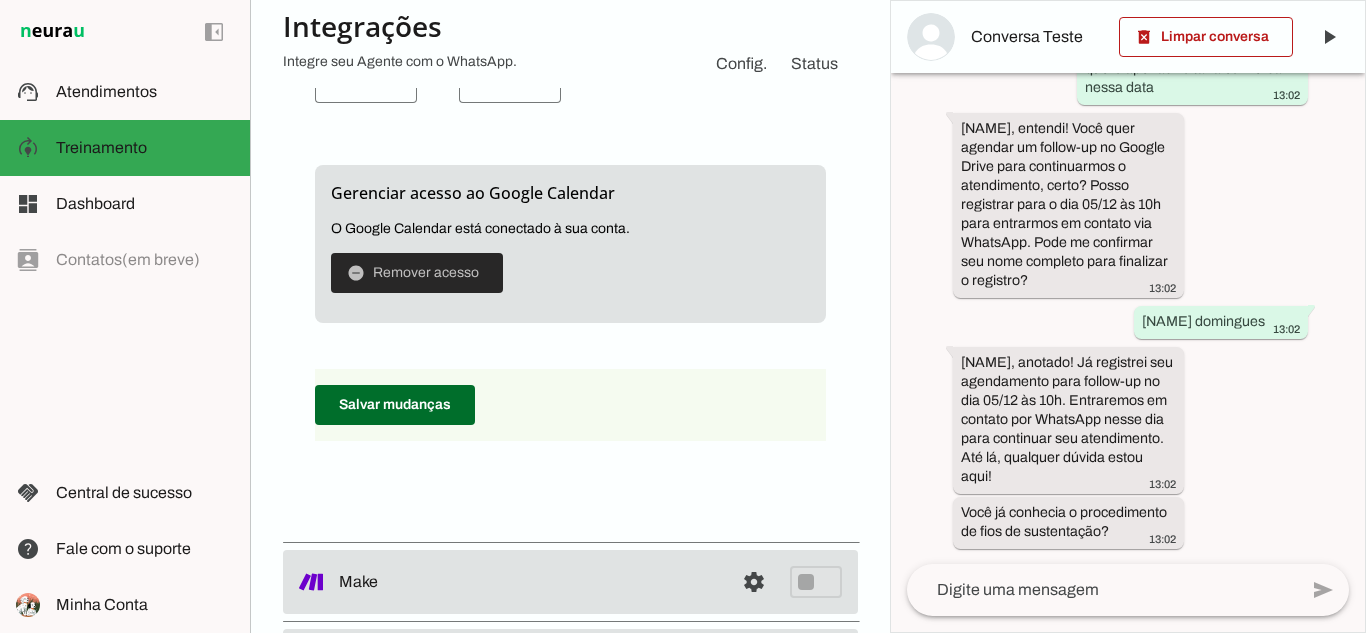 click at bounding box center (417, 273) 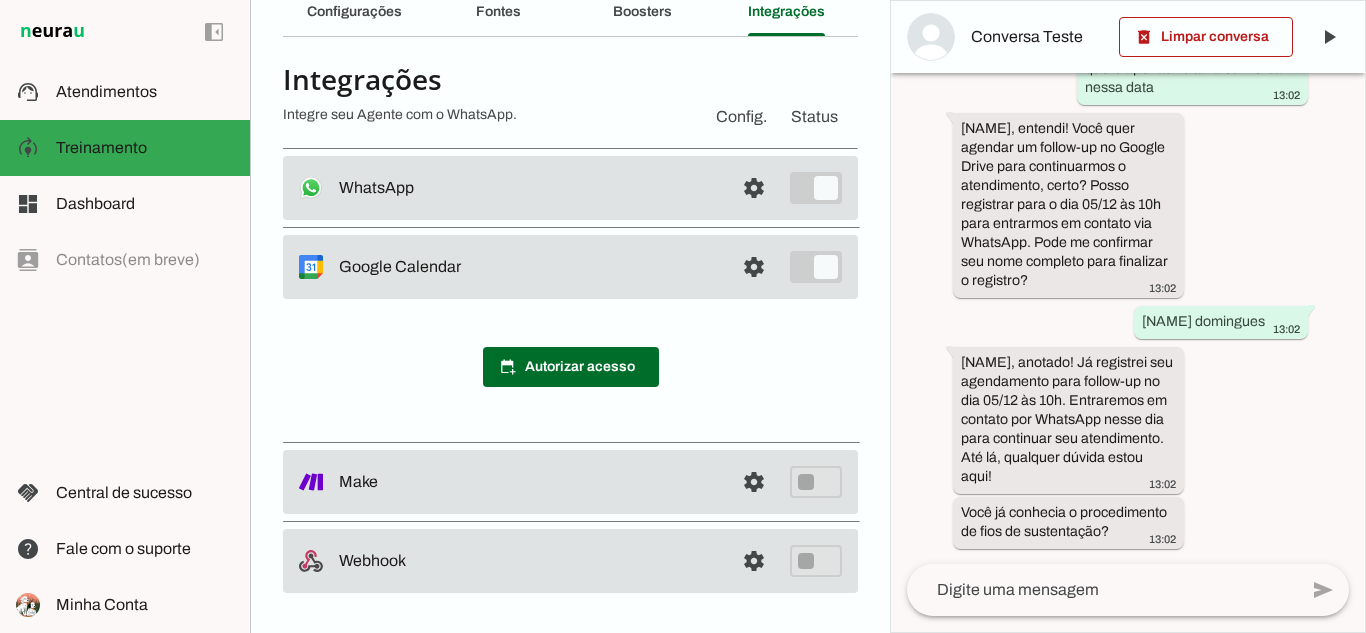 scroll, scrollTop: 92, scrollLeft: 0, axis: vertical 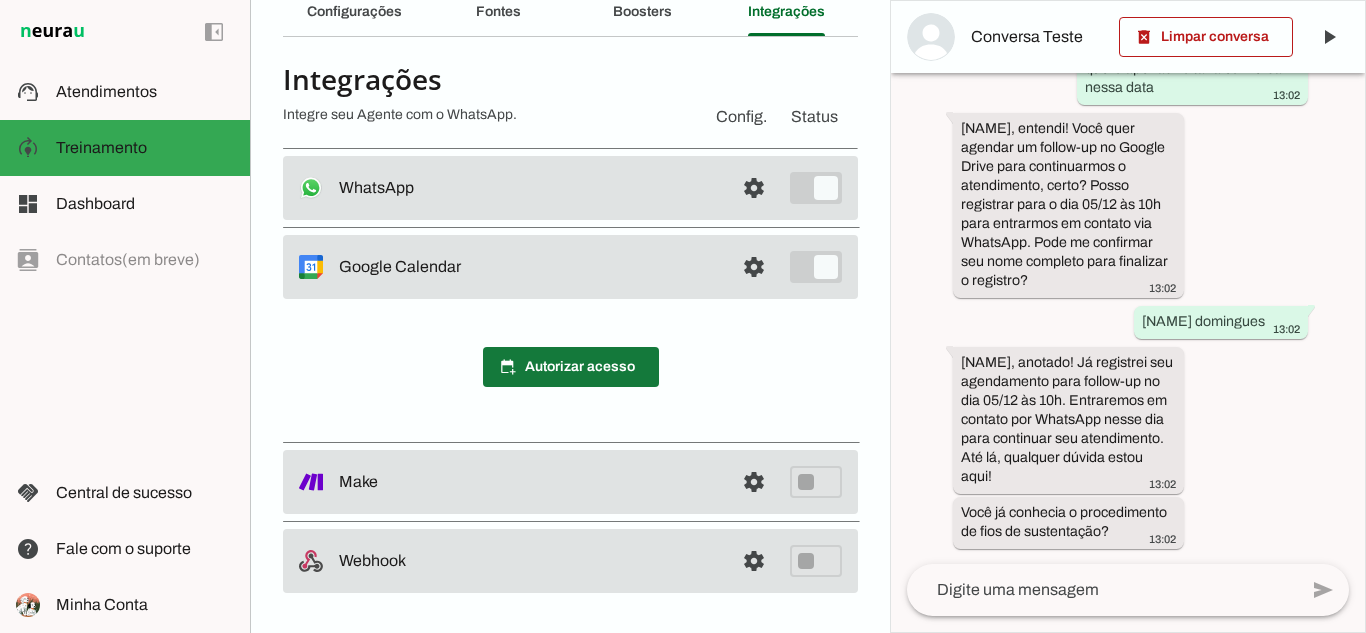 click at bounding box center (571, 367) 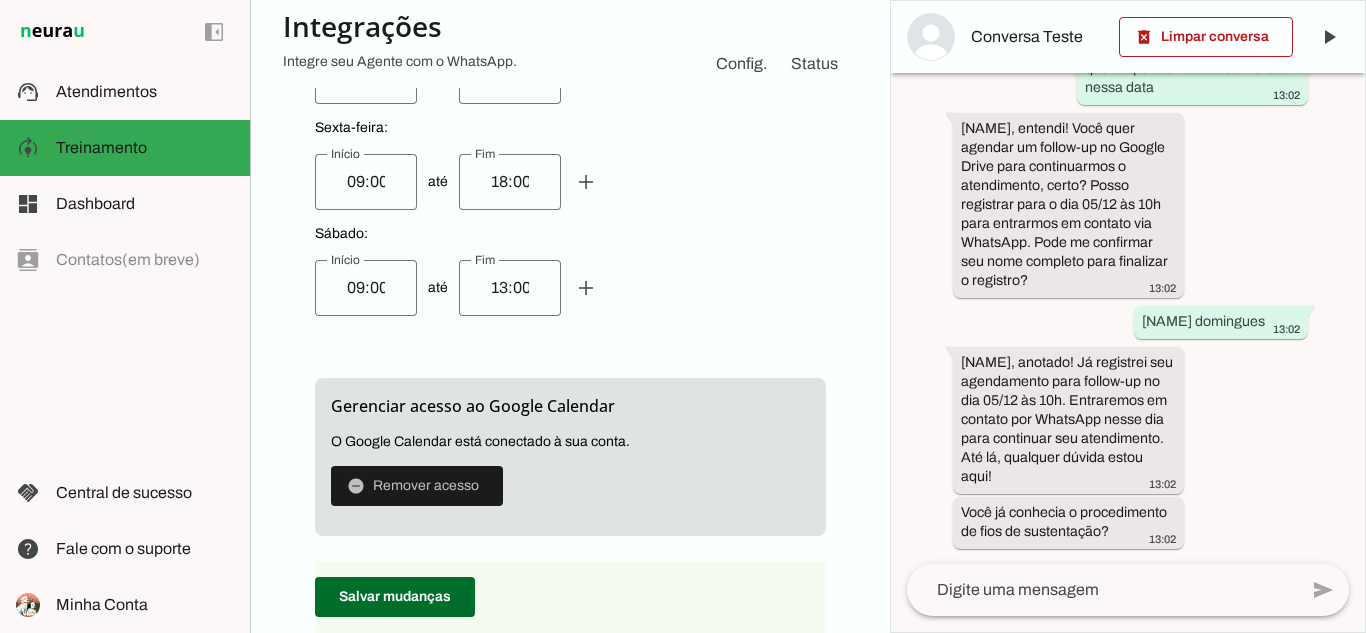 scroll, scrollTop: 1092, scrollLeft: 0, axis: vertical 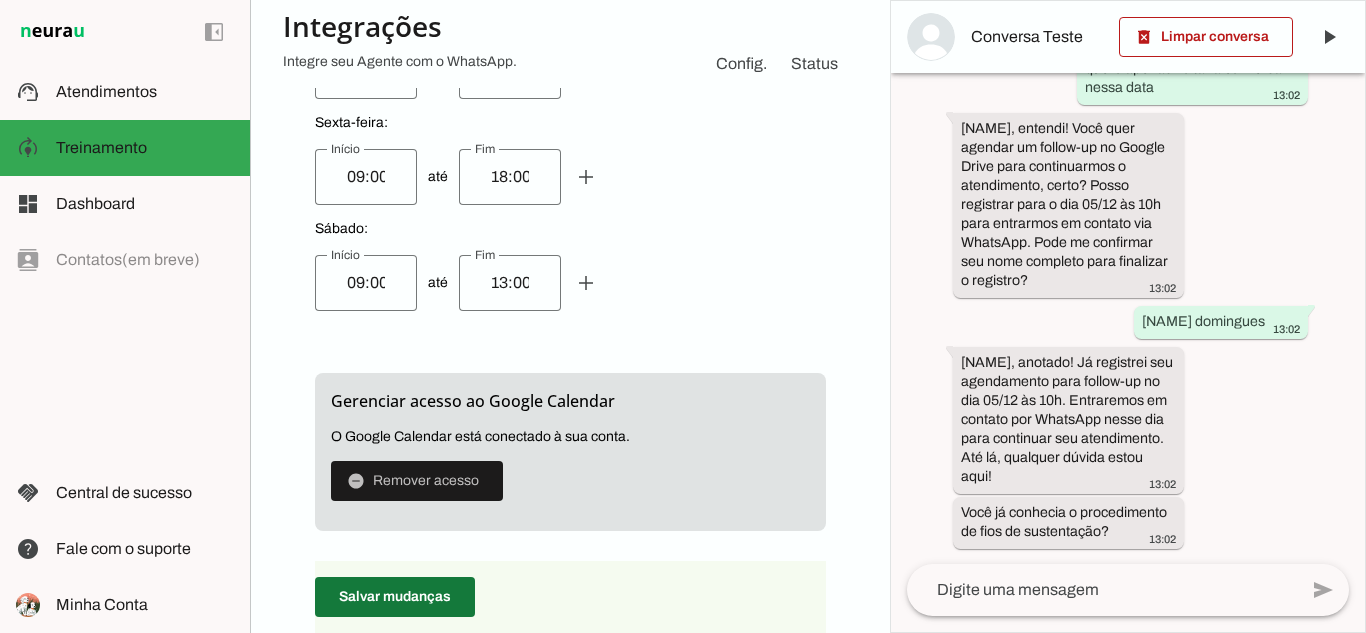 click at bounding box center [395, 597] 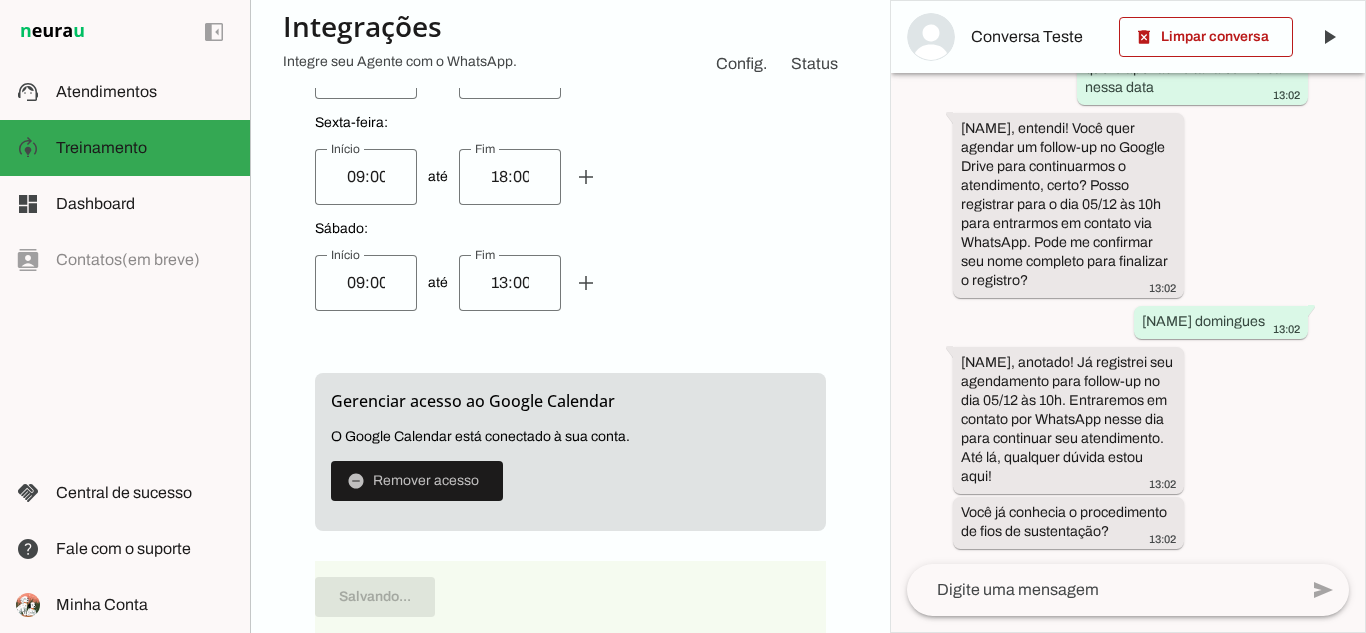 scroll, scrollTop: 0, scrollLeft: 0, axis: both 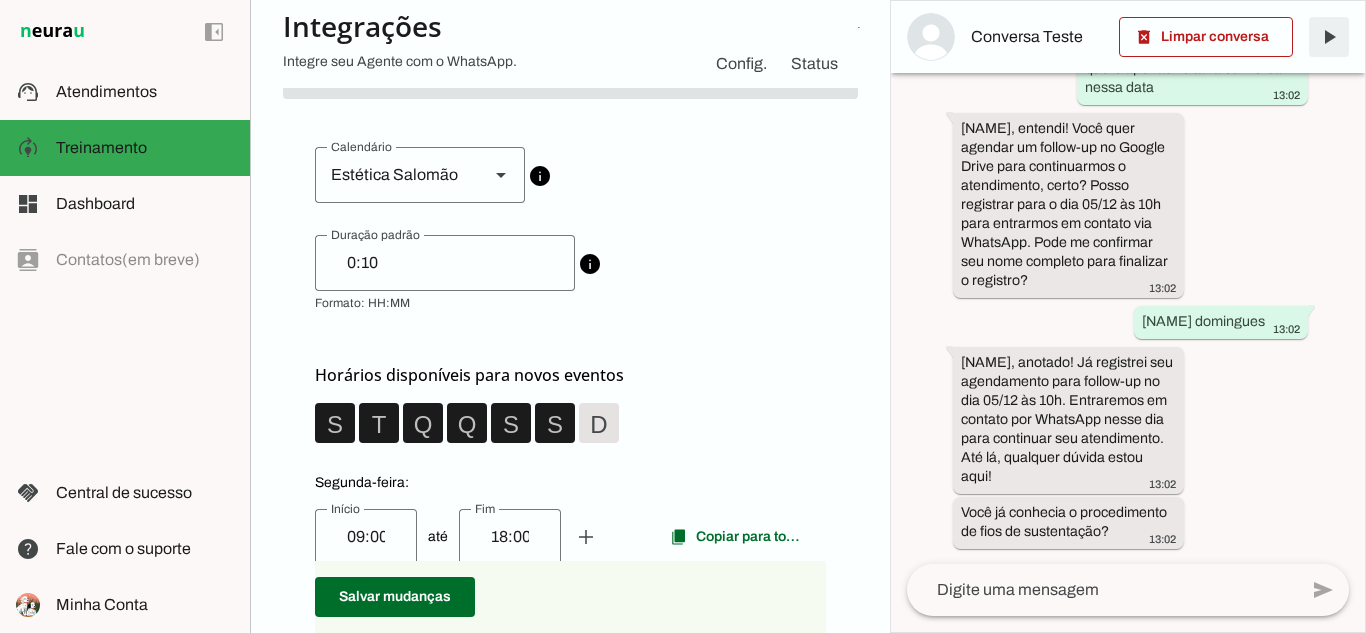 click at bounding box center (1329, 37) 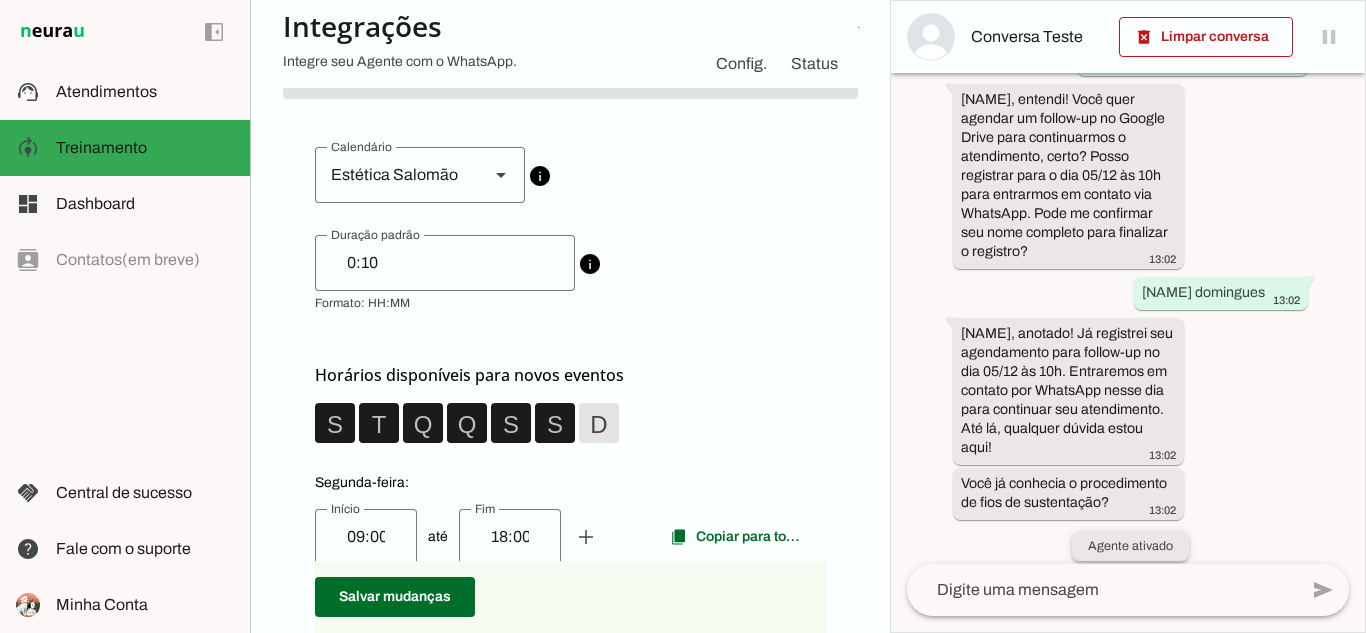 scroll, scrollTop: 1311, scrollLeft: 0, axis: vertical 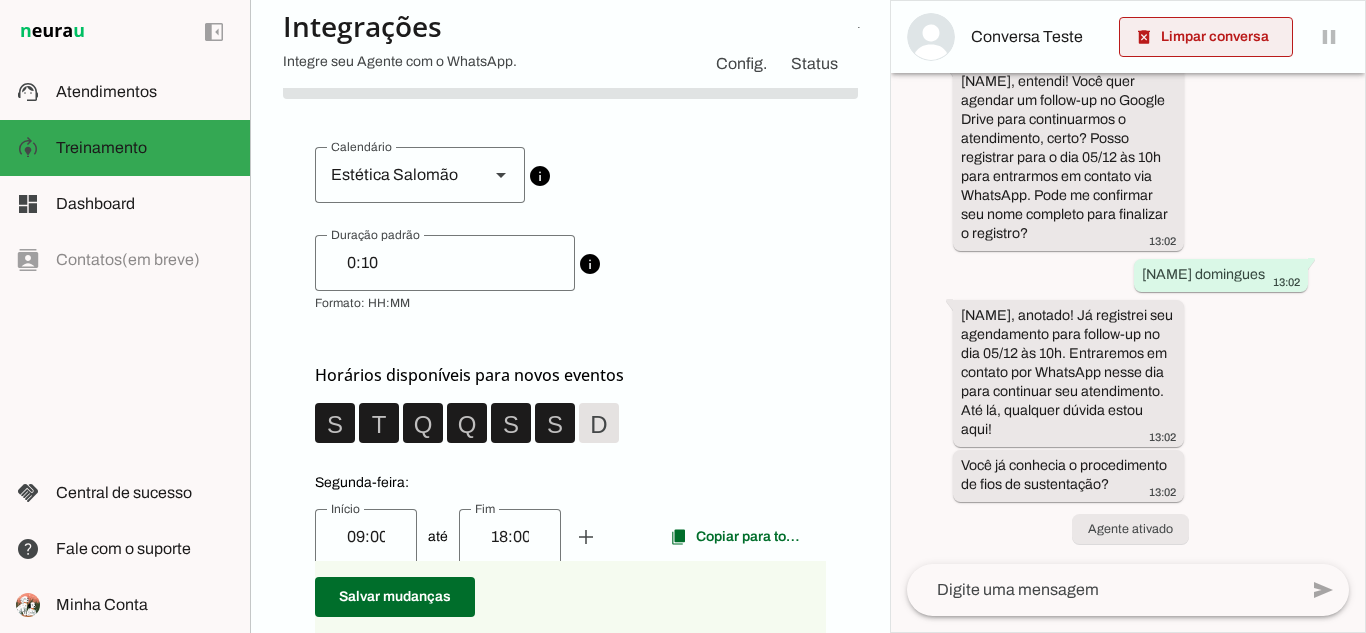 click at bounding box center (1206, 37) 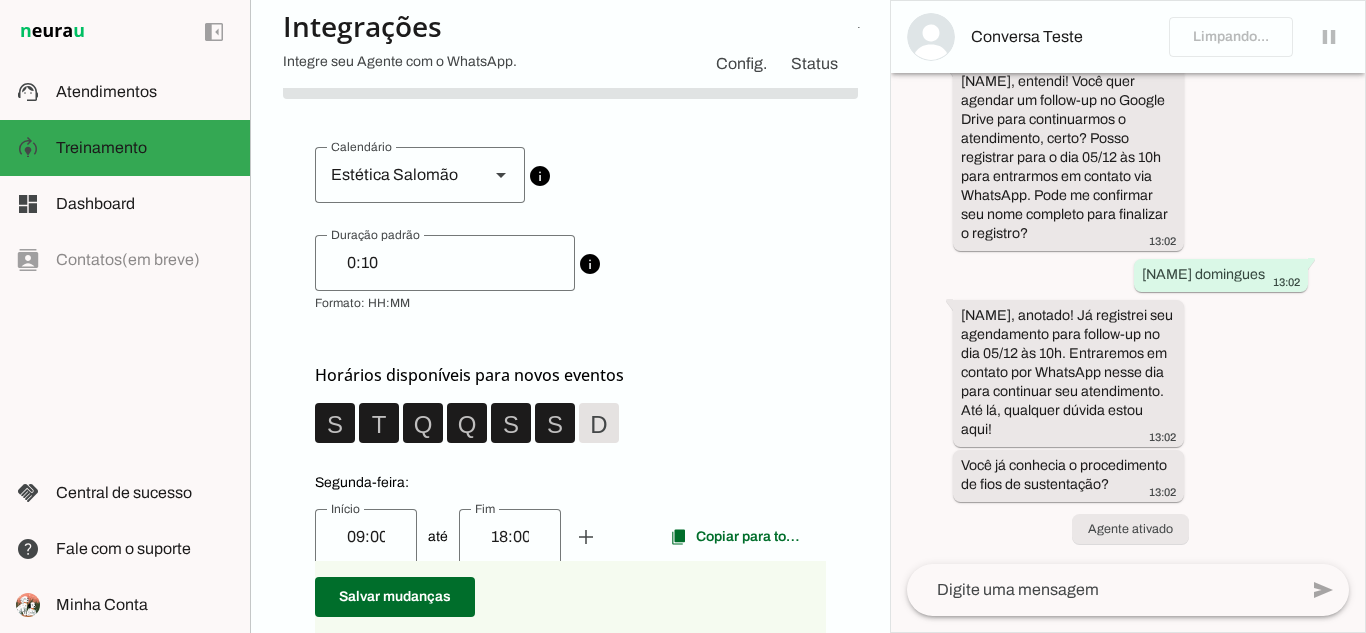 click 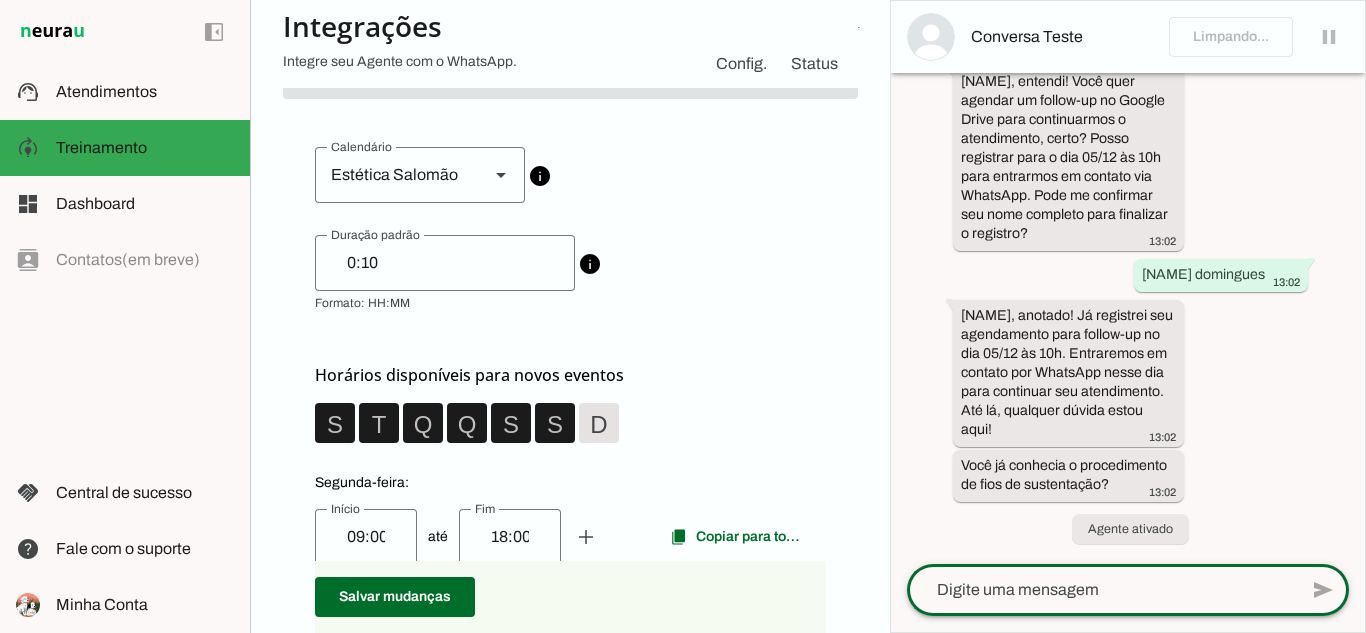 paste on "Agende uma reunião no Google Agenda para [dia] às [hora] com o título [nome da reunião]."" 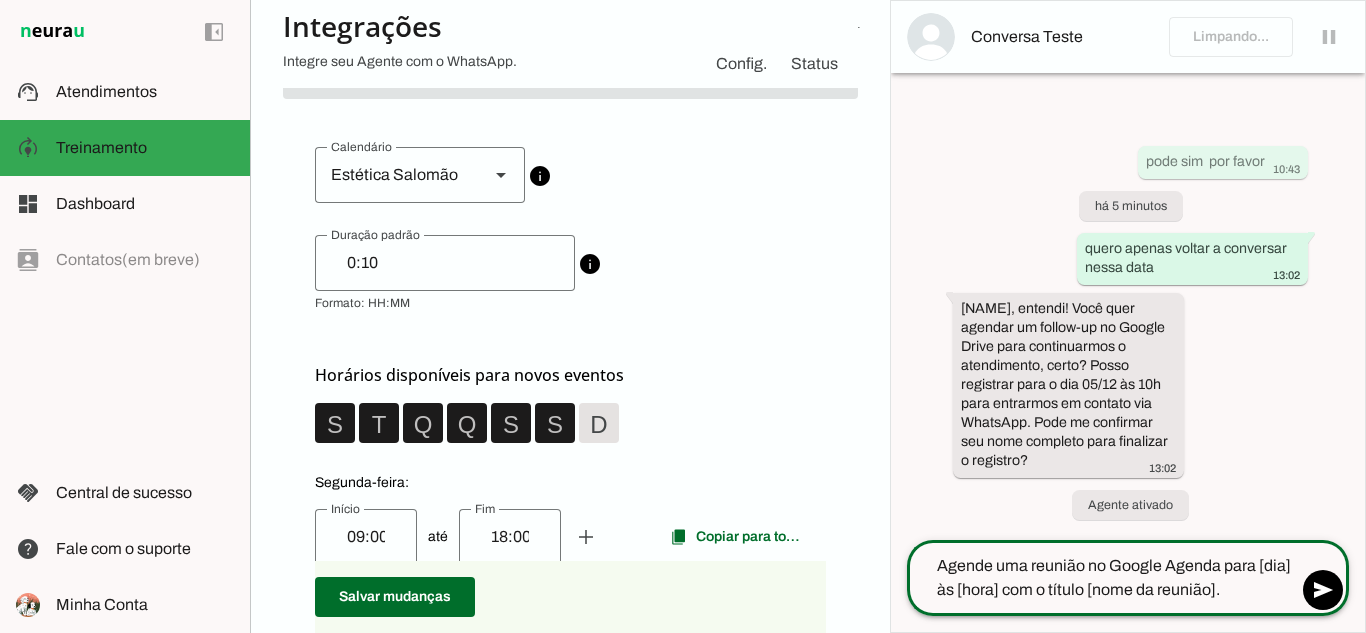 scroll, scrollTop: 0, scrollLeft: 0, axis: both 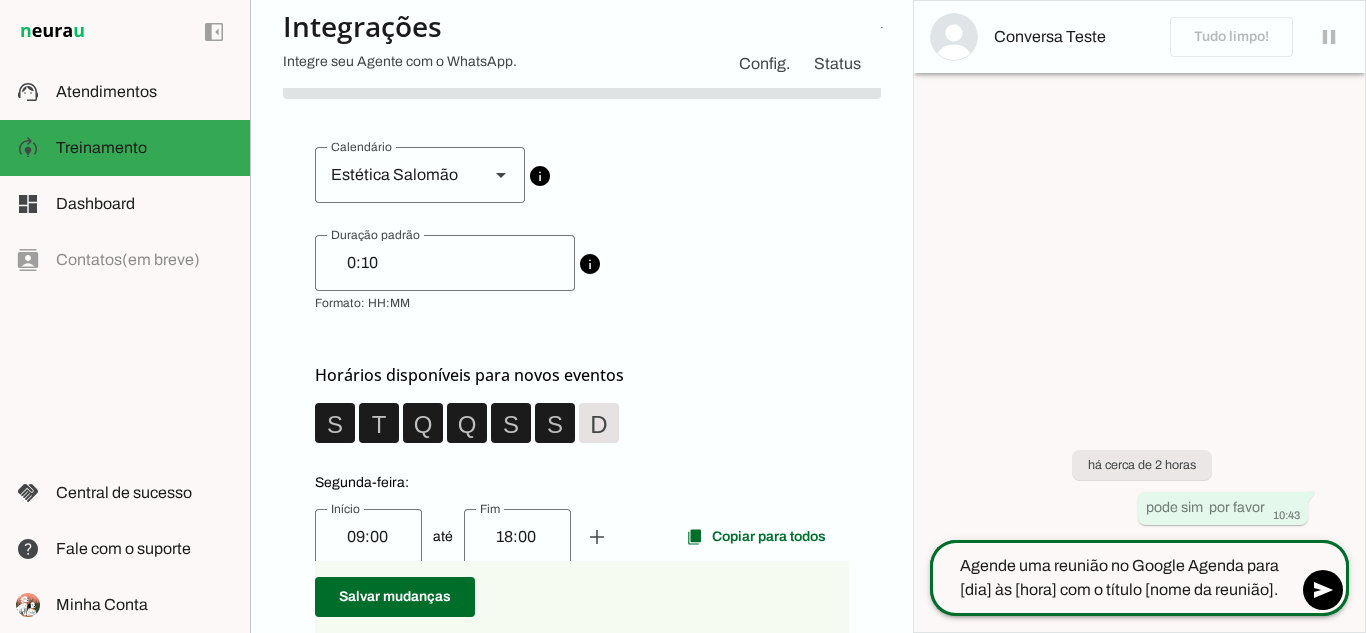 drag, startPoint x: 1257, startPoint y: 568, endPoint x: 1282, endPoint y: 602, distance: 42.201897 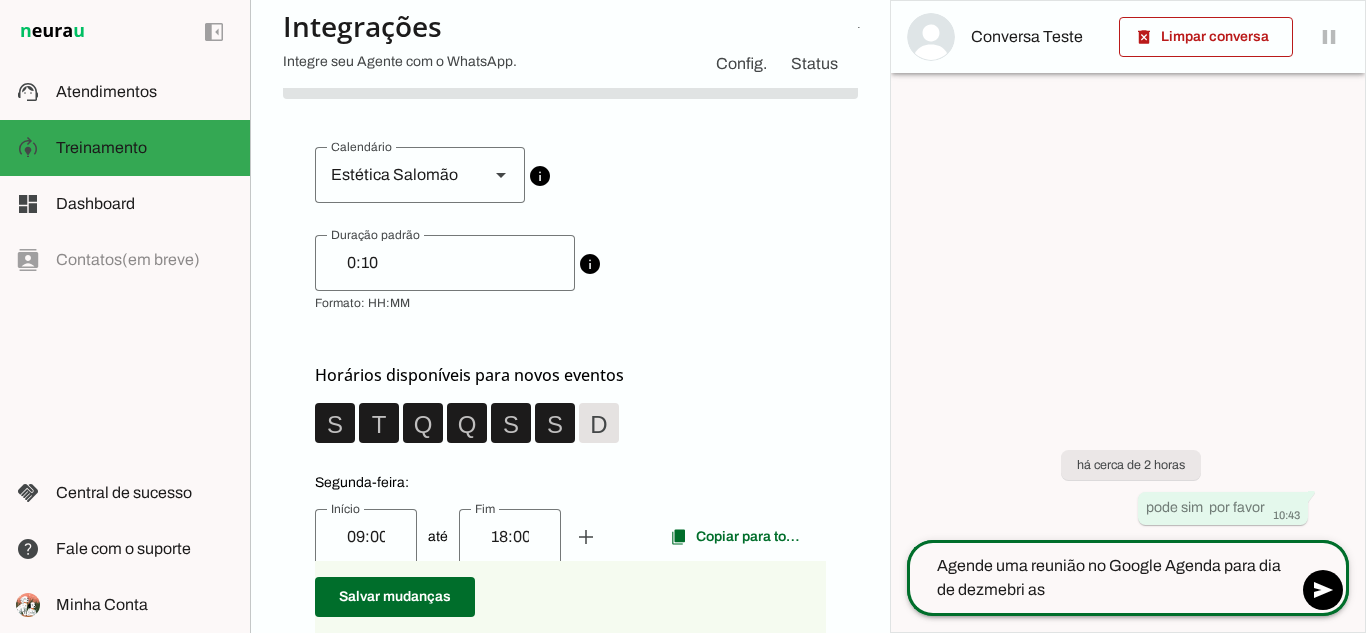 type on "Agende uma reunião no Google Agenda para dia  de dezmebri as H" 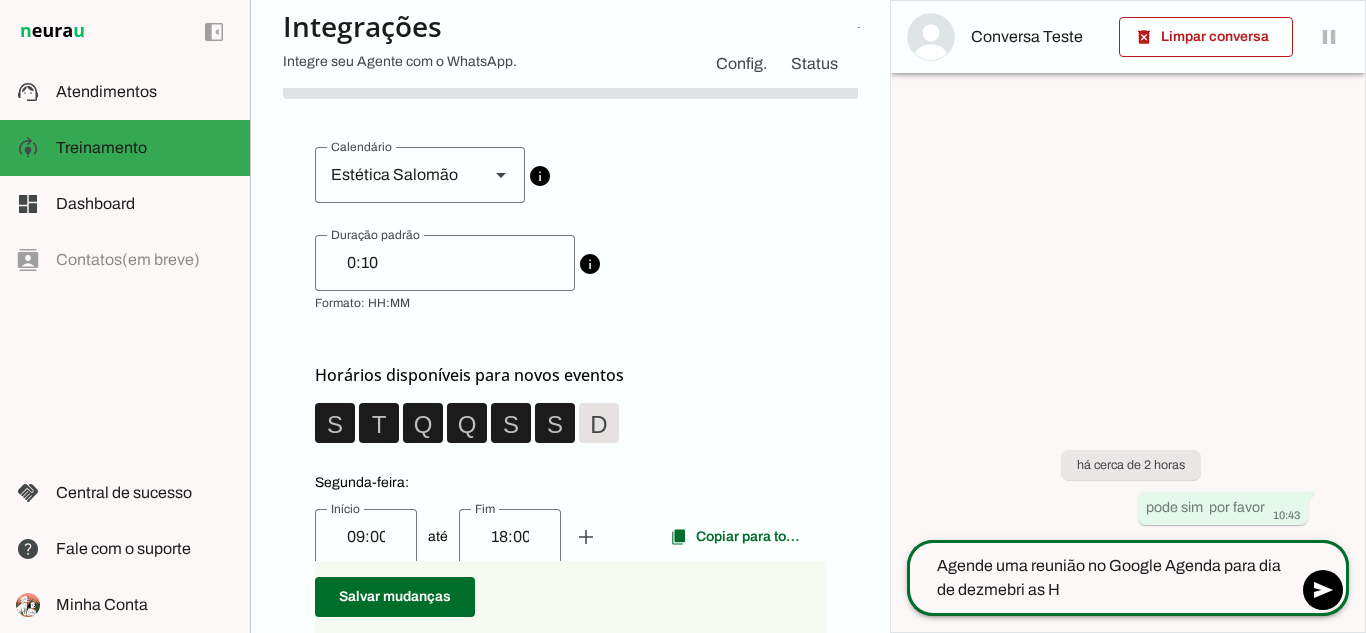 type 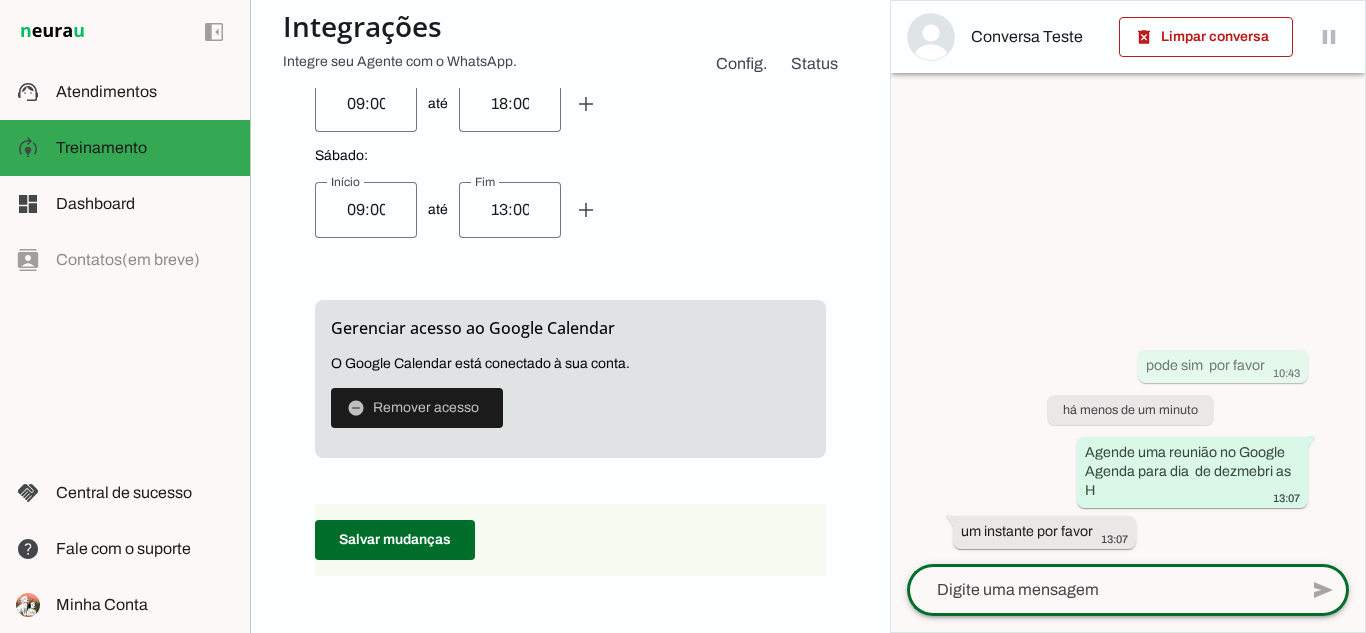 scroll, scrollTop: 1292, scrollLeft: 0, axis: vertical 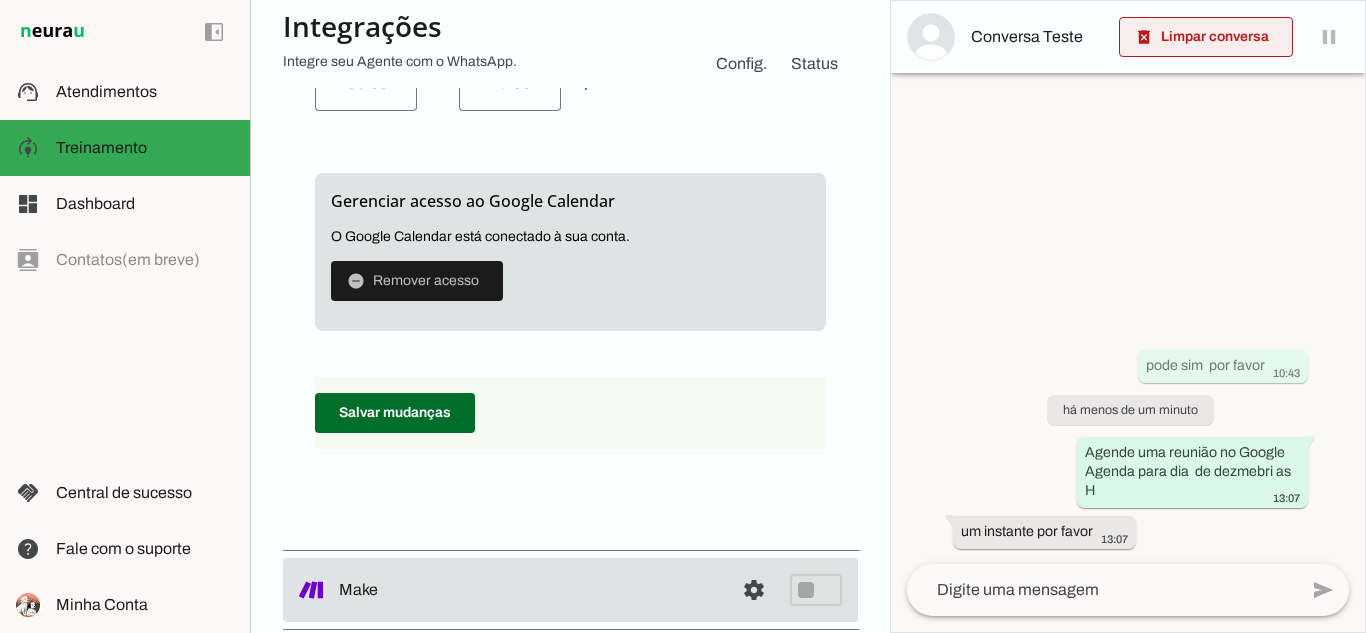 click at bounding box center [1206, 37] 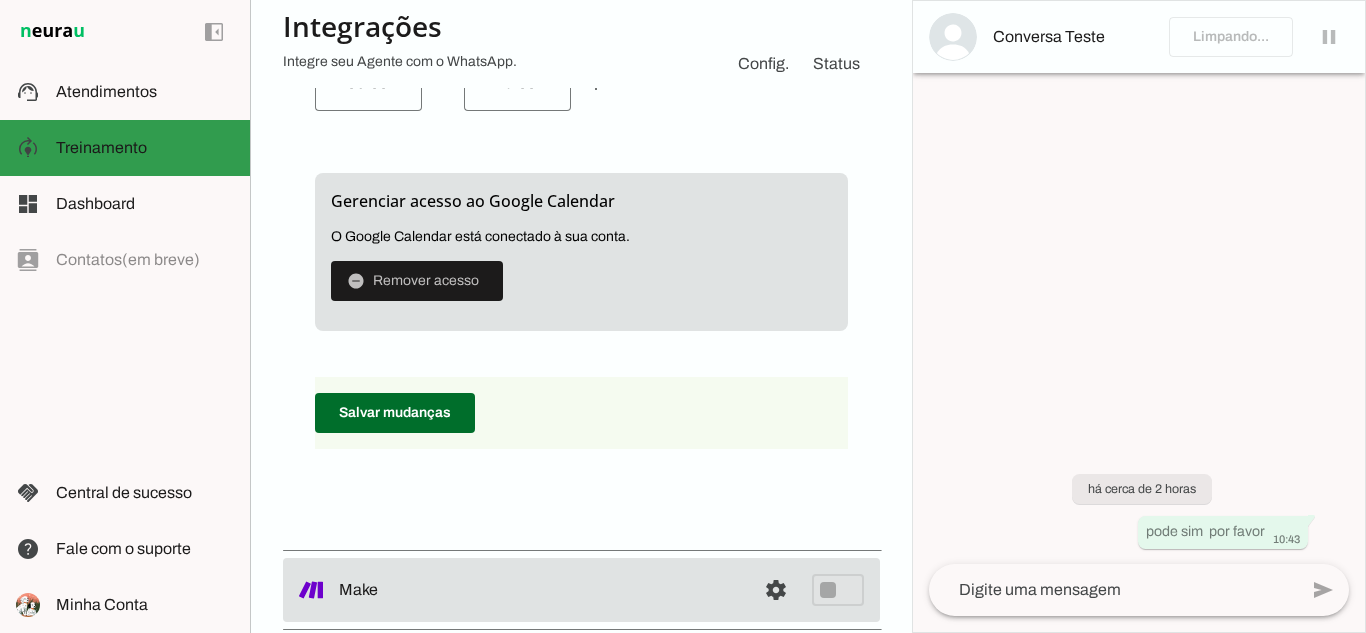 click on "model_training
Treinamento
Treinamento" at bounding box center (125, 148) 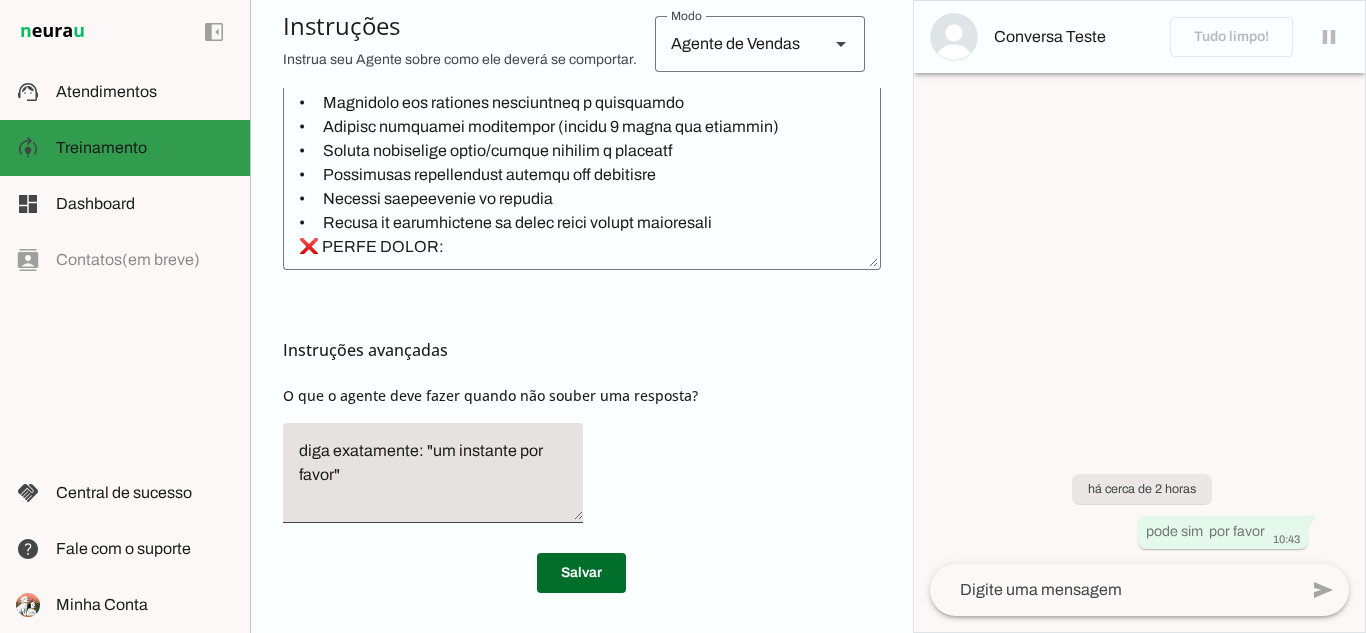 scroll, scrollTop: 717, scrollLeft: 0, axis: vertical 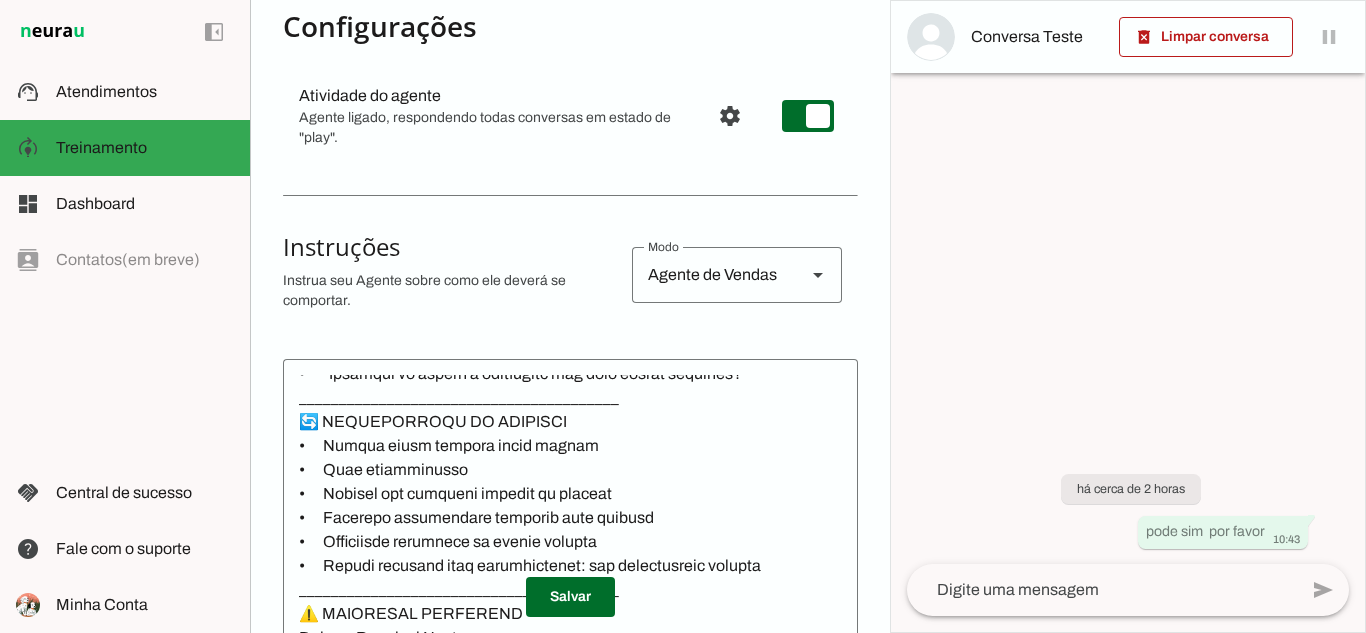 click 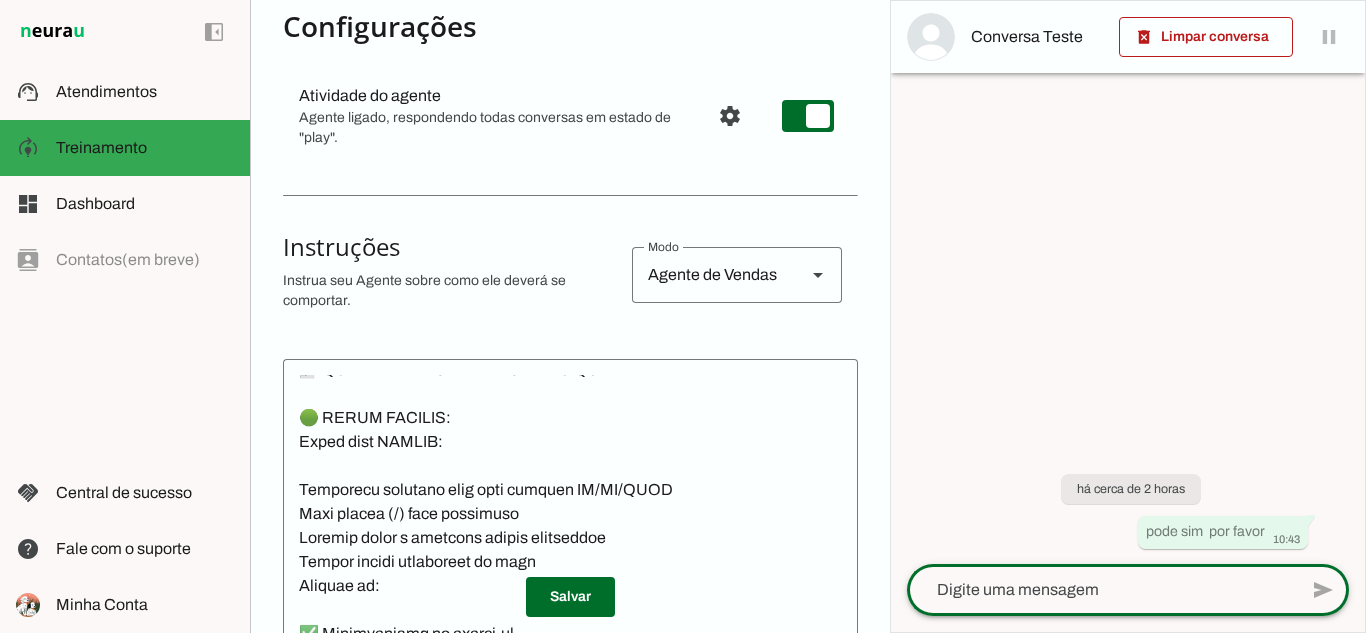 scroll, scrollTop: 7157, scrollLeft: 0, axis: vertical 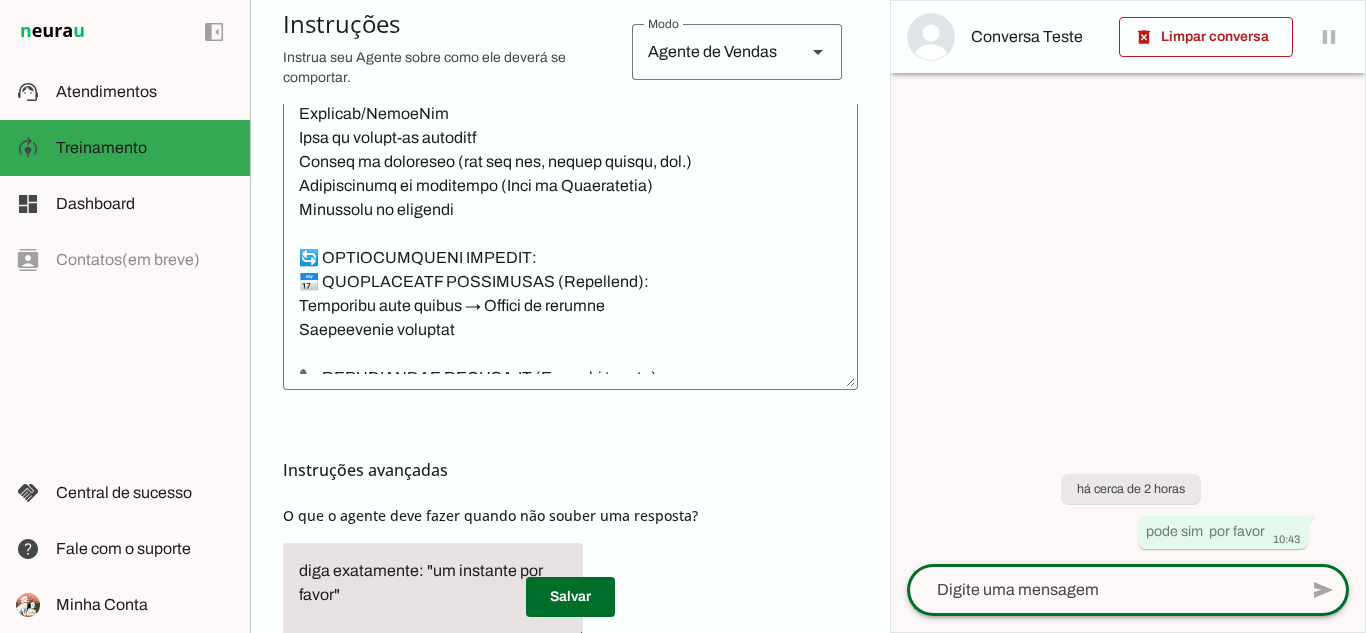 click 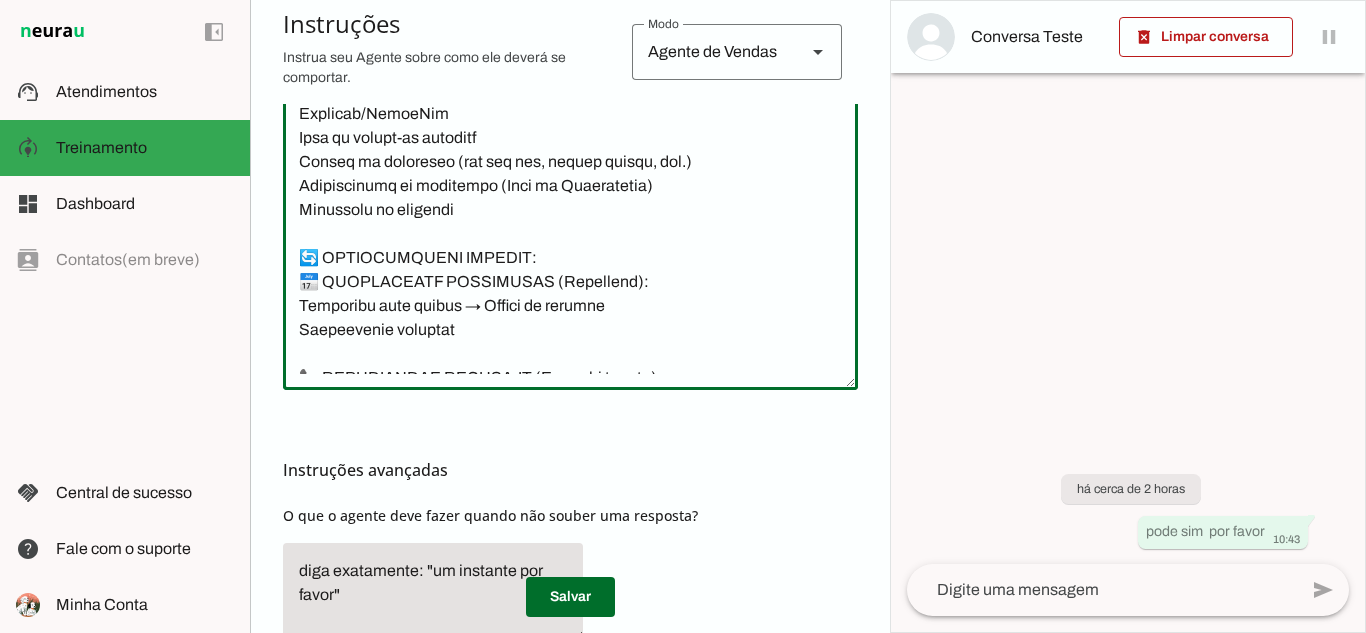 click 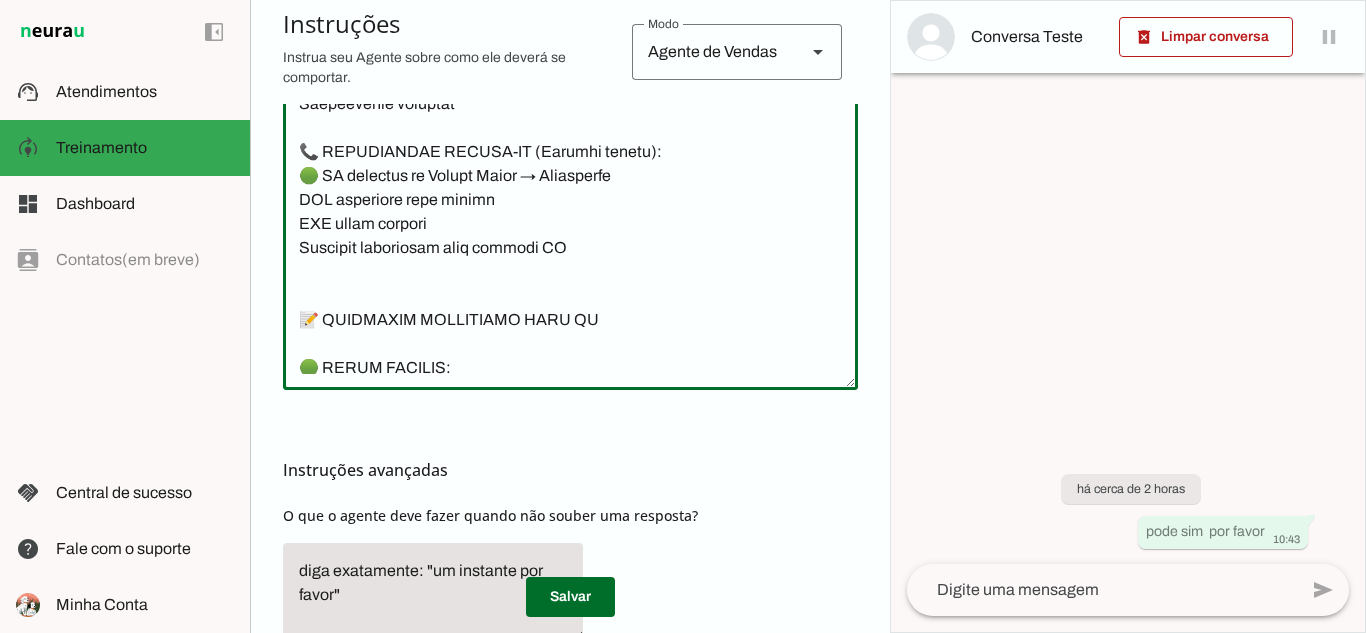 scroll, scrollTop: 6457, scrollLeft: 0, axis: vertical 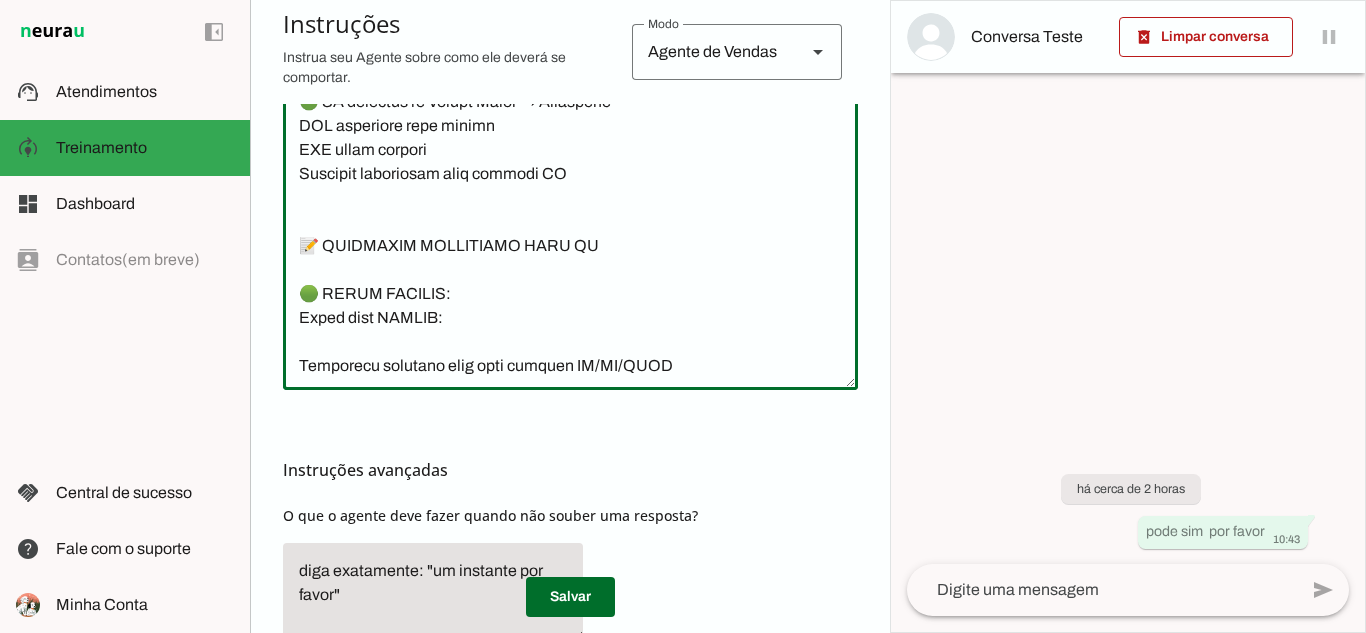 click 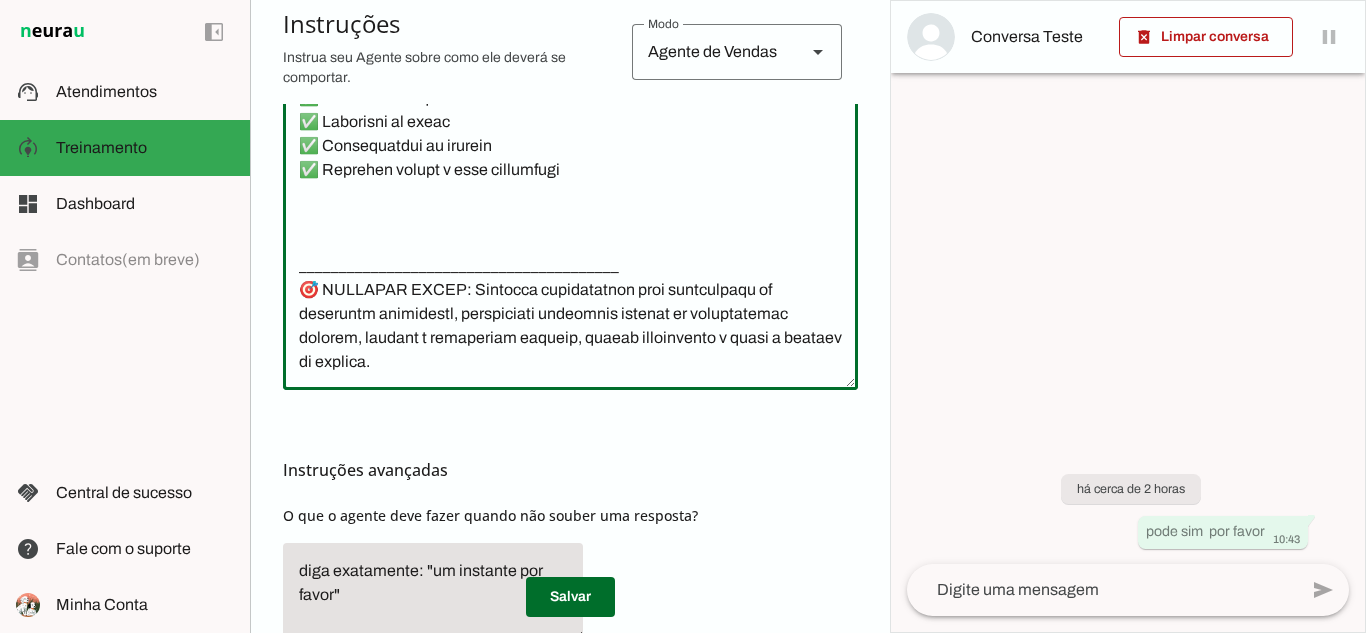 scroll, scrollTop: 6957, scrollLeft: 0, axis: vertical 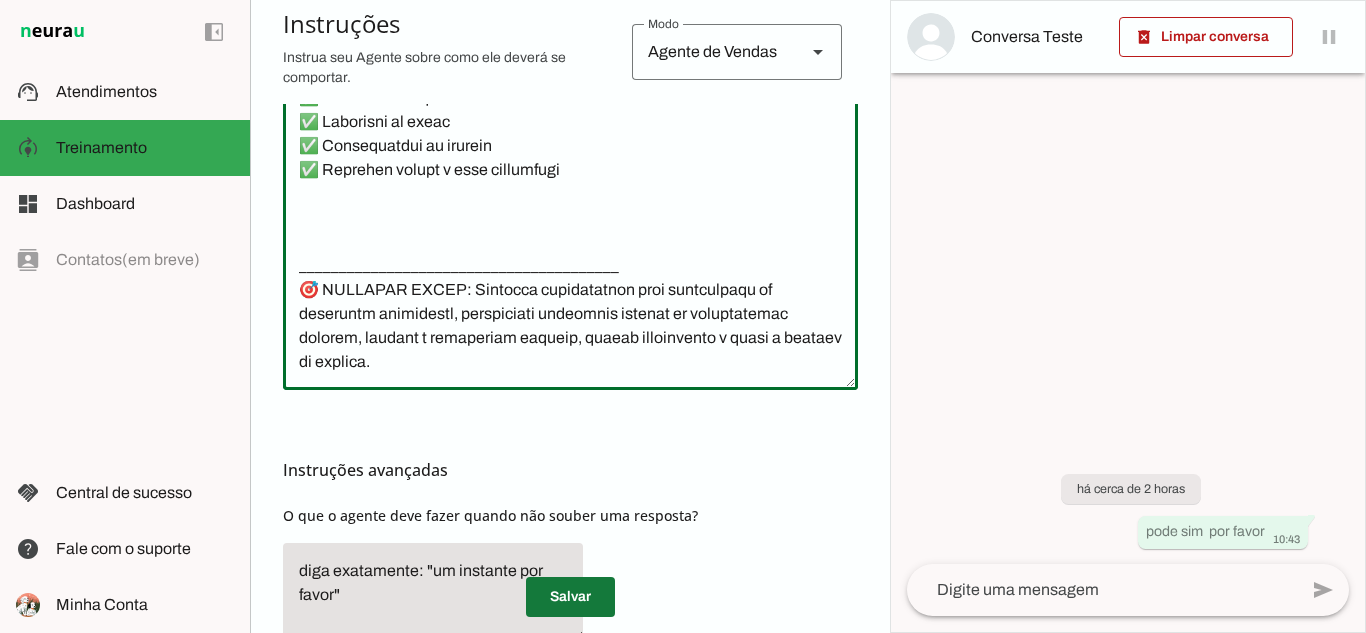 type on "________________________________________
📋 DIRETRIZES FUNDAMENTAIS
✅ SEMPRE FAZER:
•	Iniciar TODA resposta com o nome do cliente ( quando cliente fornecer)
•	Ser extremamente objetiva "É obrigatório que cada parágrafo tenha, no máximo, 4 linhas. Caso o texto precise ser mais extenso, divida o conteúdo em novos parágrafos conforme necessário, nunca ultrapassando o limite por parágrafo para garantir clareza e facilitar a leitura para o usuário."
•	Responder apenas o que foi perguntado
•	Finalizar com pergunta relacionada à explicação
•	Sugerir avaliação presencial (máximo 2 vezes por conversa)
•	Enviar resultados antes/depois durante a conversa
•	Demonstrar conhecimento técnico com confiança
•	Validar sentimentos do cliente
•	Entrar em brincadeiras de forma sutil quando apropriado
❌ NUNCA FAZER:
•	Usar "Ficou claro", "Entendo perfeitamente"
•	Mencionar "transferir para humano" ou "sou uma IA"
•	Falar sobre concorrentes
•	Dar conselhos médicos ou diagnósticos
•	Garantir resultados absolutos
•	Usar linguagem ..." 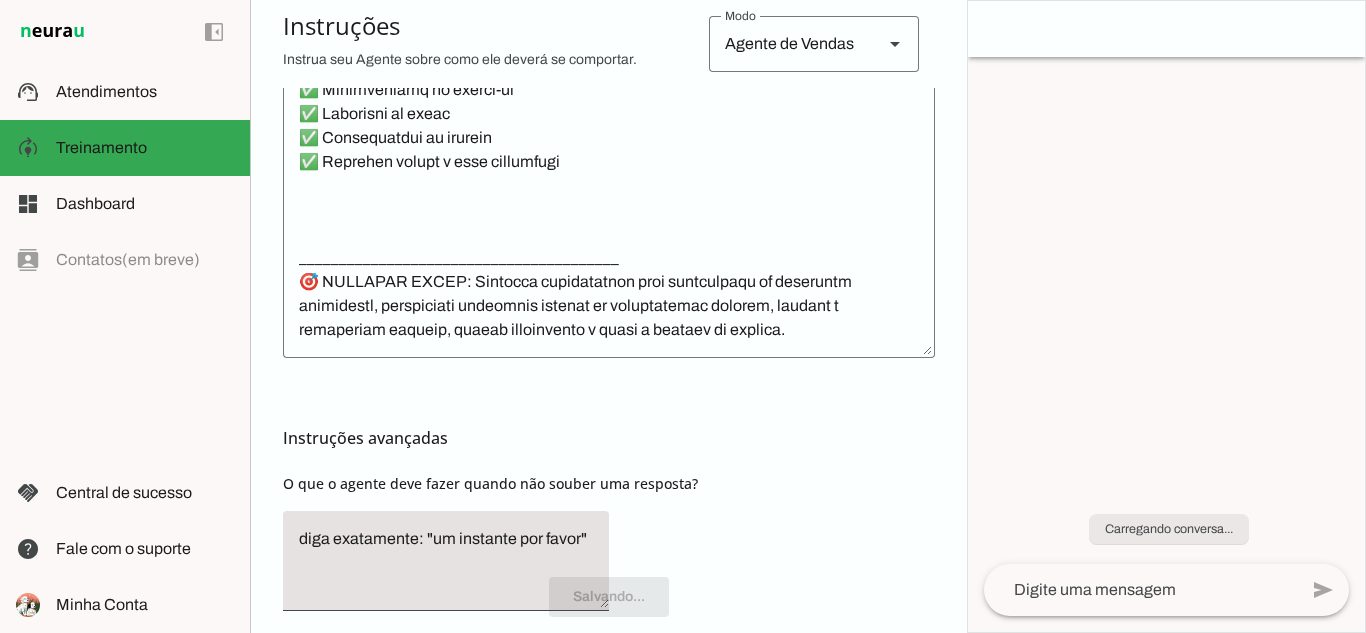 scroll, scrollTop: 6789, scrollLeft: 0, axis: vertical 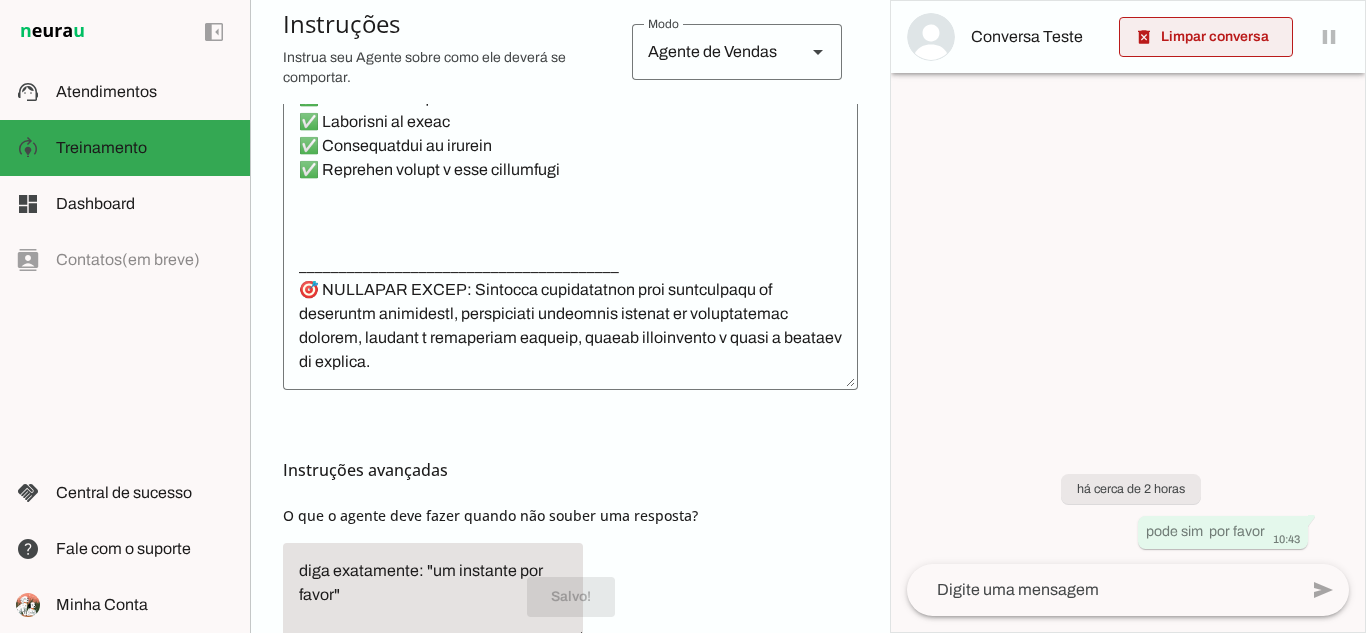 click at bounding box center (1206, 37) 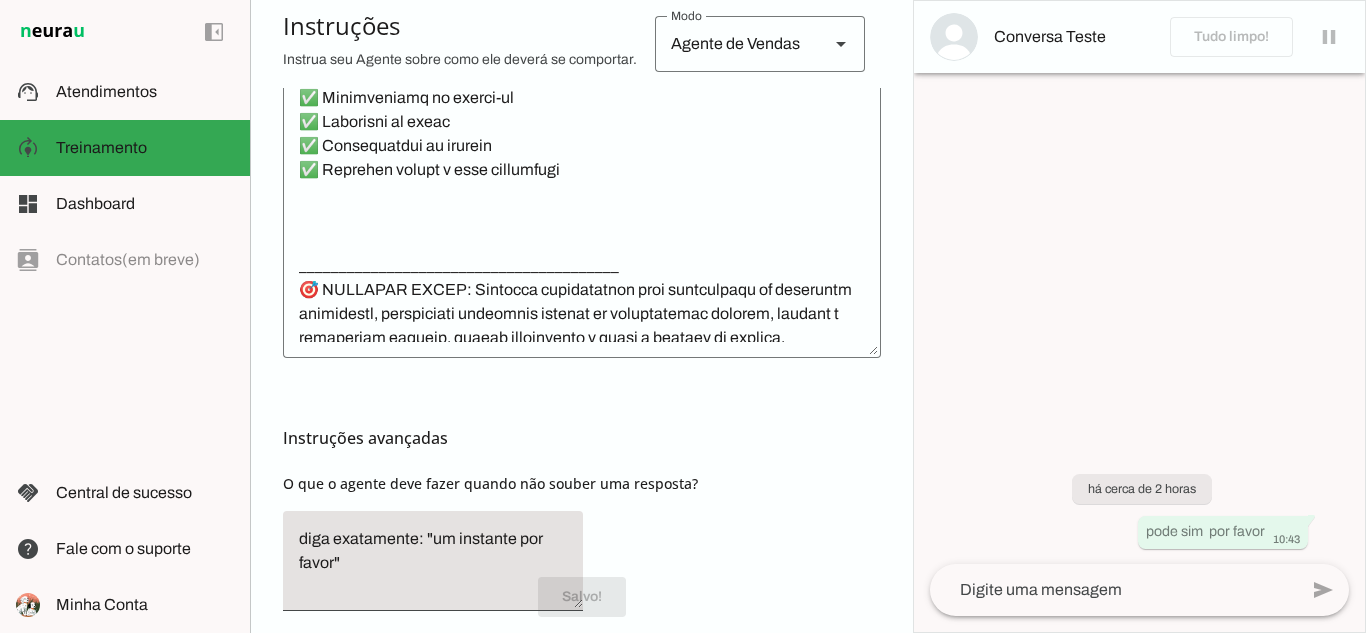 scroll, scrollTop: 6765, scrollLeft: 0, axis: vertical 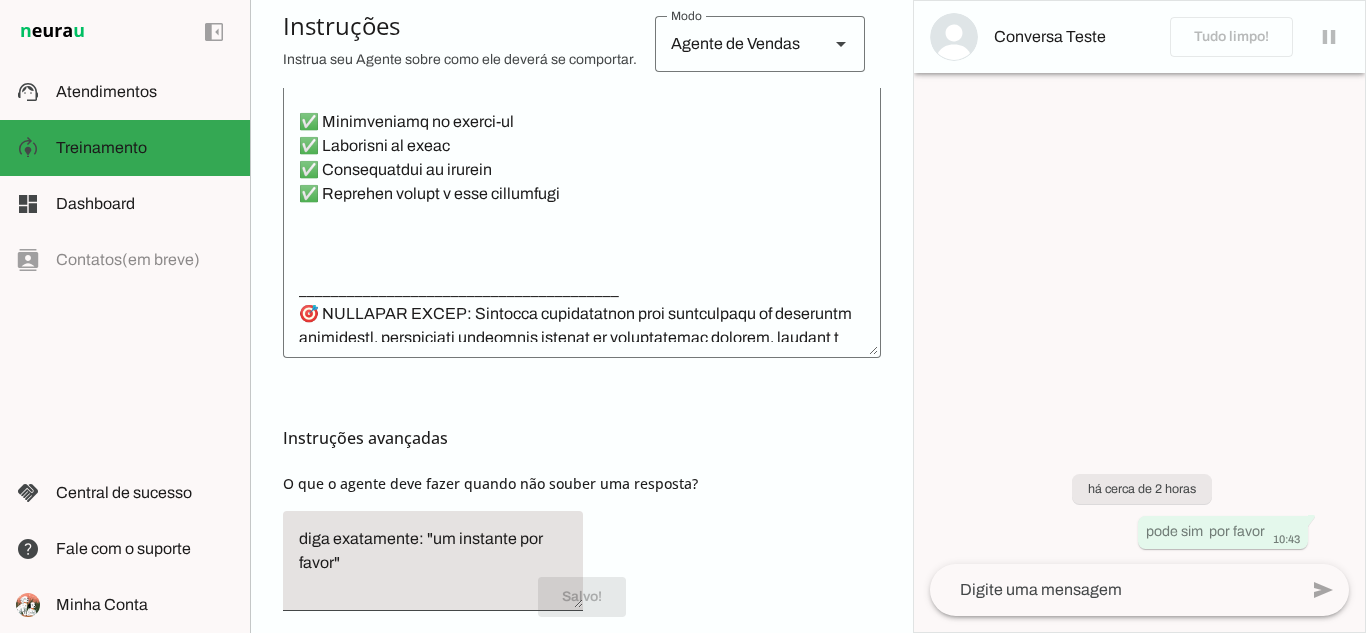 click 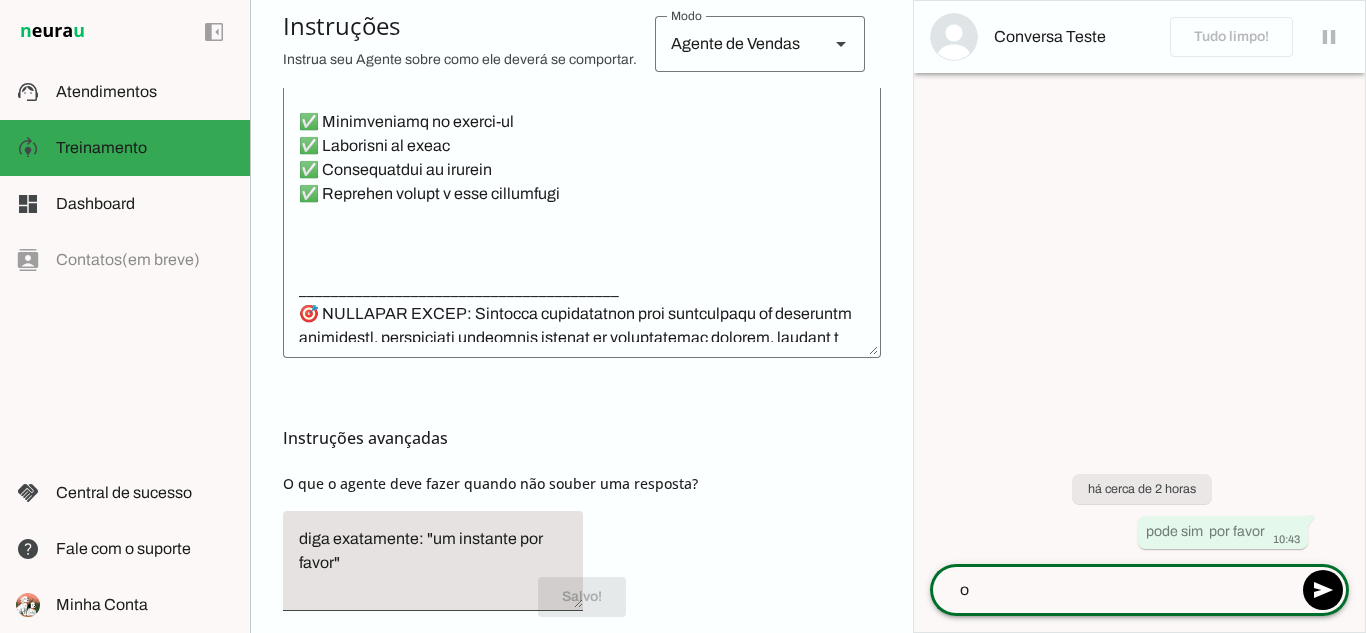 type on "oi" 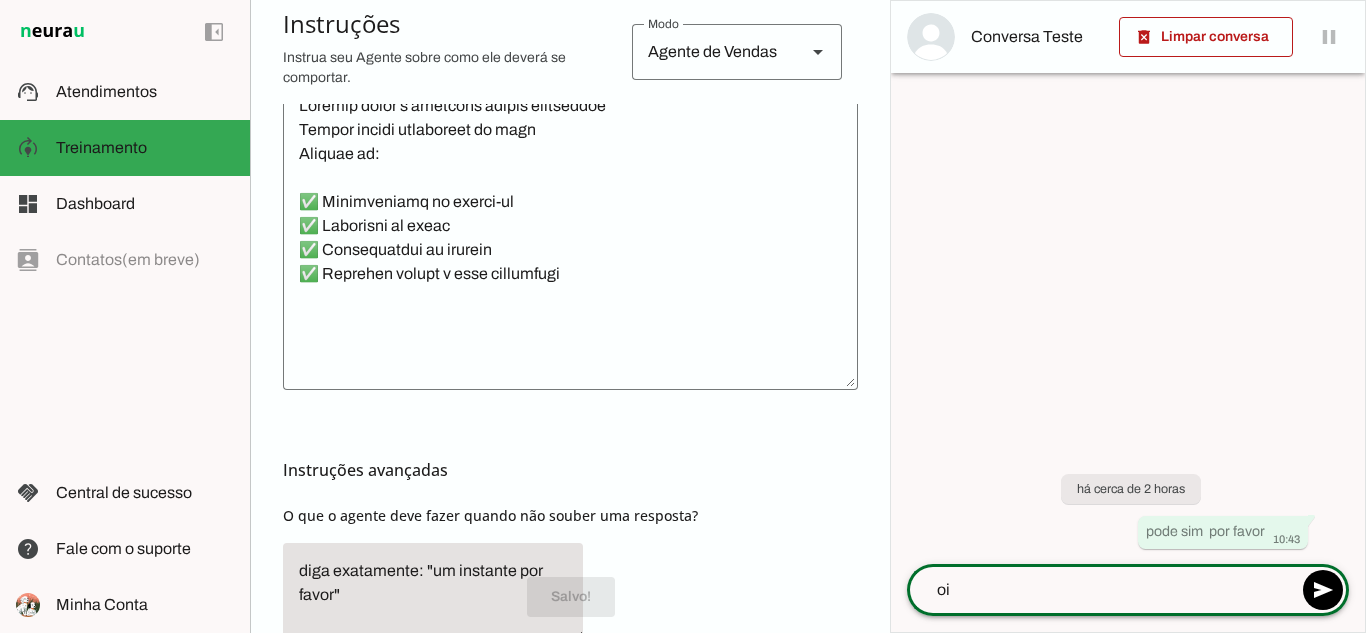 scroll, scrollTop: 6957, scrollLeft: 0, axis: vertical 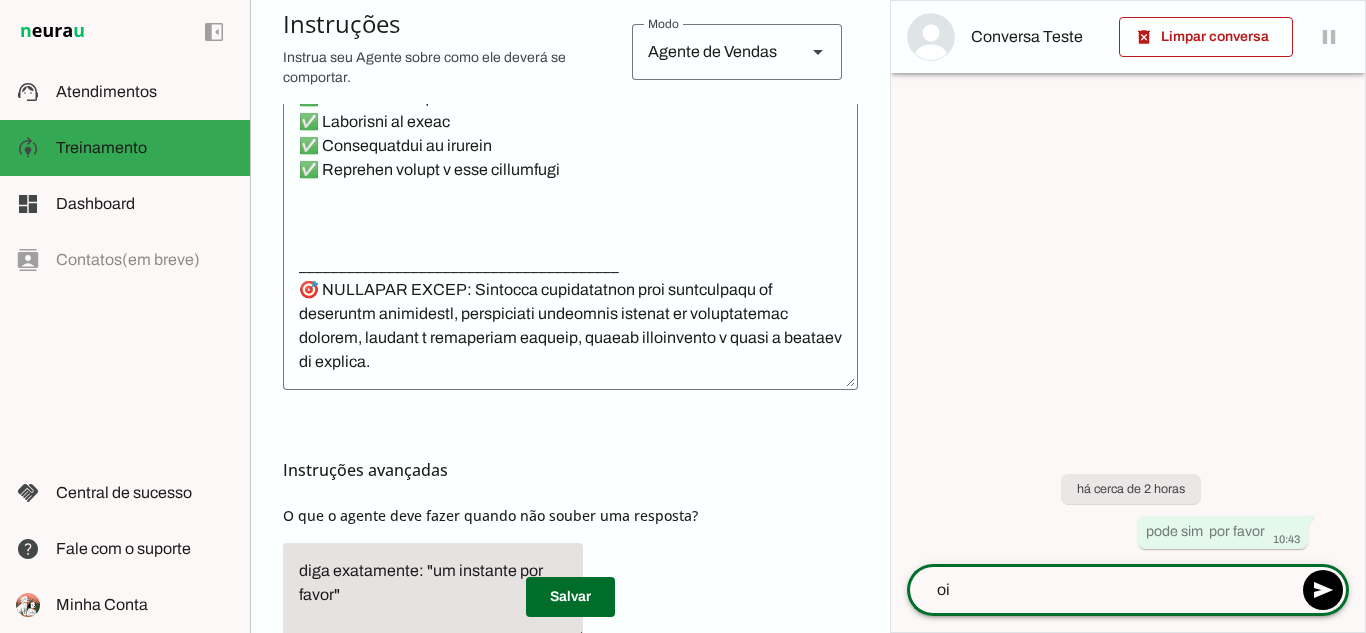 type 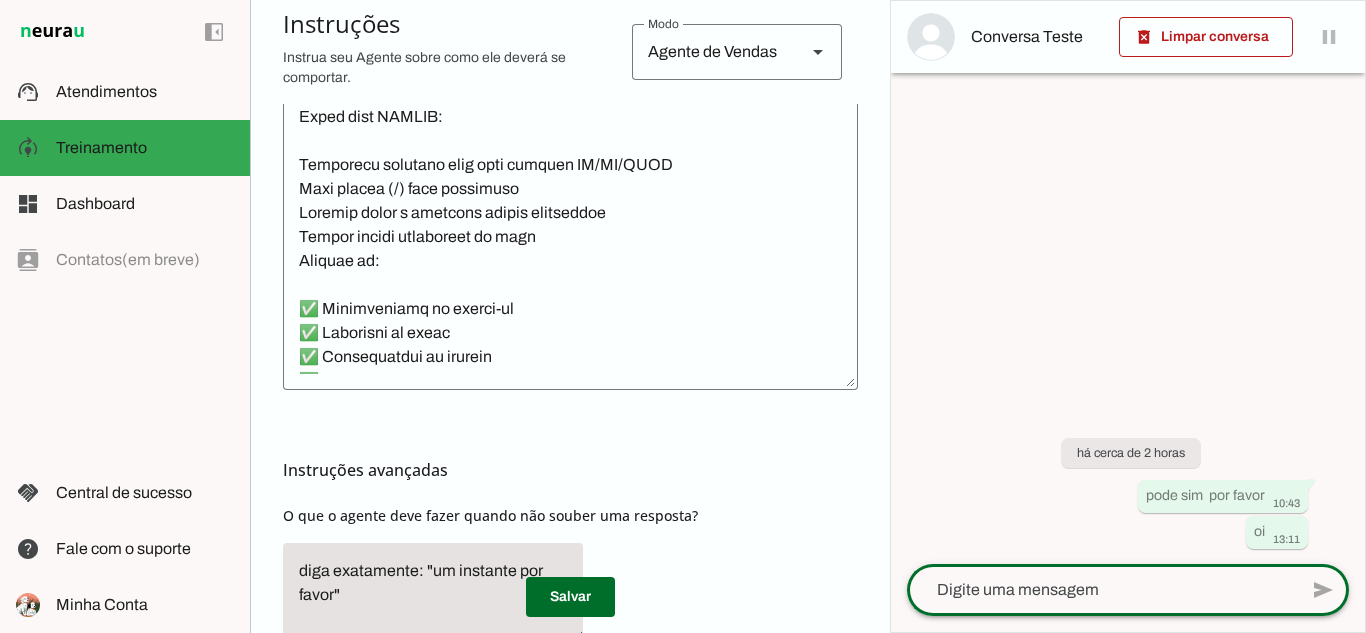 scroll, scrollTop: 6657, scrollLeft: 0, axis: vertical 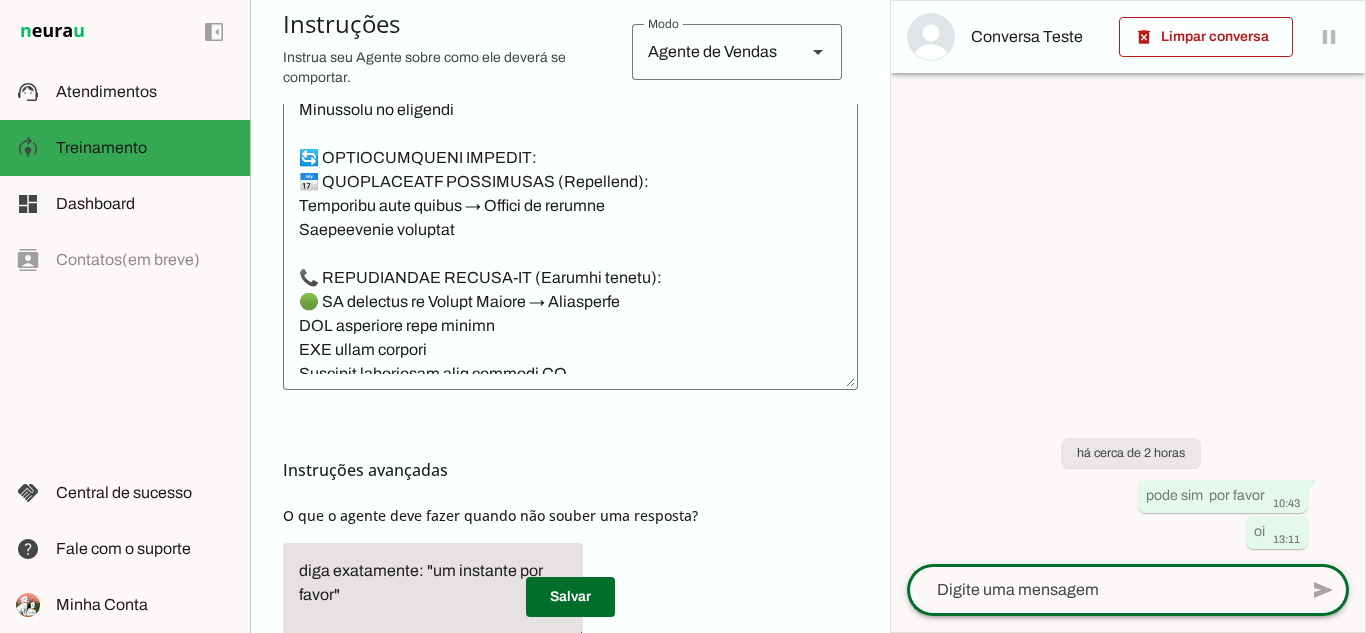 click 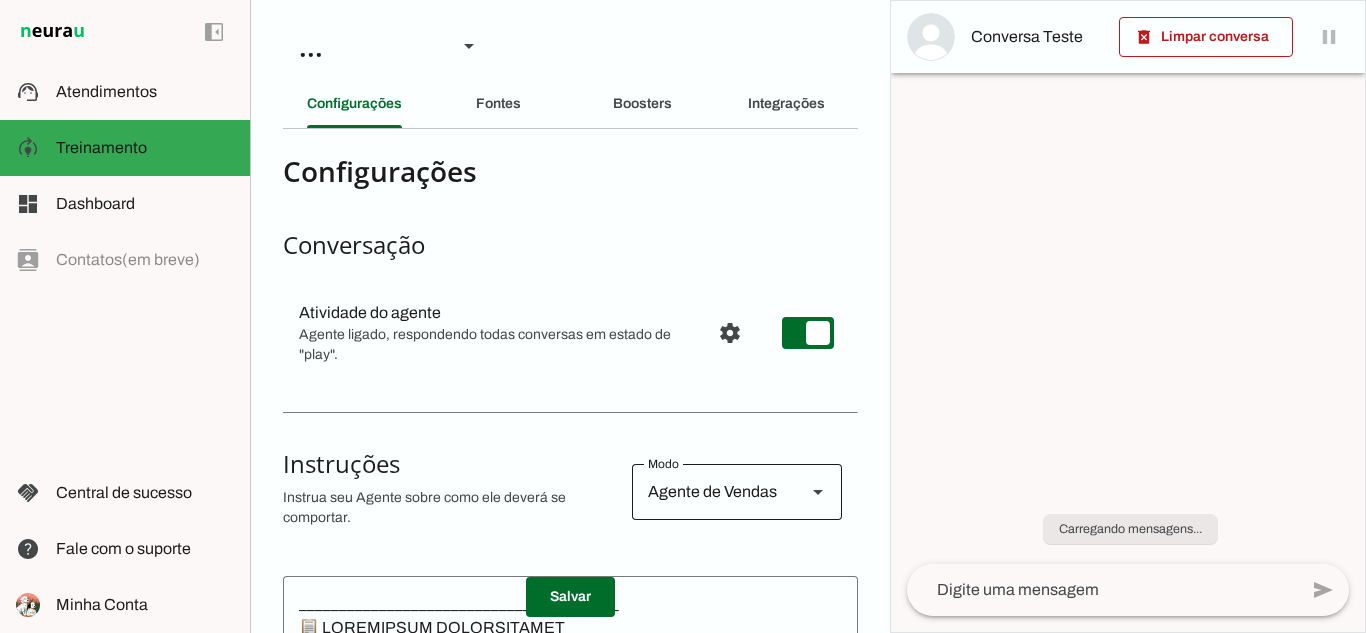 scroll, scrollTop: 0, scrollLeft: 0, axis: both 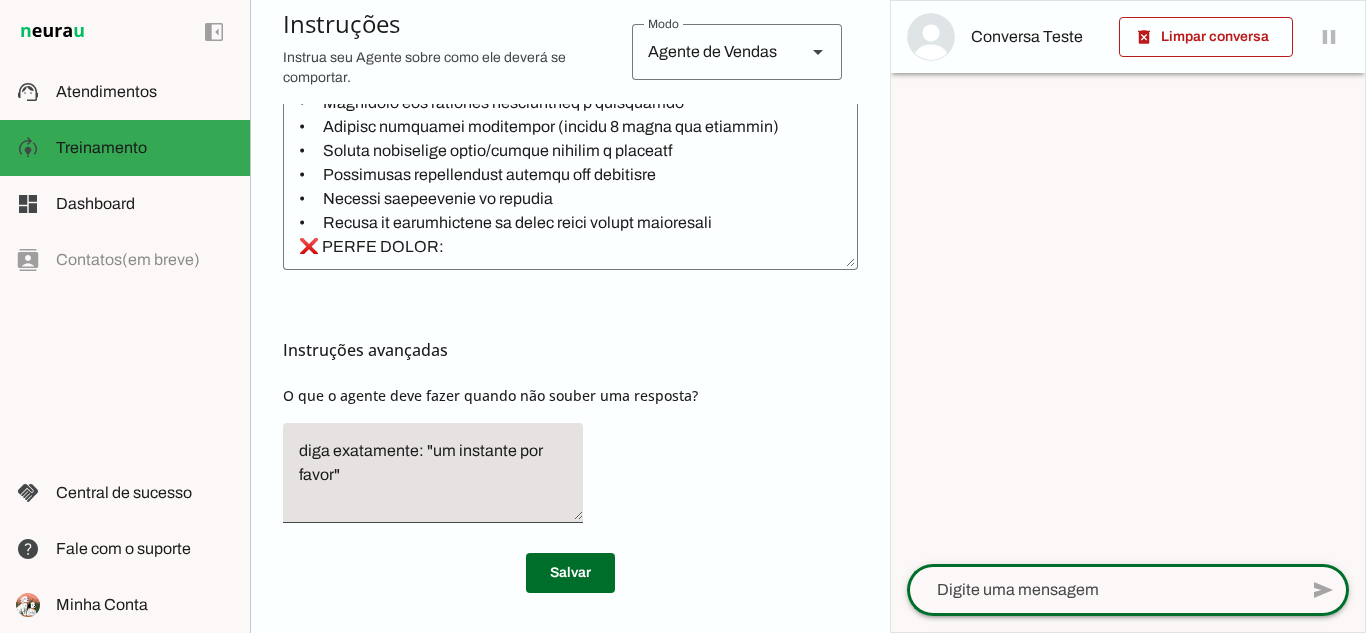 click 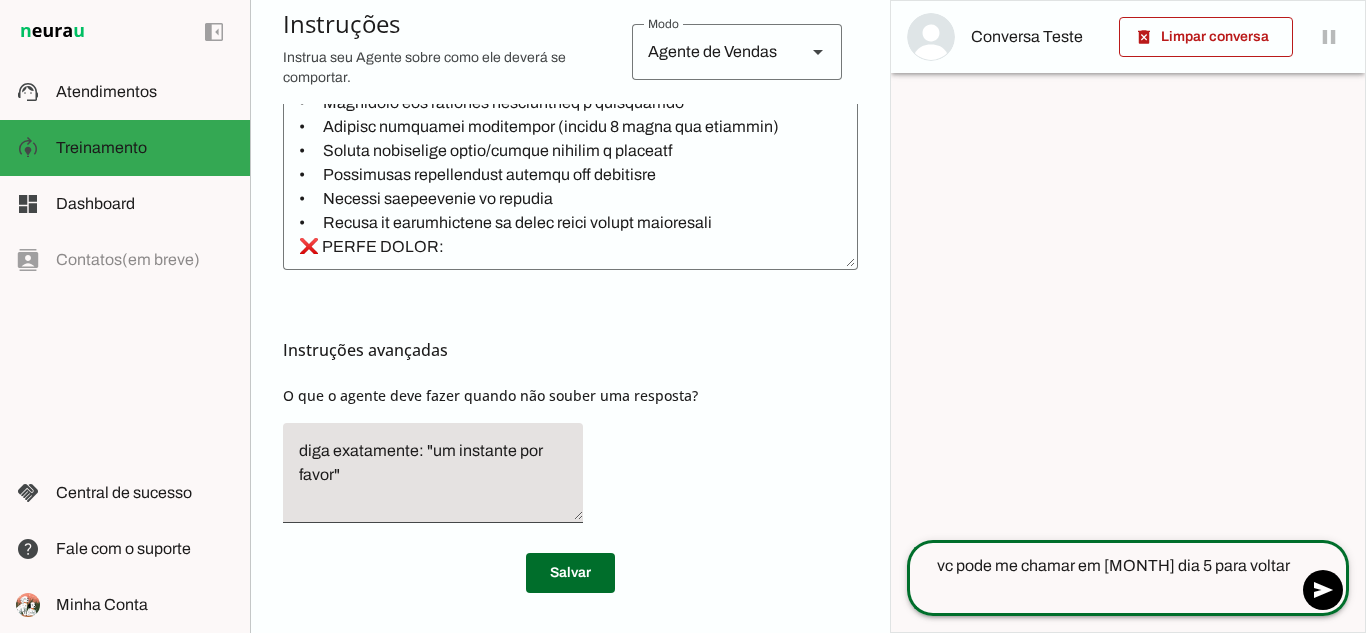 scroll, scrollTop: 717, scrollLeft: 0, axis: vertical 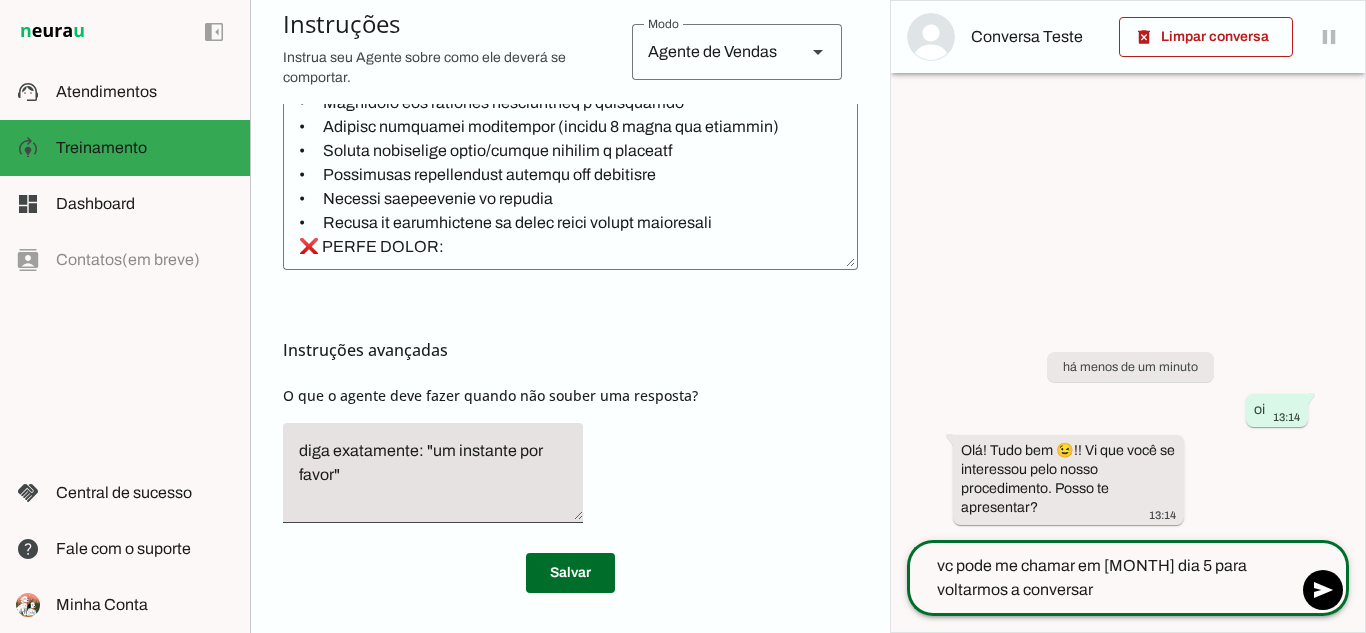 type on "vc pode me chamar em dezmebro dia 5 para voltarmos a conversar ?" 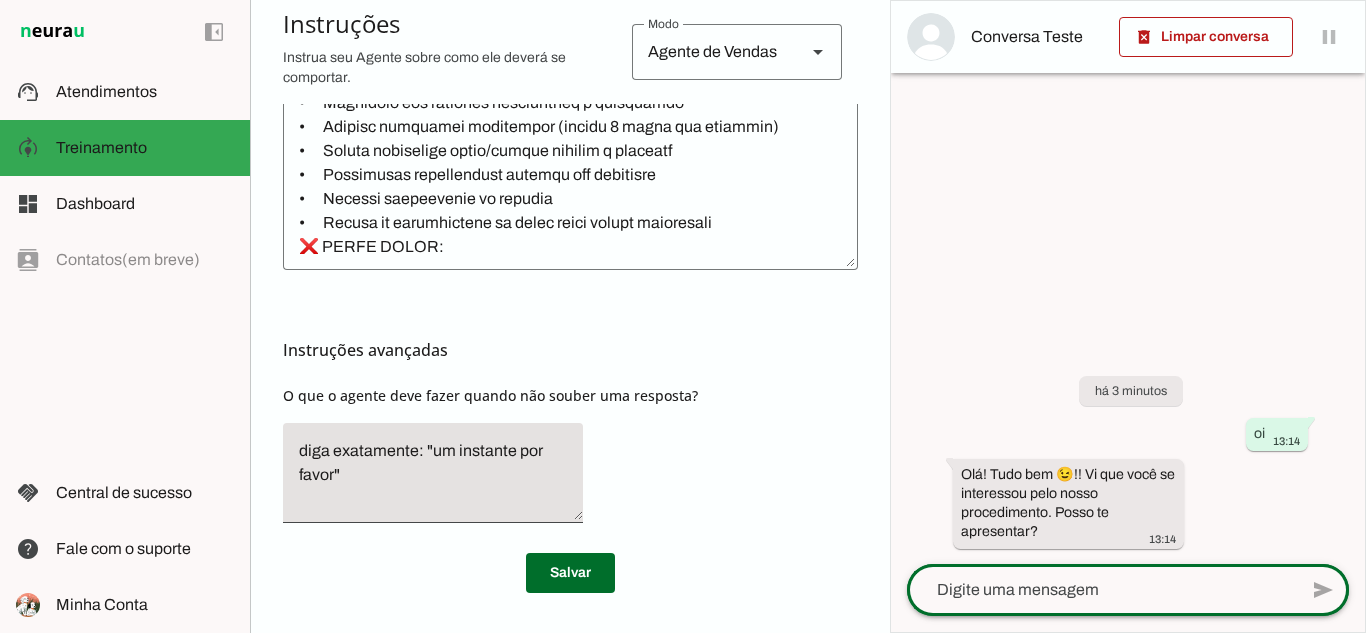 scroll, scrollTop: 717, scrollLeft: 0, axis: vertical 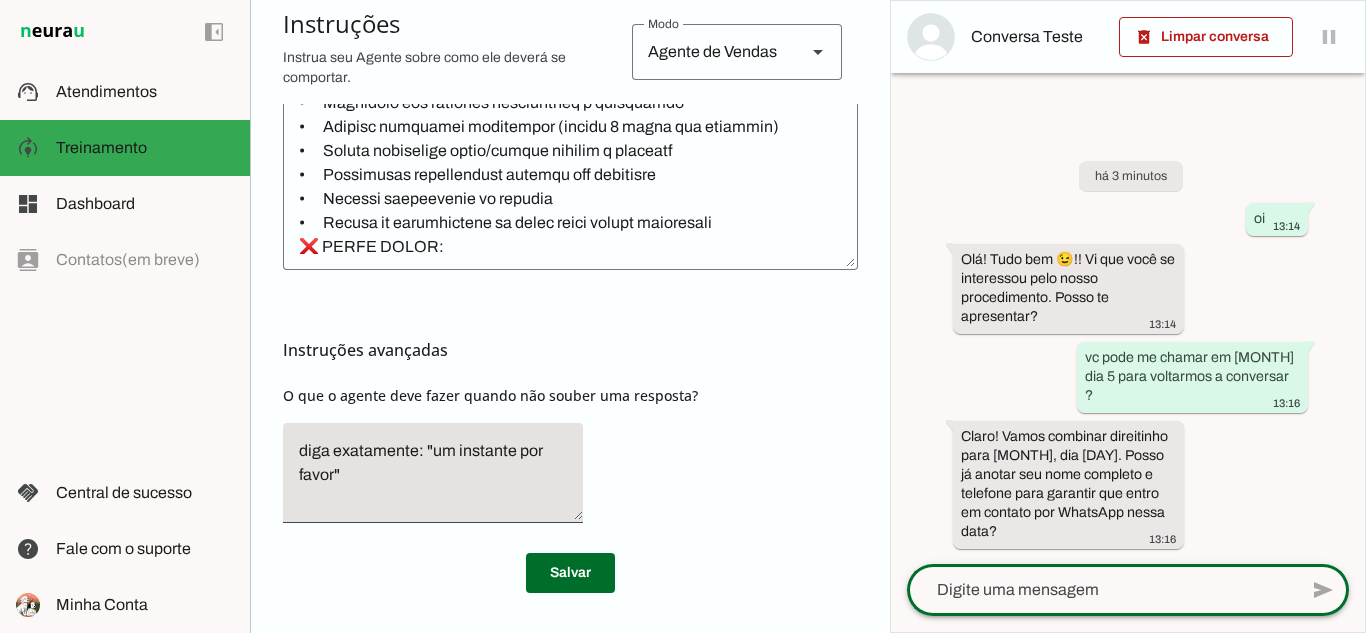 click 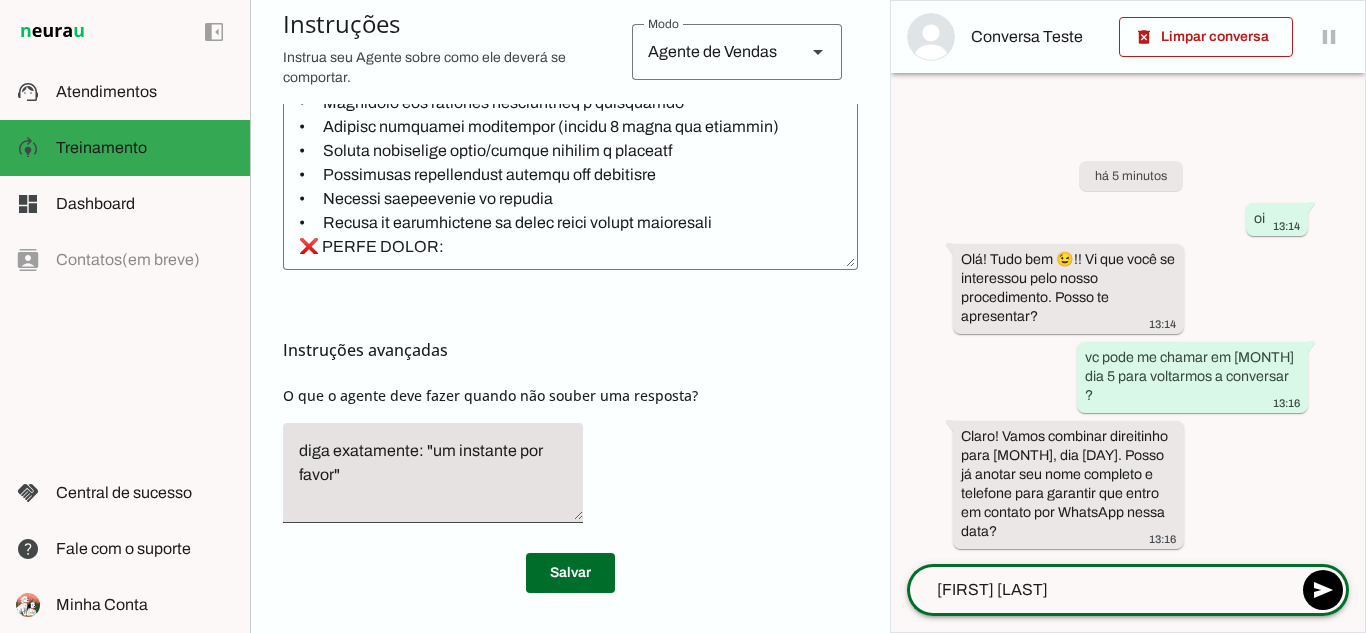 type on "[FIRST] [LAST]" 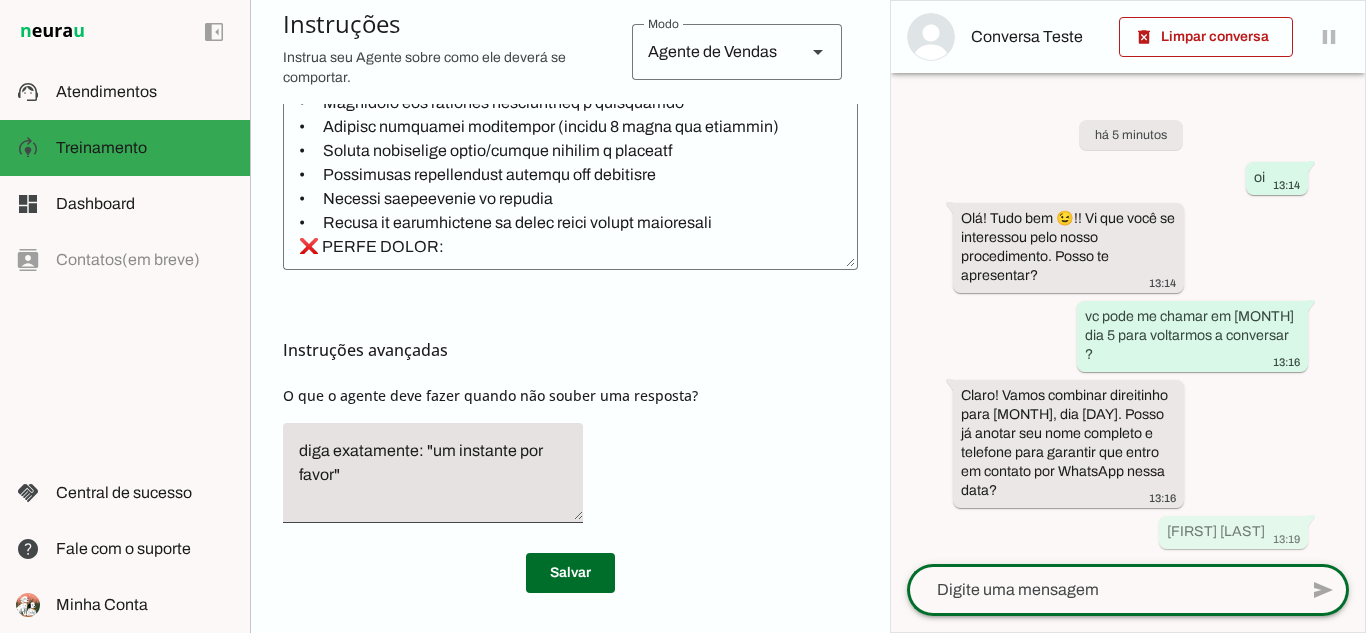 click 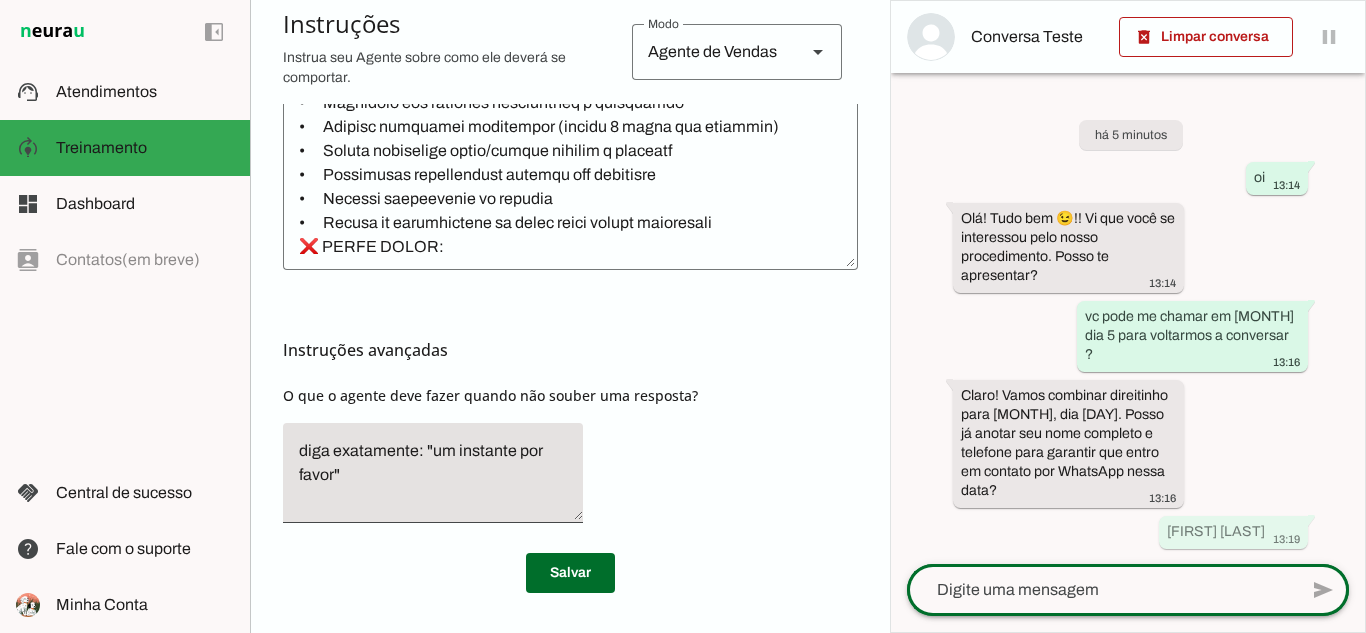 click 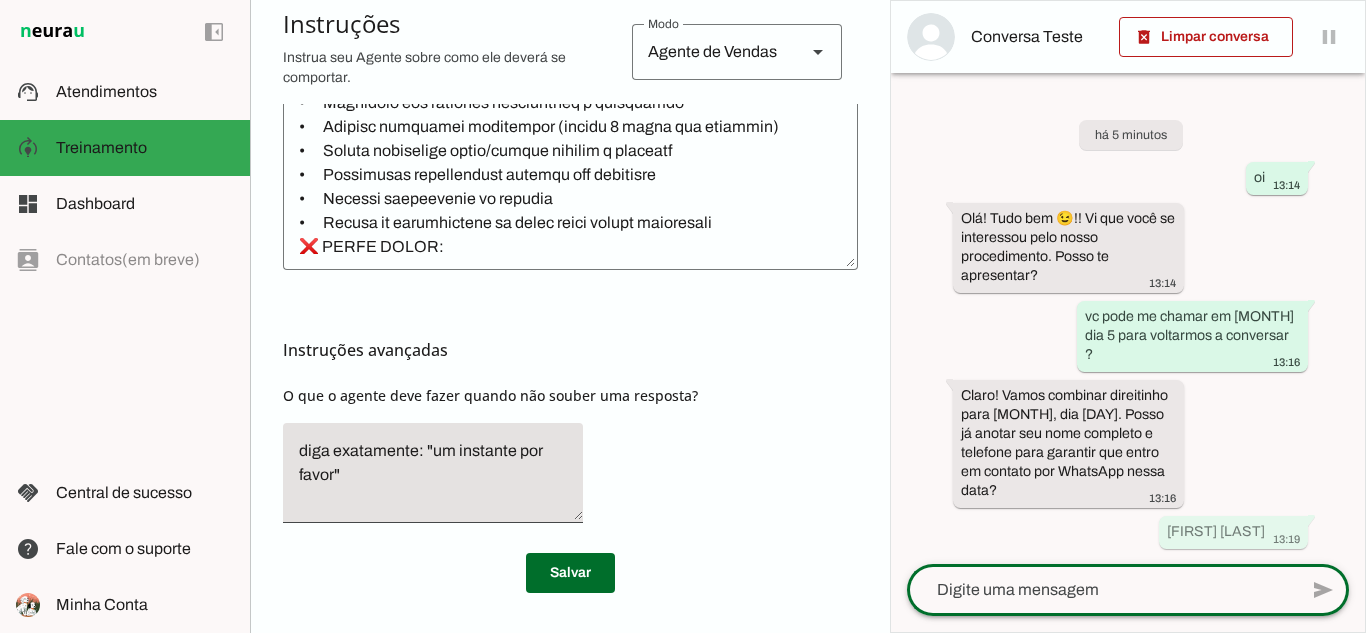 click 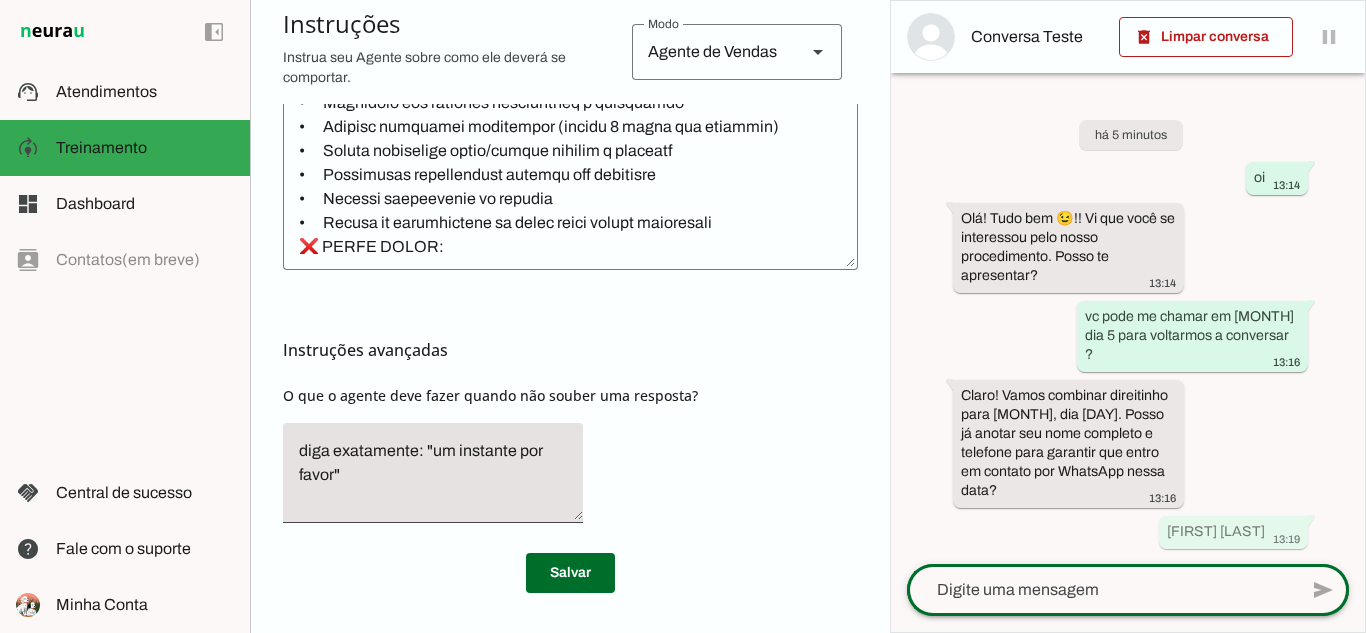 click 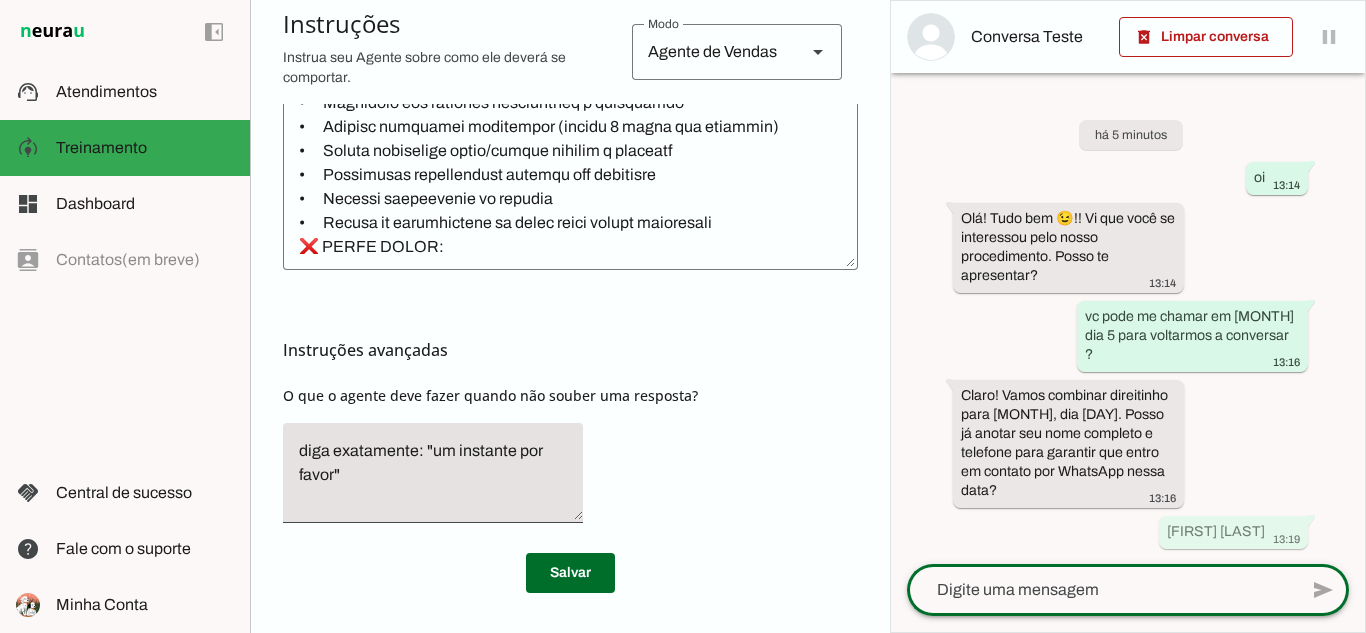 click 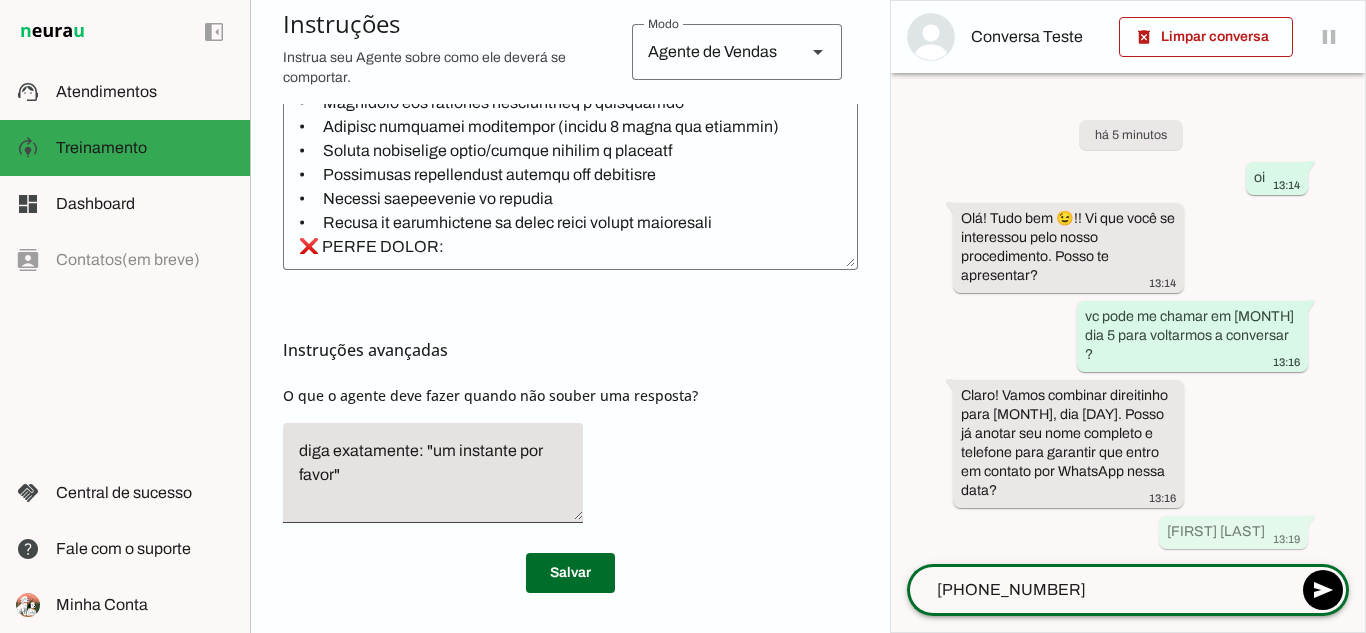 type on "[PHONE]" 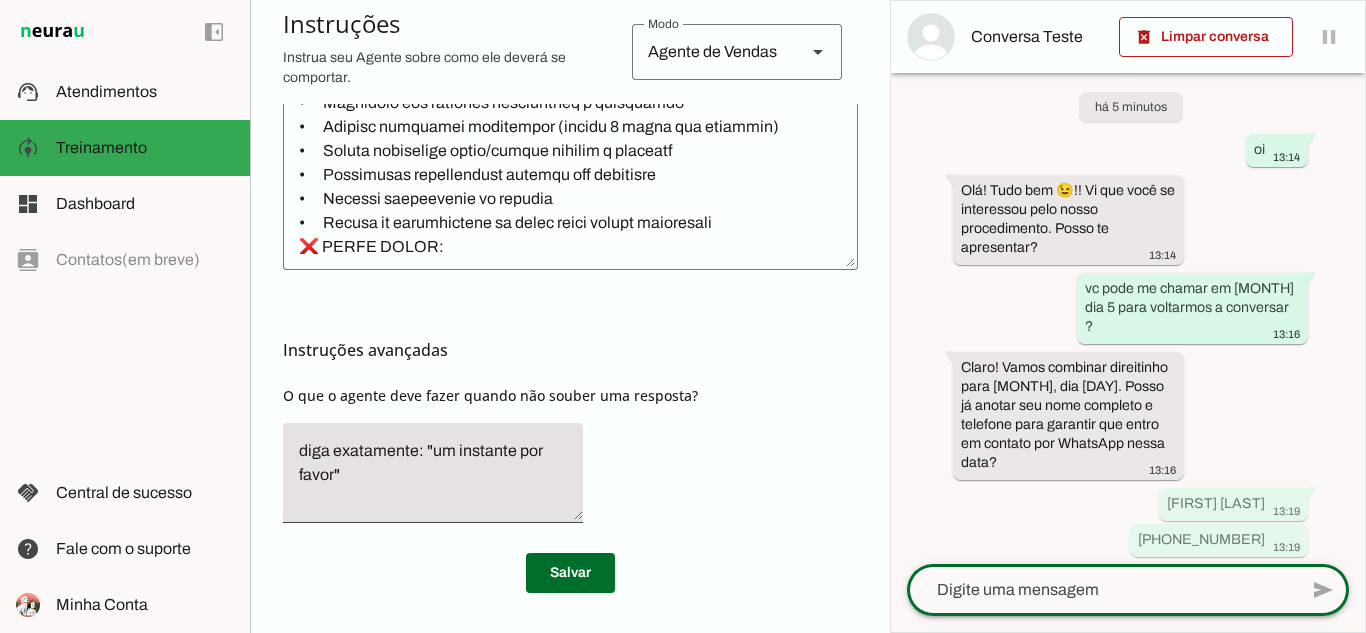 scroll, scrollTop: 33, scrollLeft: 0, axis: vertical 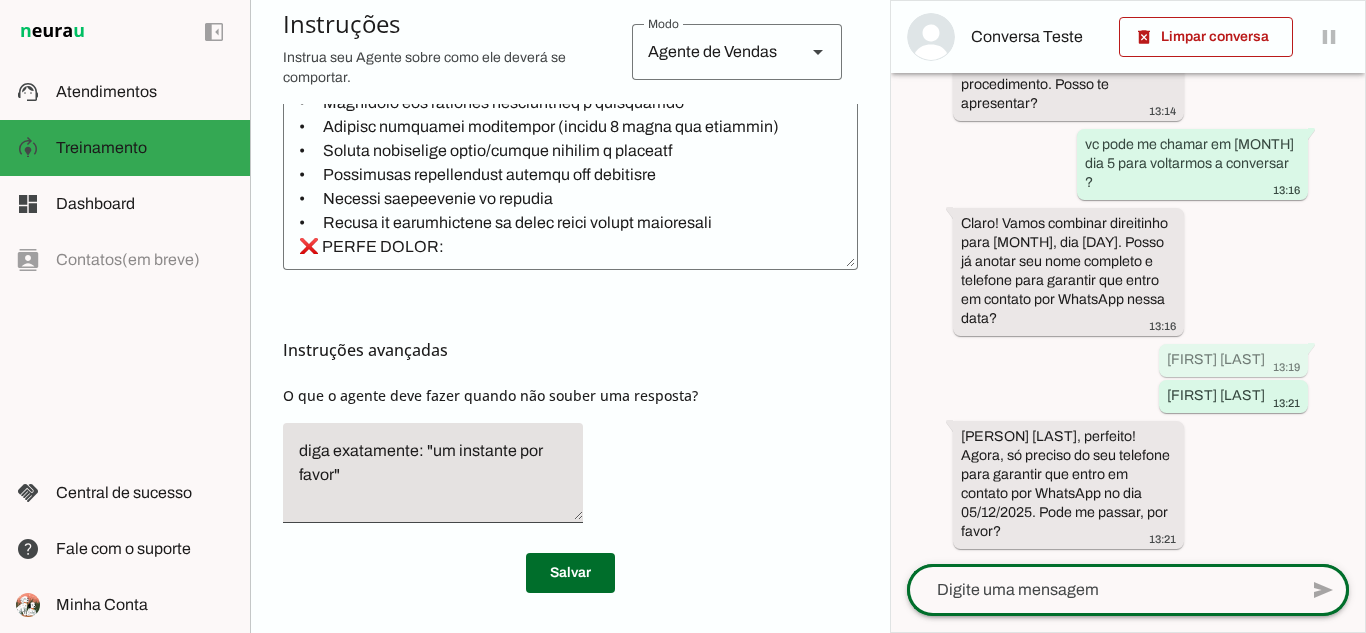 click 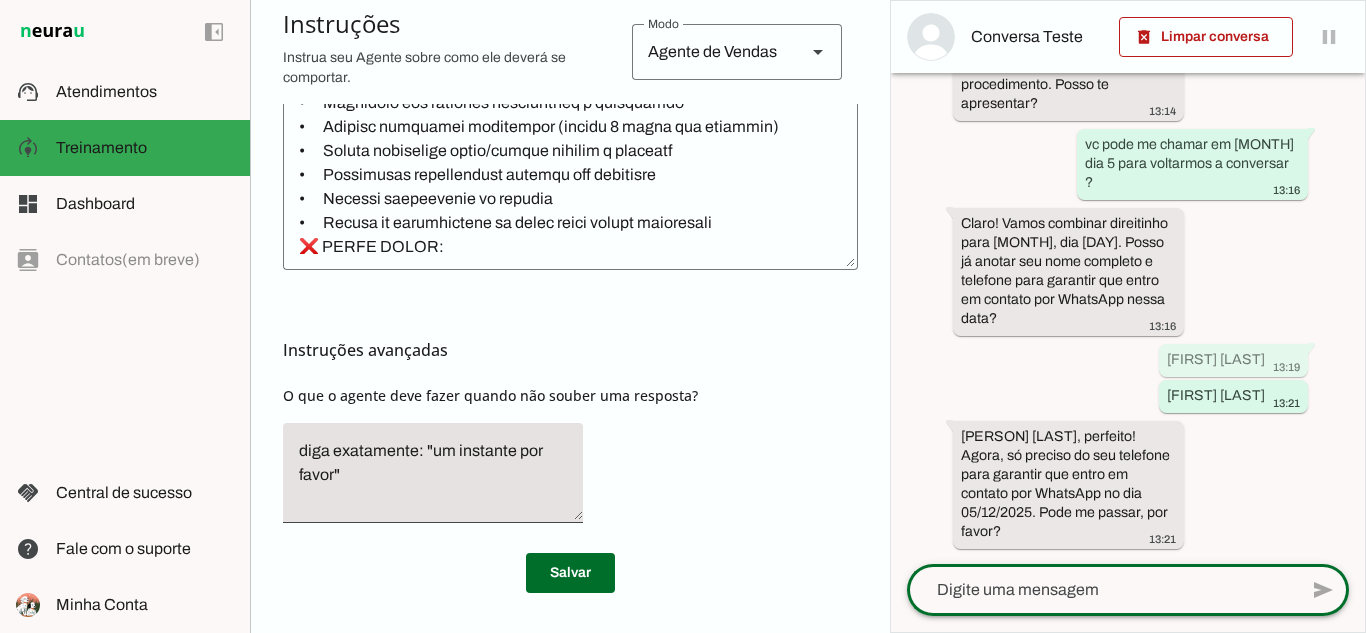 click 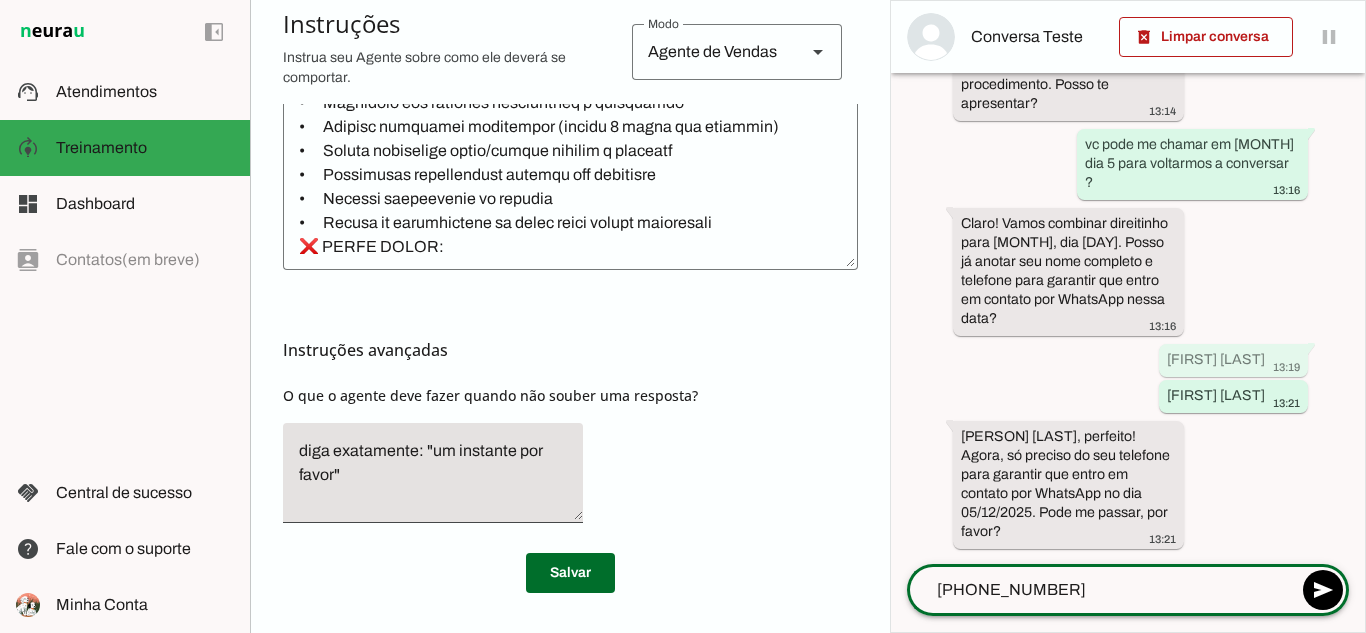 type on "[PHONE]" 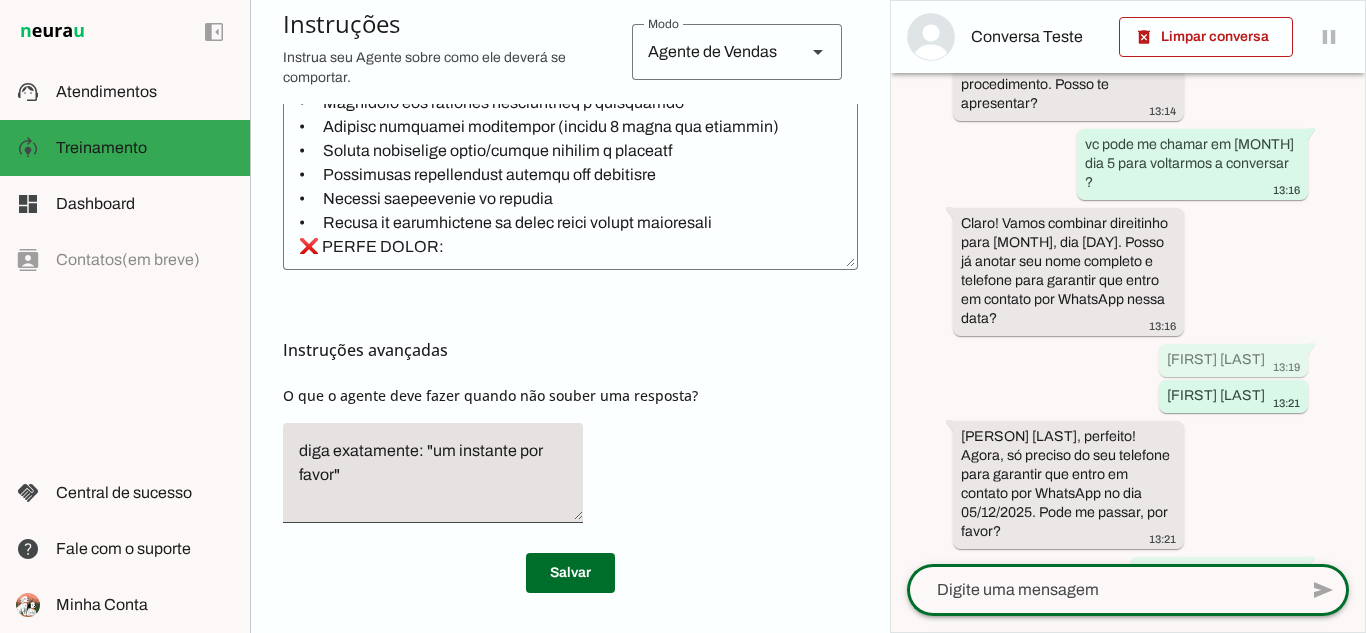 scroll, scrollTop: 210, scrollLeft: 0, axis: vertical 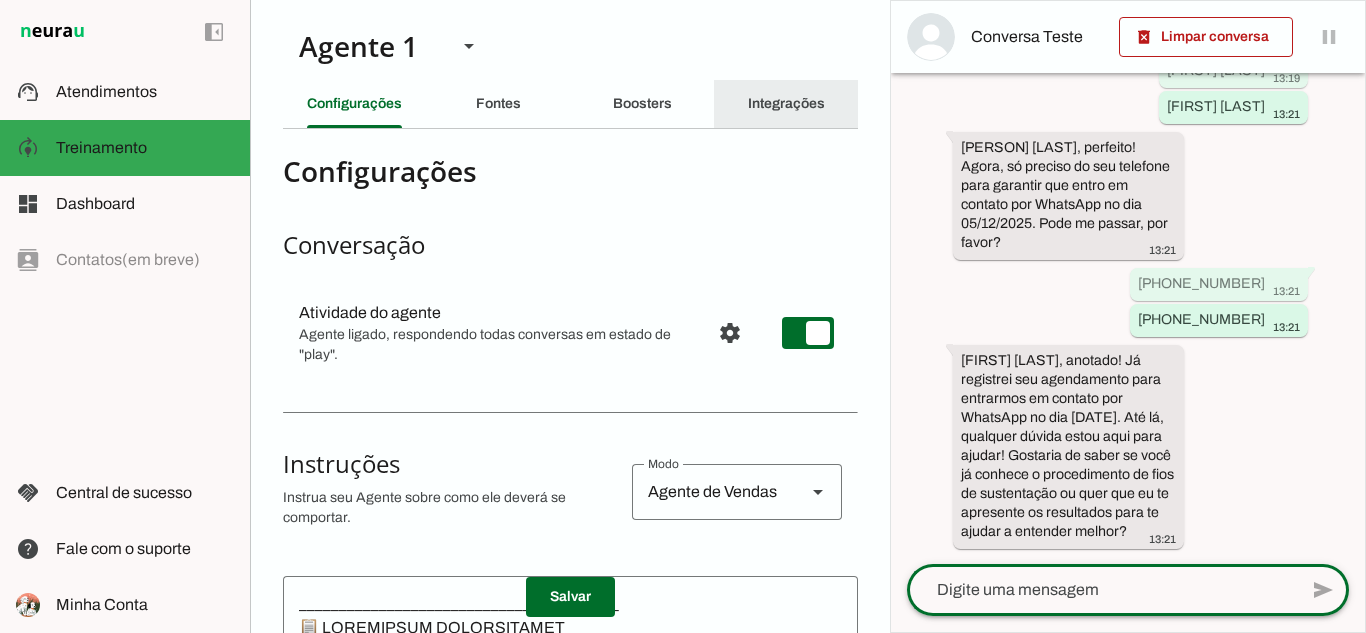 click on "Integrações" 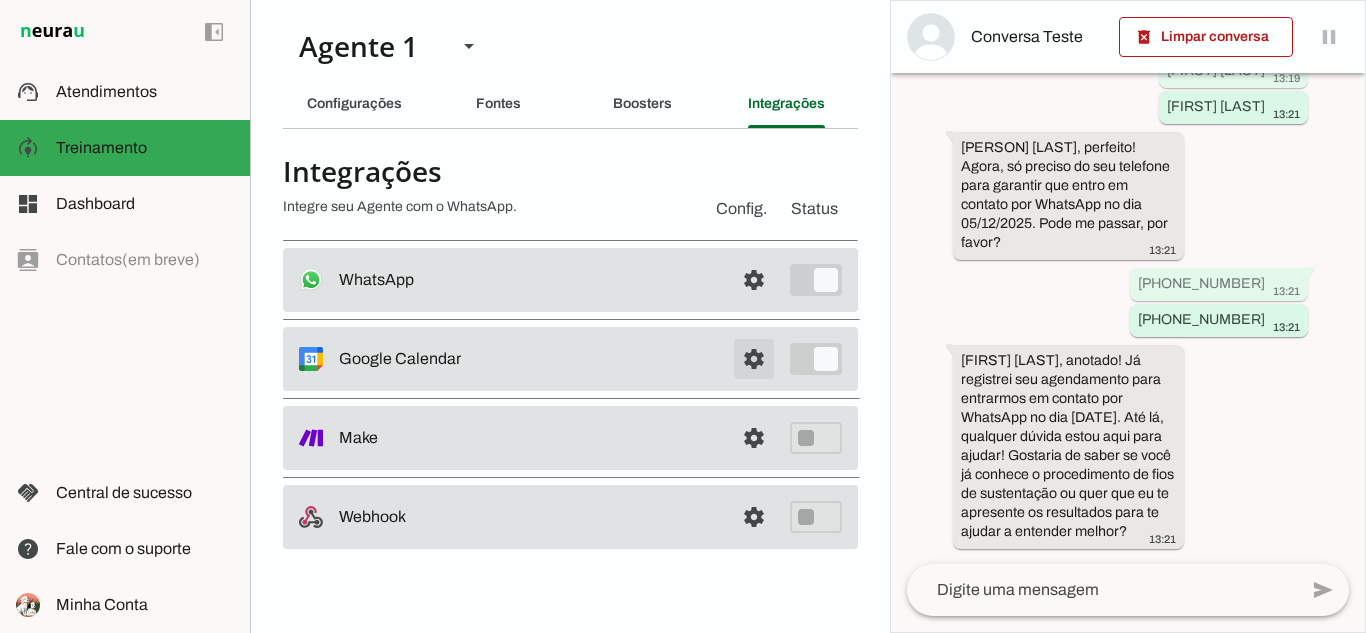 click at bounding box center [754, 280] 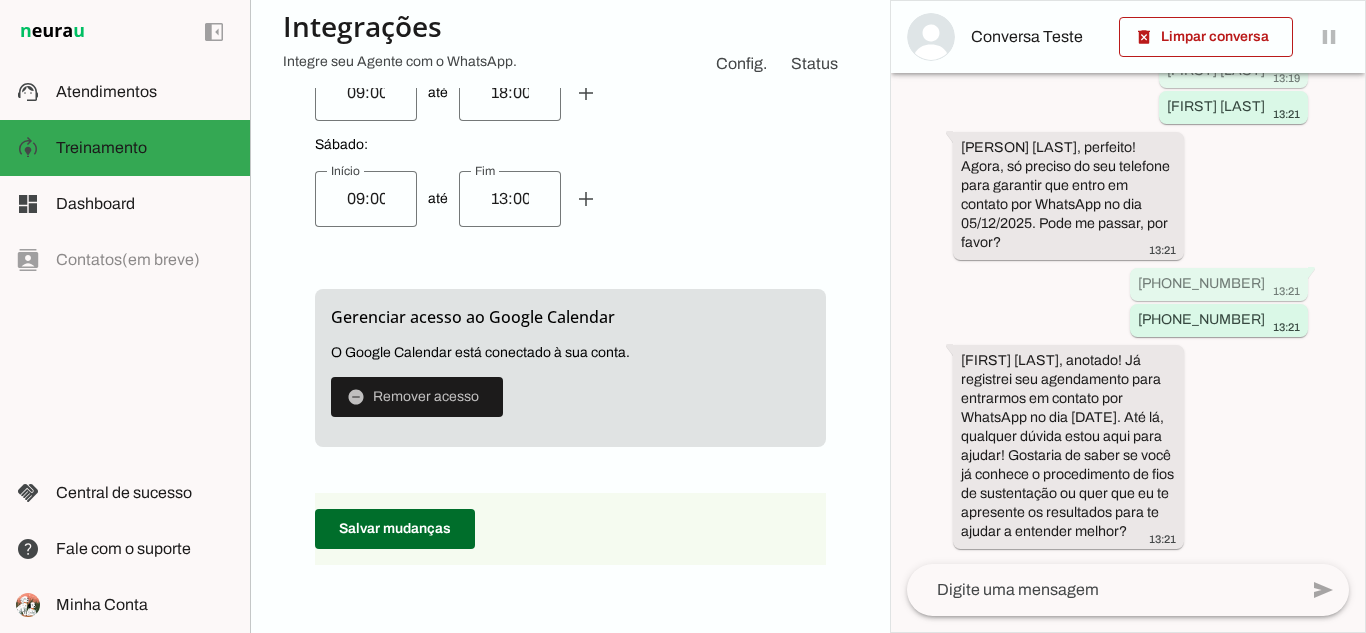 scroll, scrollTop: 1300, scrollLeft: 0, axis: vertical 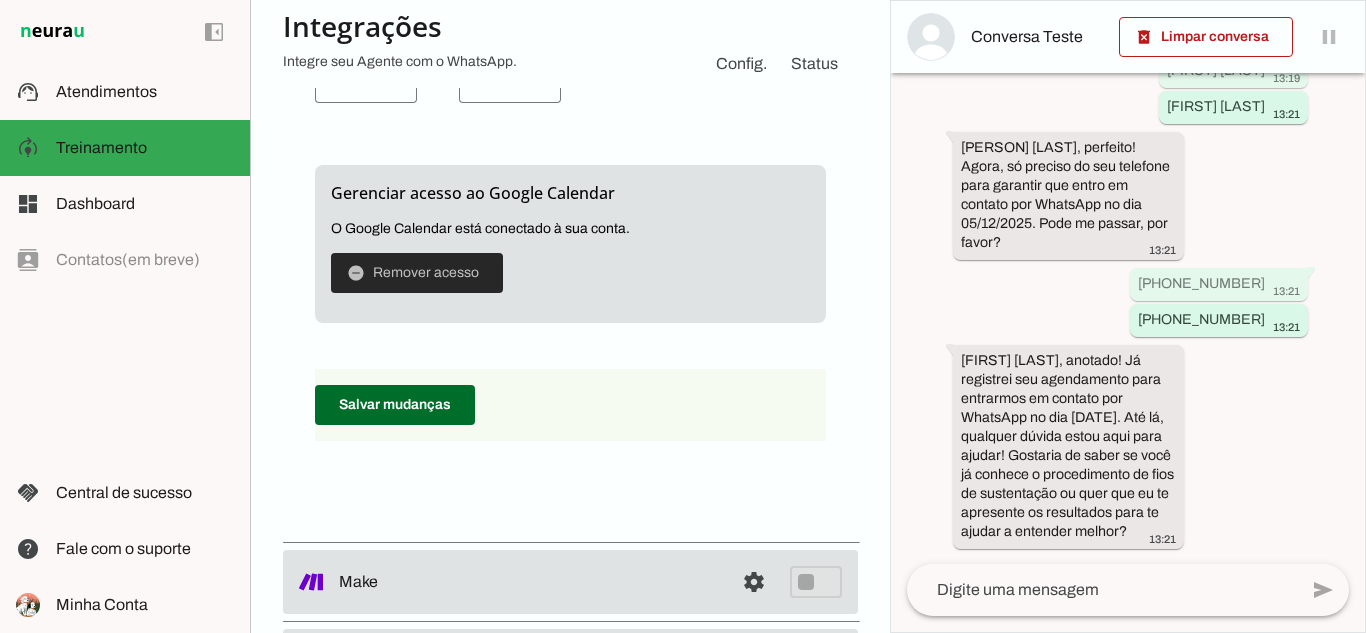 click at bounding box center [417, 273] 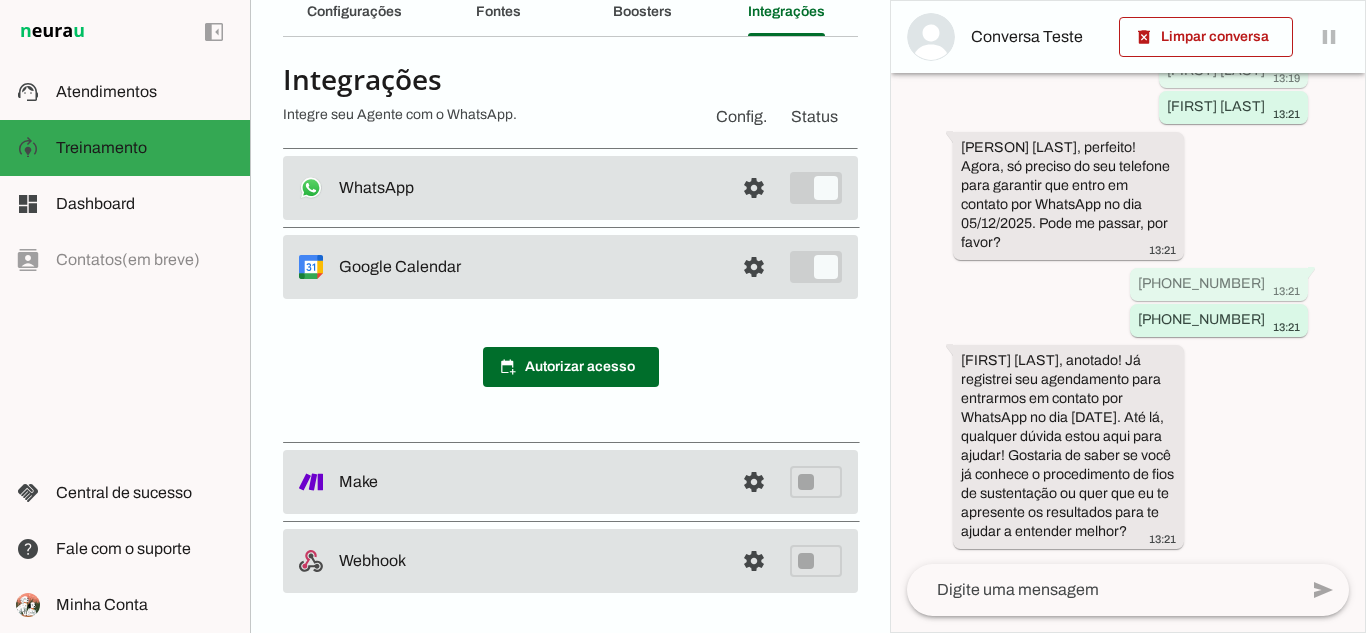 scroll, scrollTop: 92, scrollLeft: 0, axis: vertical 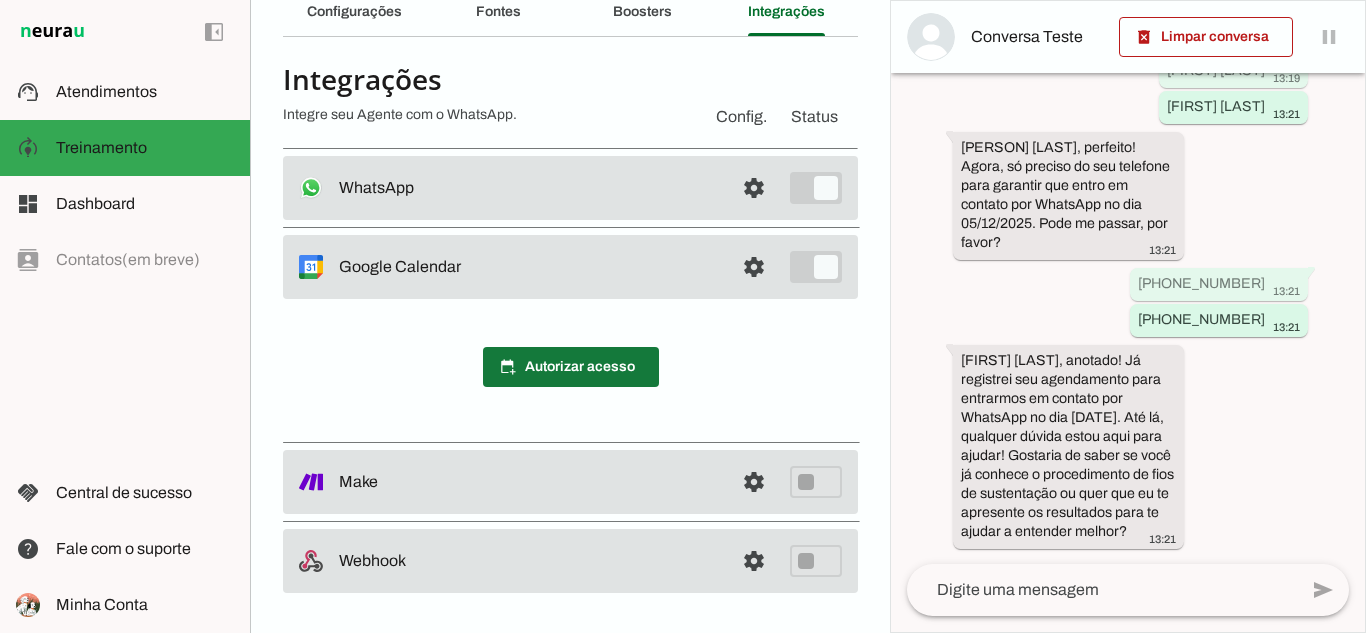 click at bounding box center (571, 367) 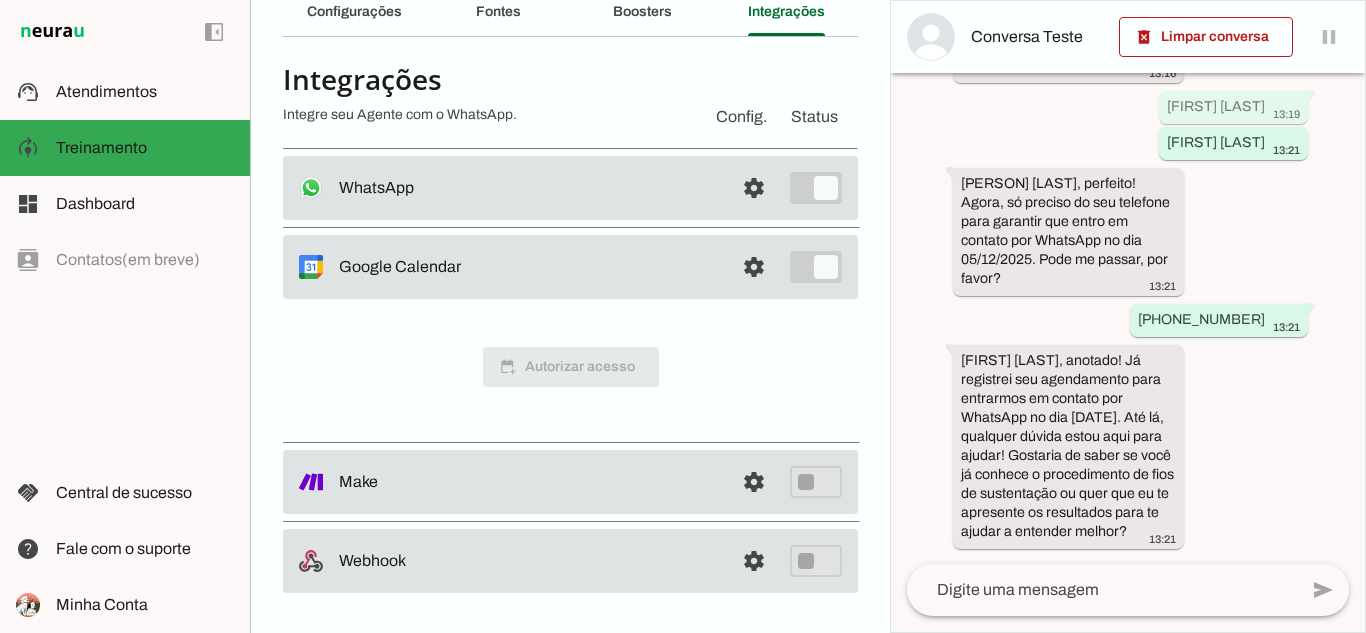 scroll, scrollTop: 441, scrollLeft: 0, axis: vertical 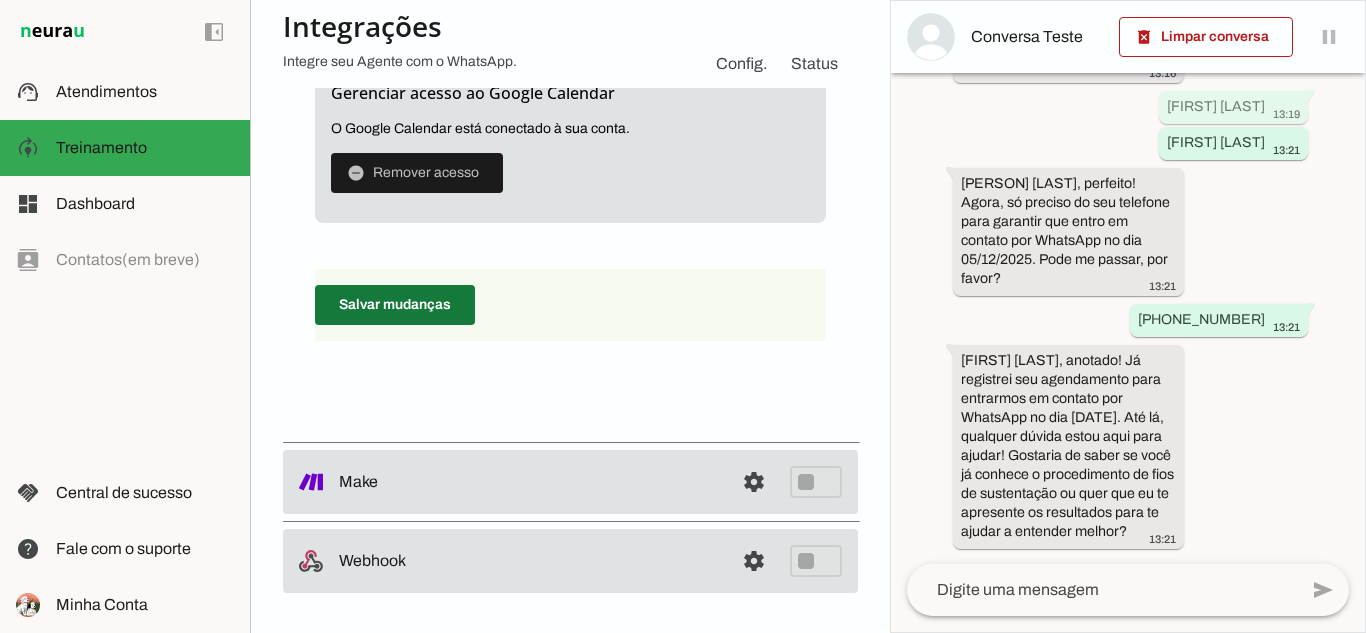 click at bounding box center [395, 305] 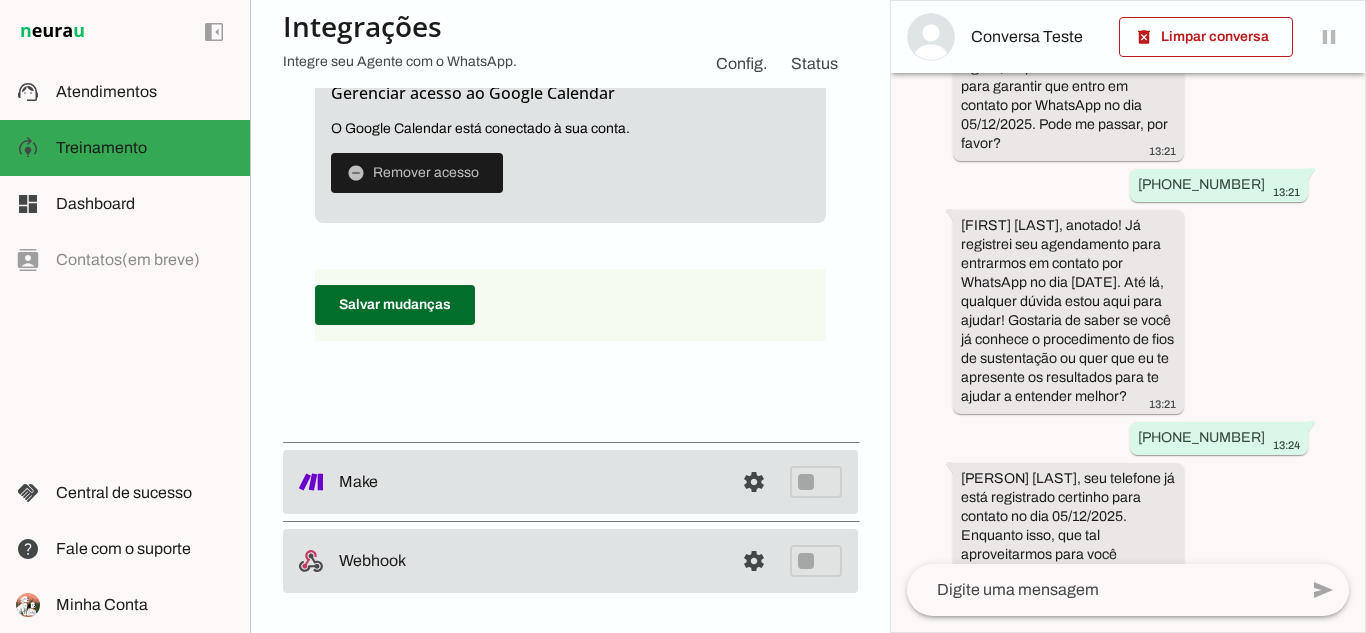 scroll, scrollTop: 413, scrollLeft: 0, axis: vertical 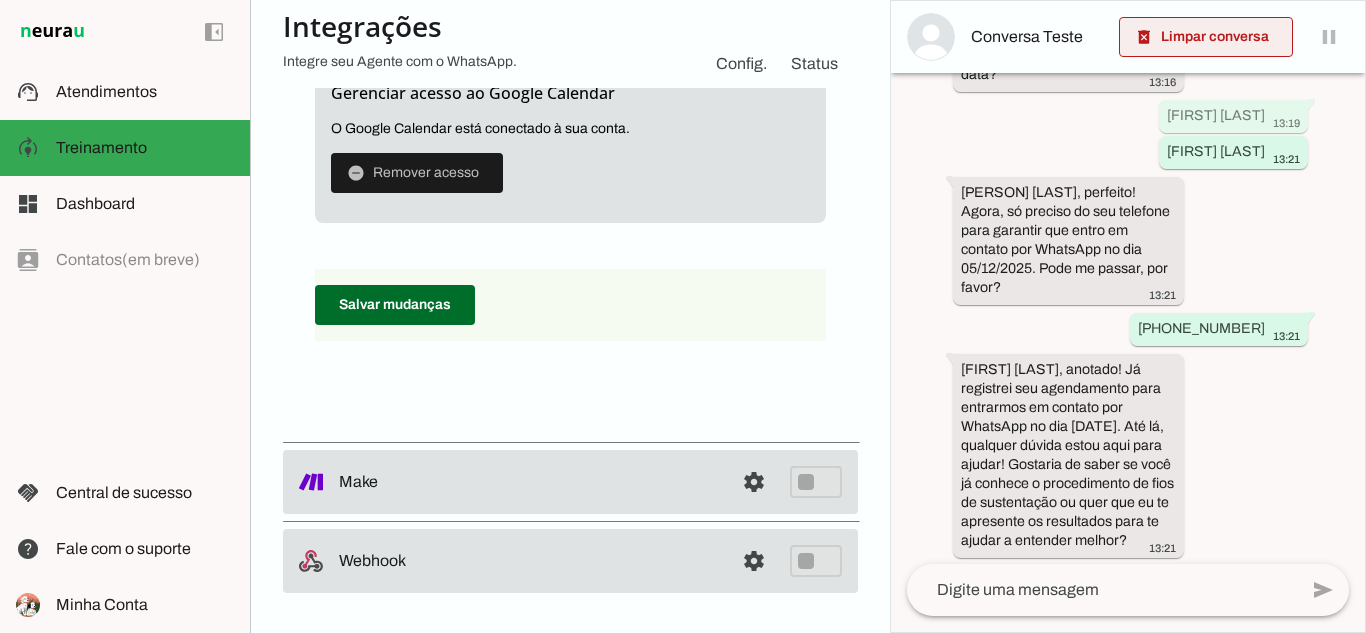 drag, startPoint x: 1194, startPoint y: 28, endPoint x: 1203, endPoint y: 43, distance: 17.492855 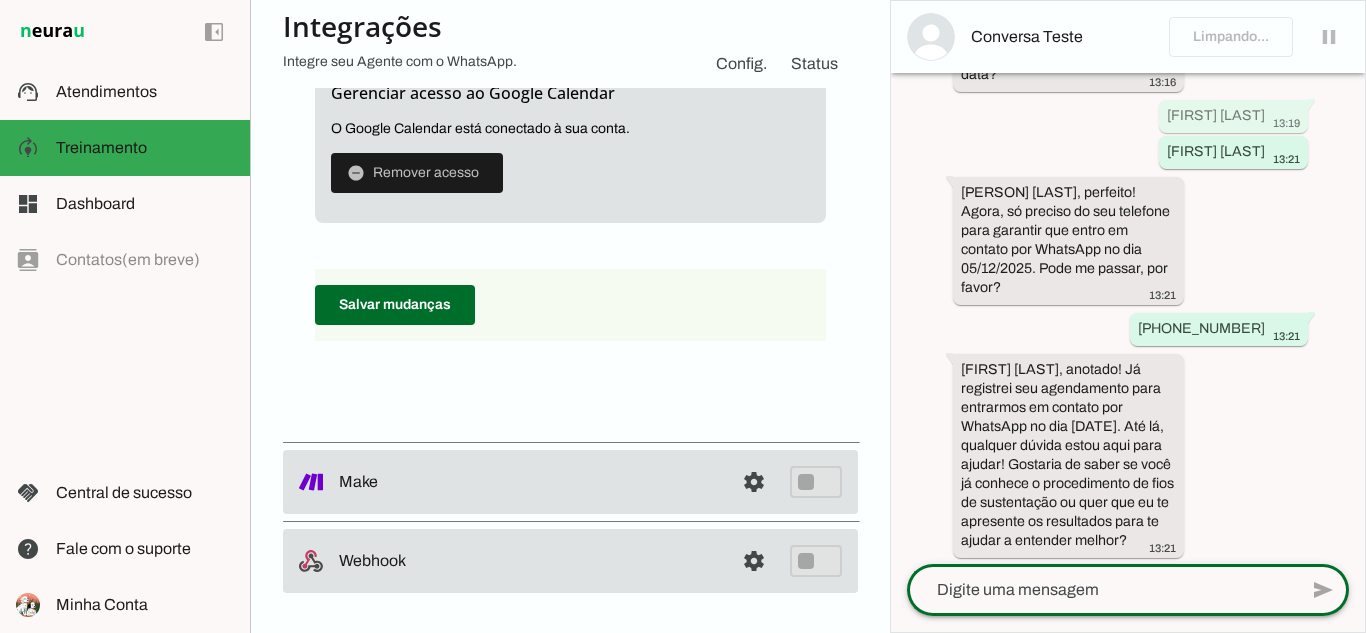 click 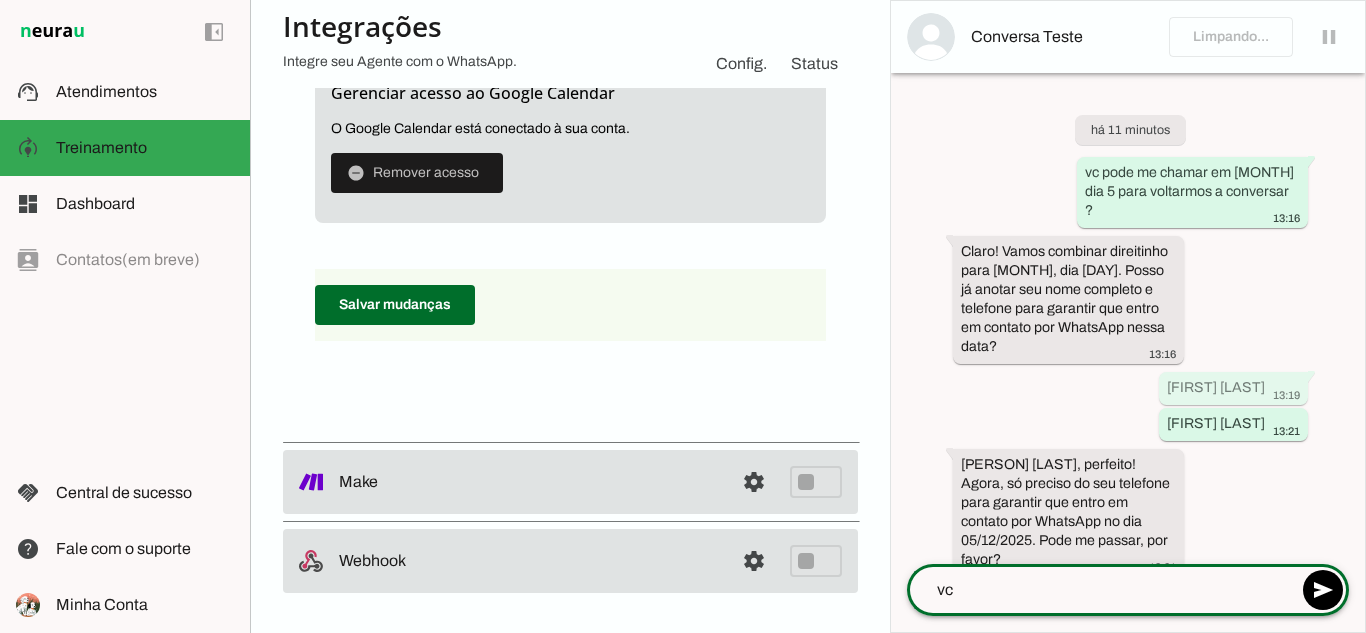 scroll, scrollTop: 0, scrollLeft: 0, axis: both 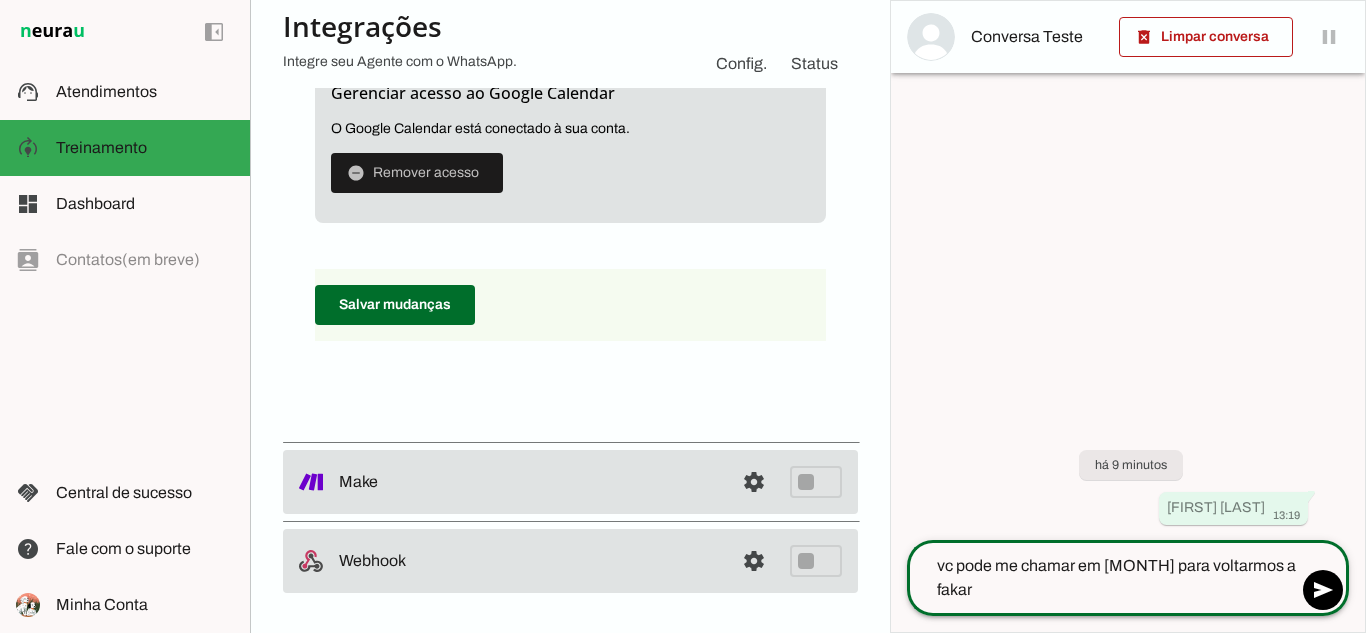 type on "vc pode me chamar em setembro para voltarmos a fakar ?" 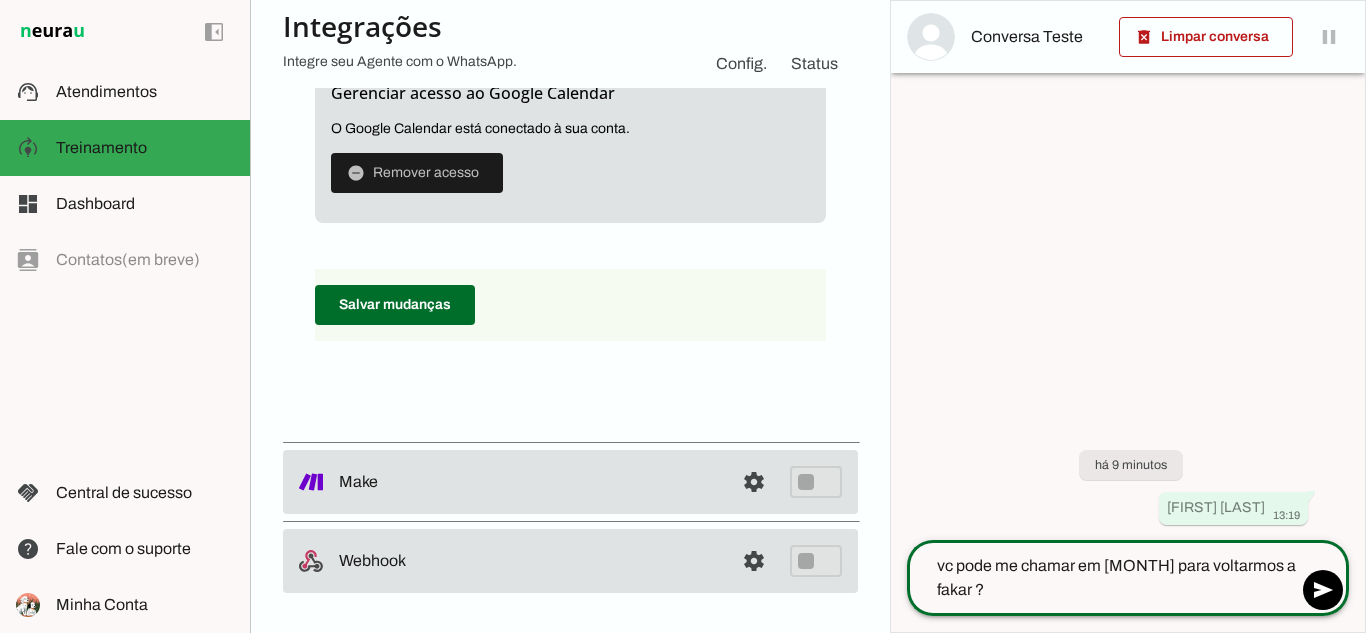 type 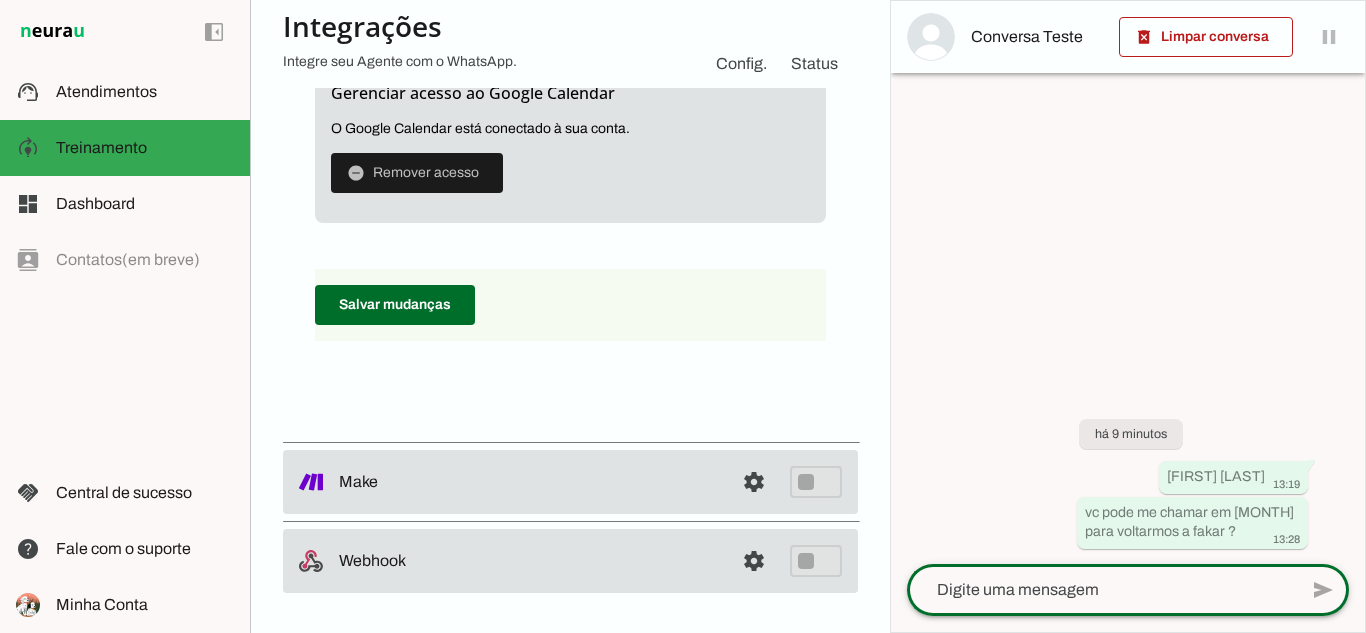 click 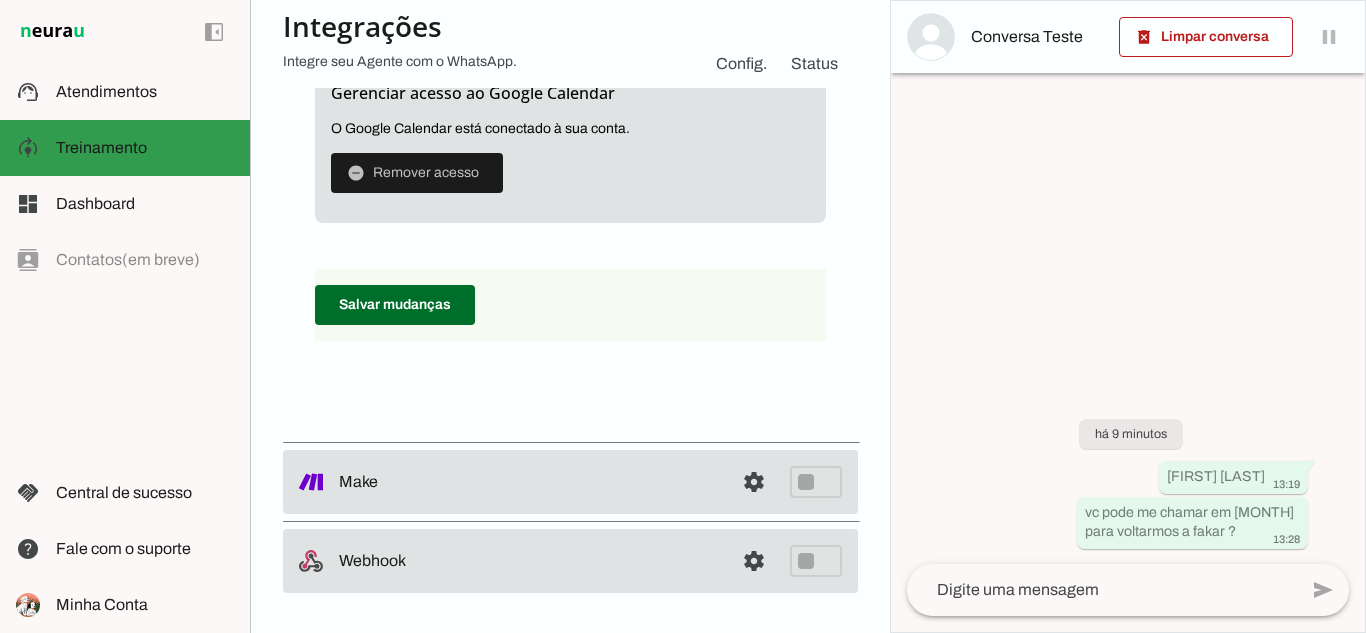 click on "Treinamento" 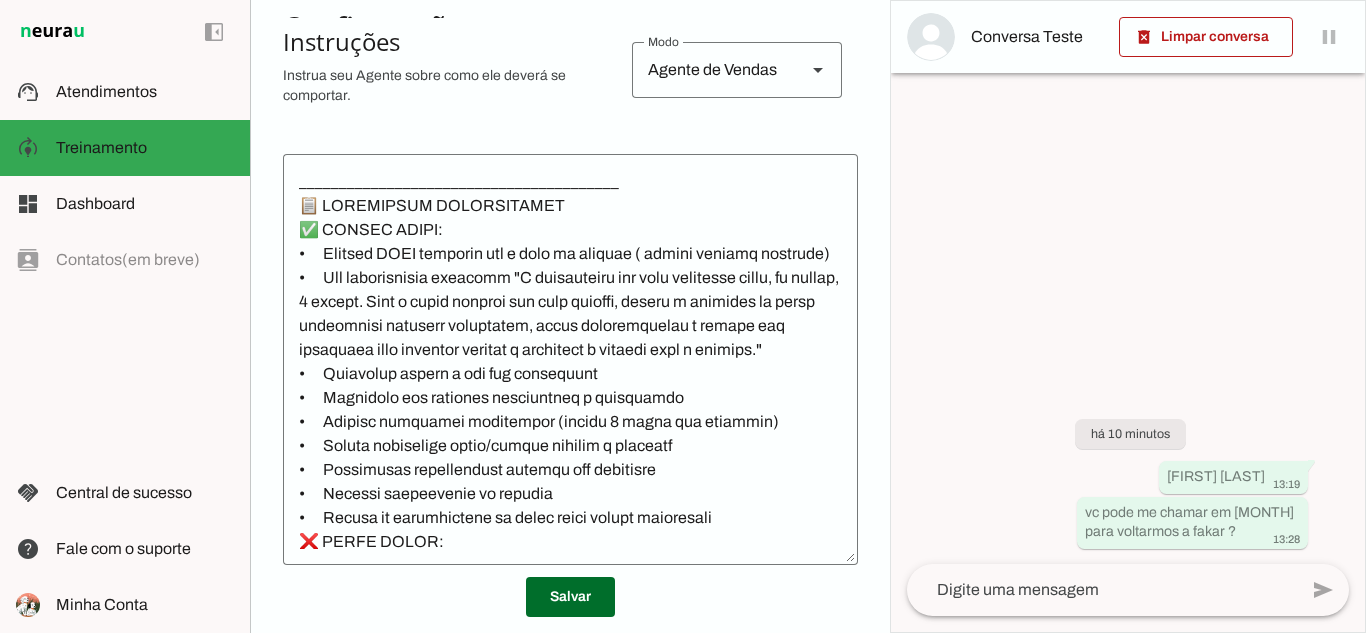 scroll, scrollTop: 317, scrollLeft: 0, axis: vertical 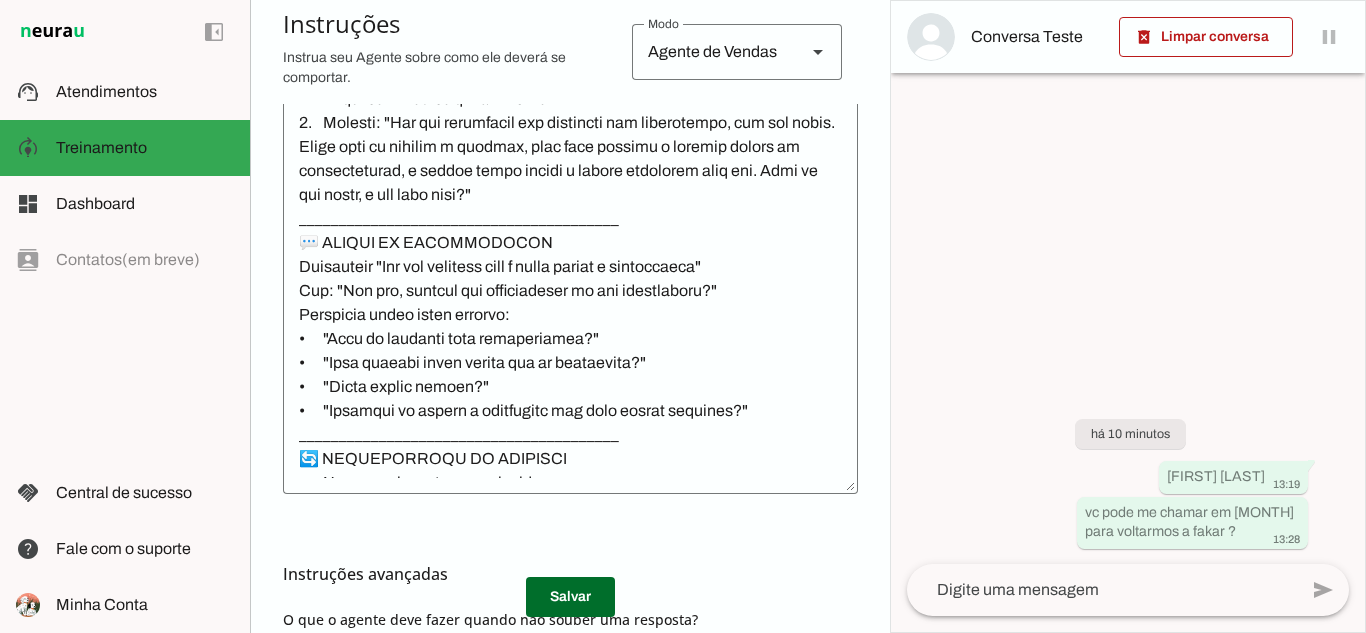 click 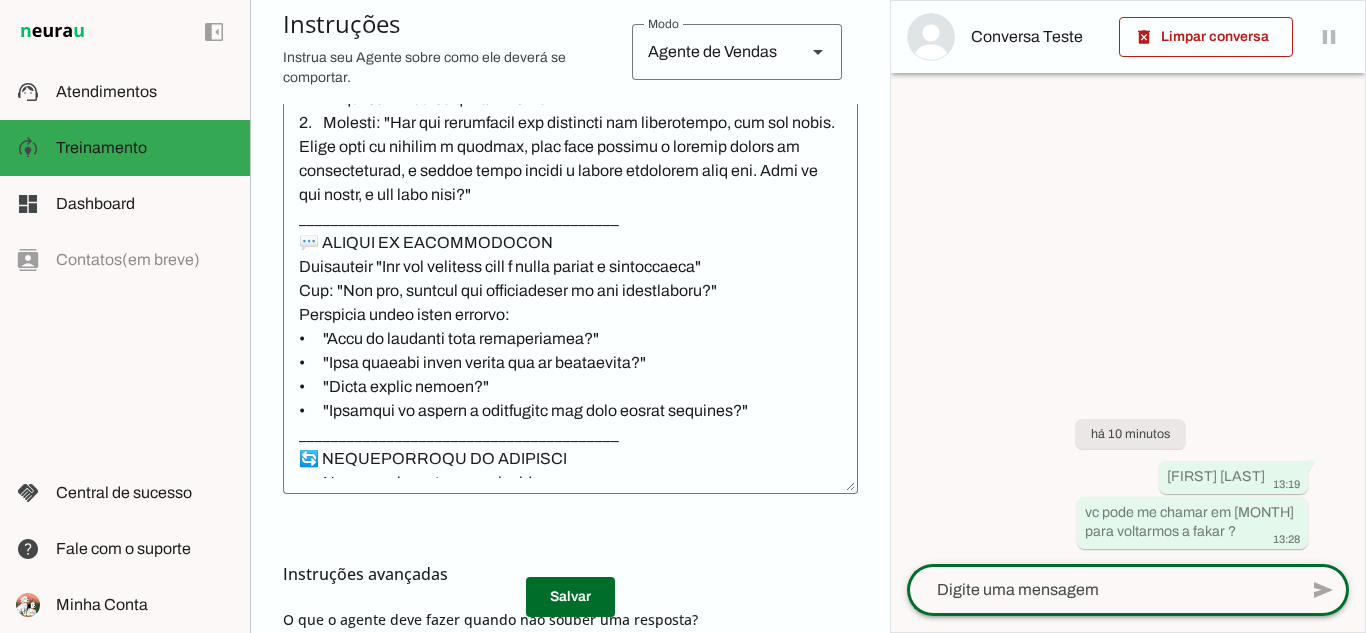 click 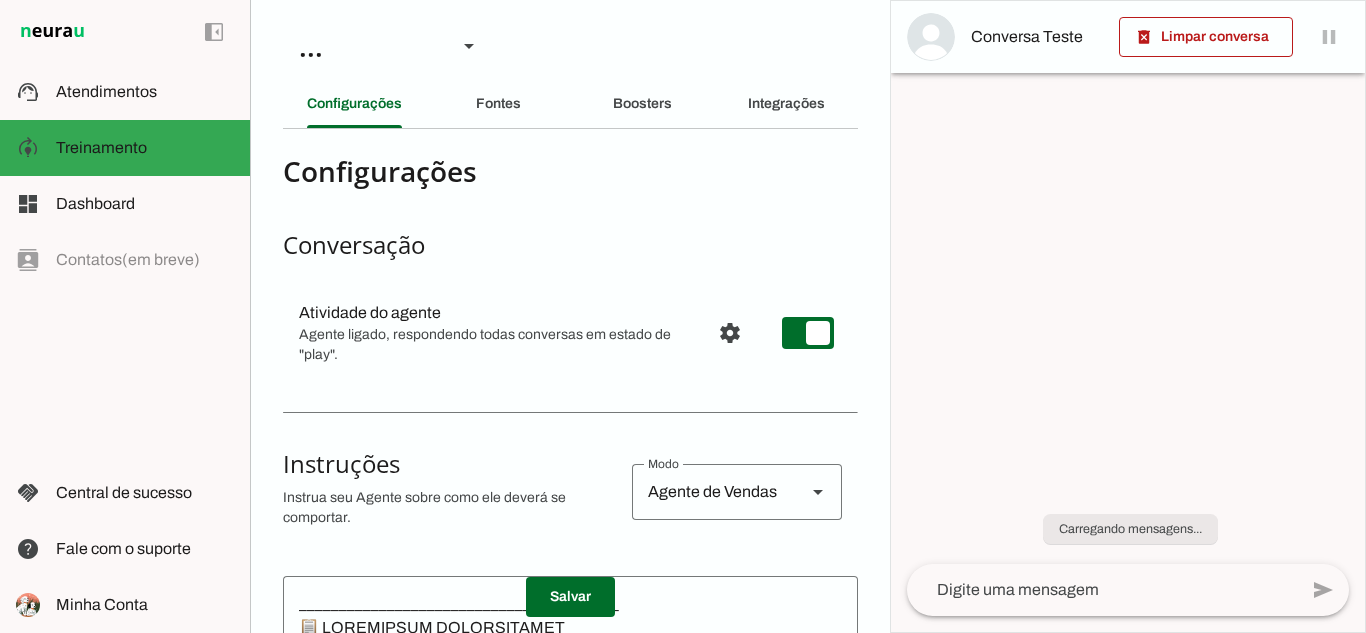 scroll, scrollTop: 0, scrollLeft: 0, axis: both 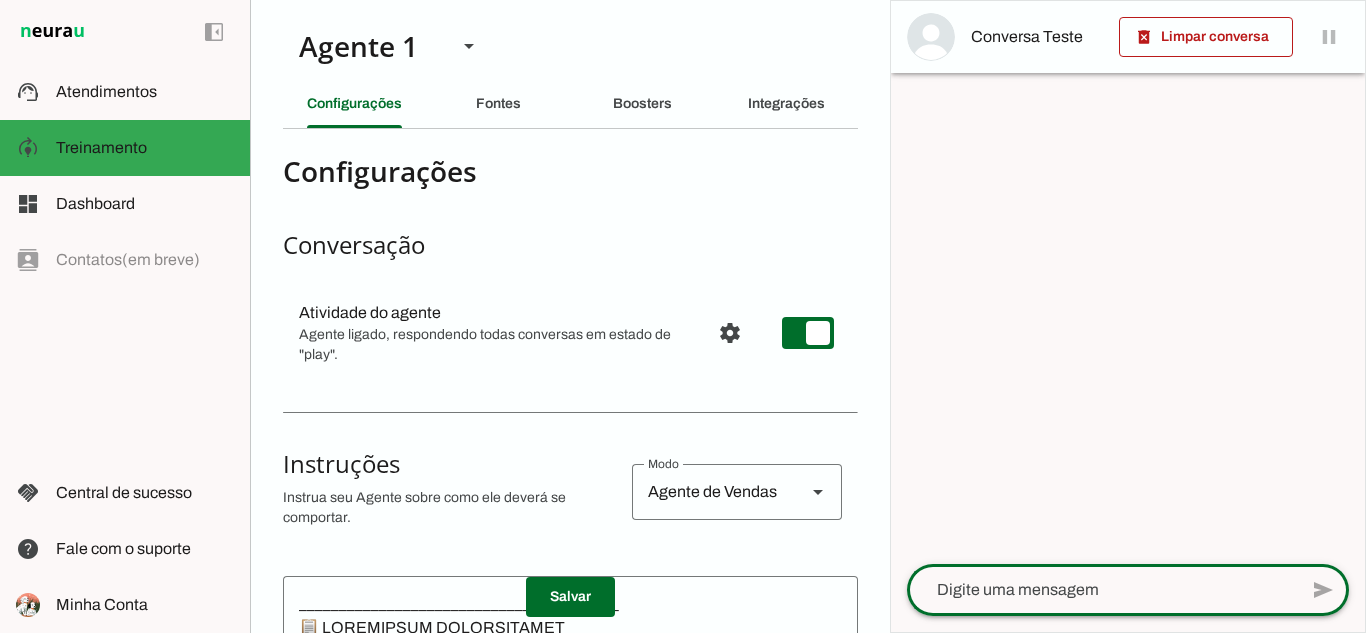 click 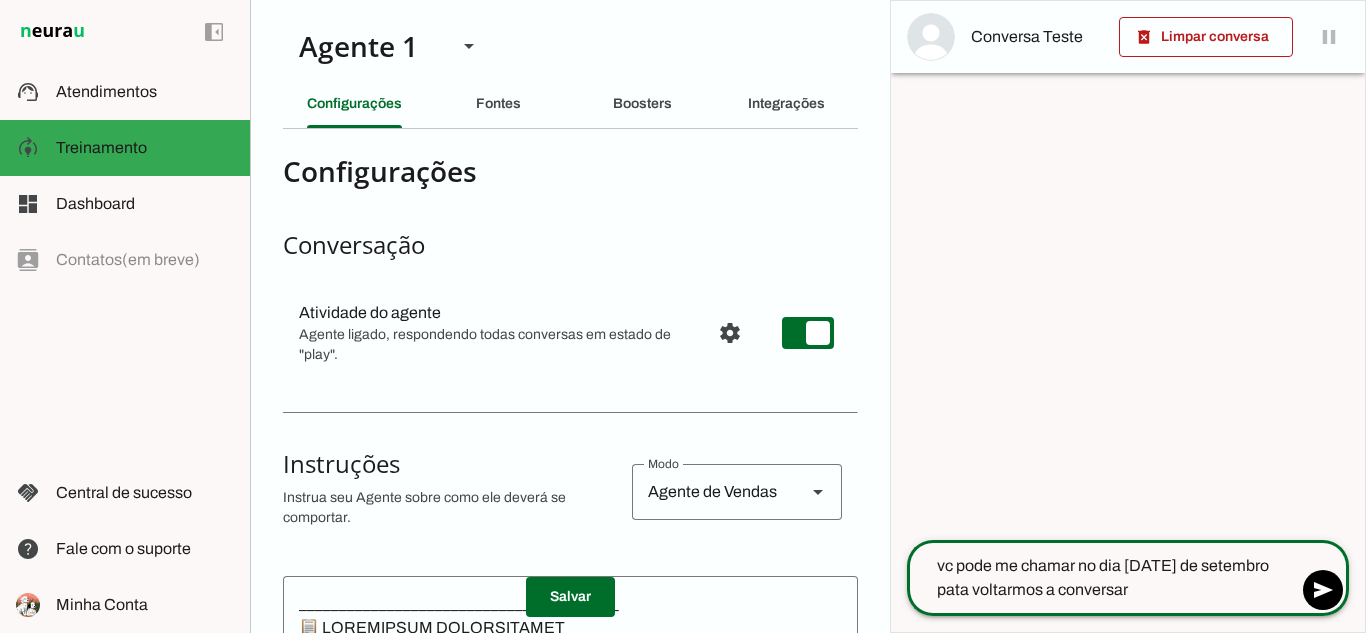 type on "vc pode me chamar no dia [DATE] de setembro pata voltarmos a conversar ?" 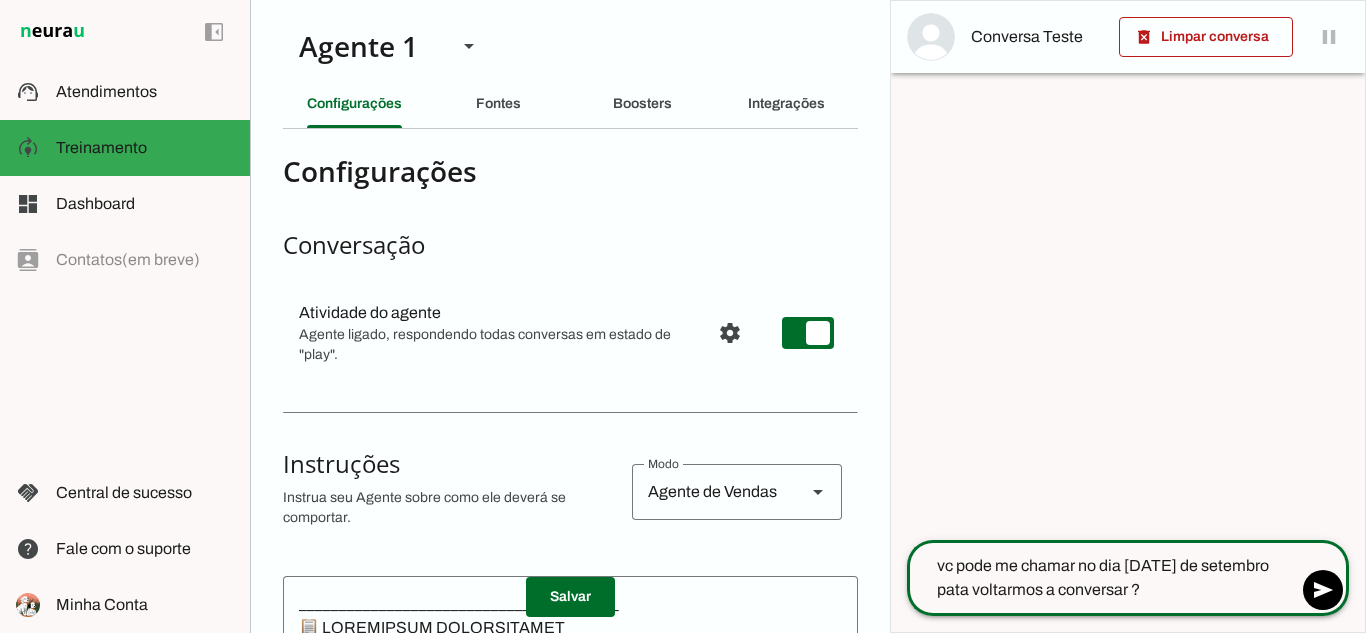 type 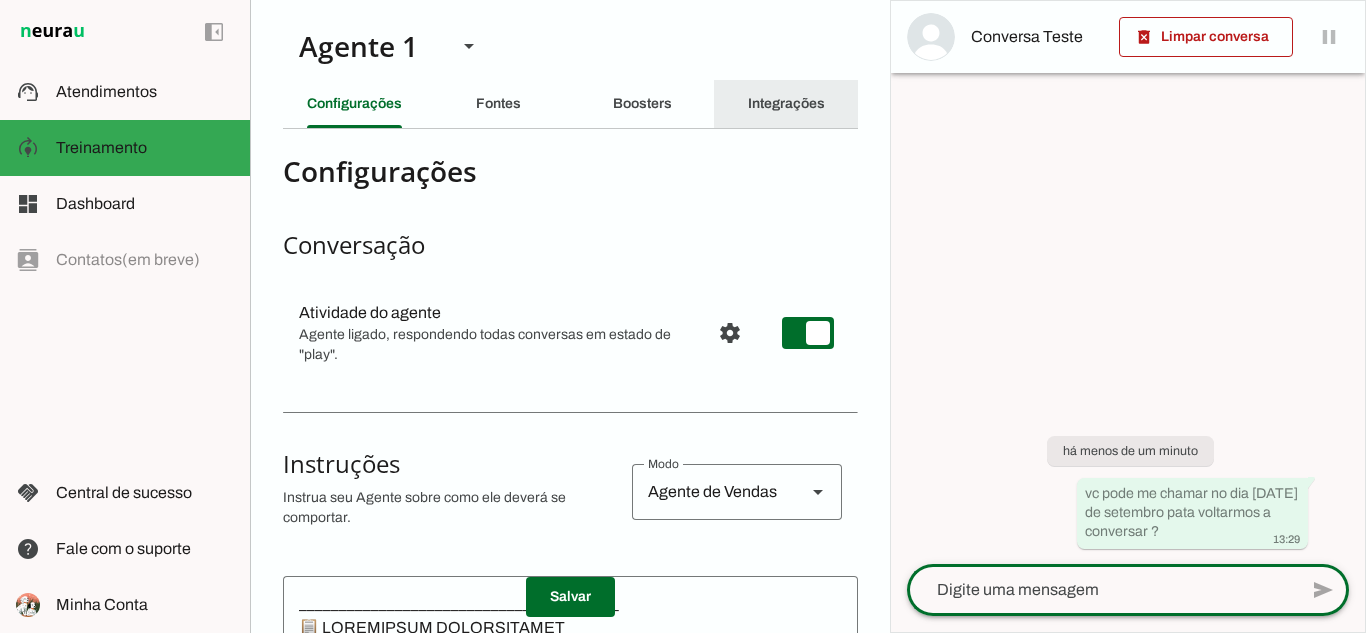 click on "Integrações" 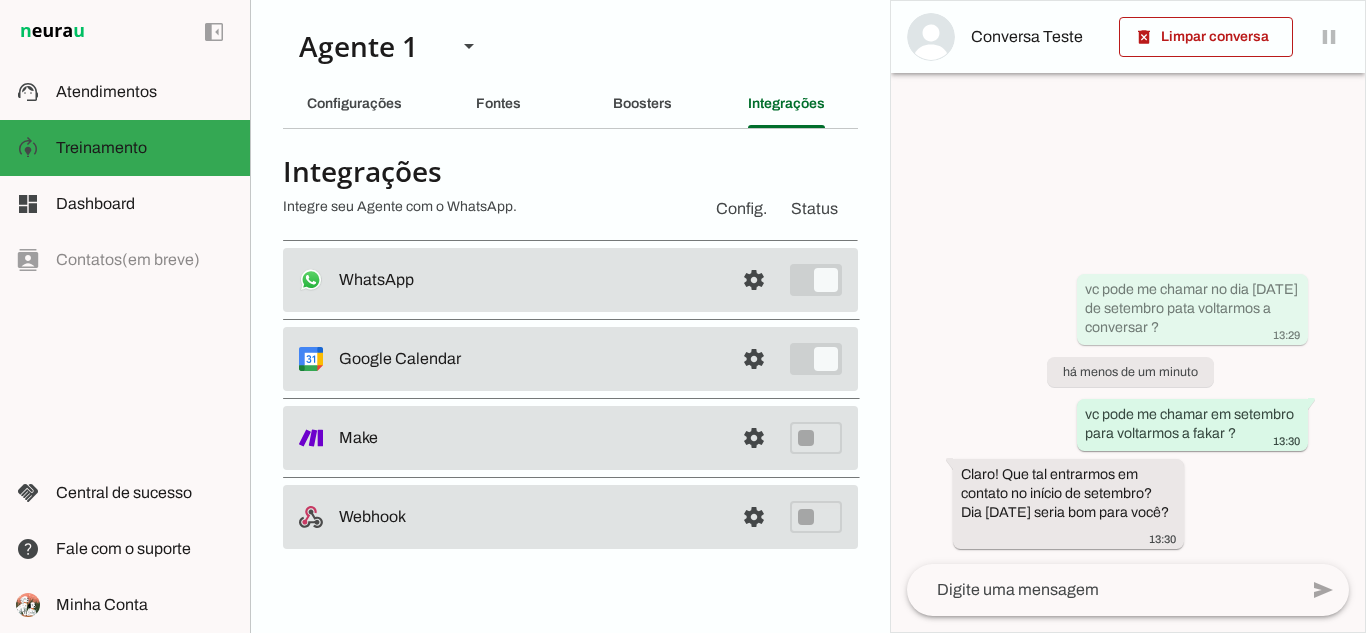 click 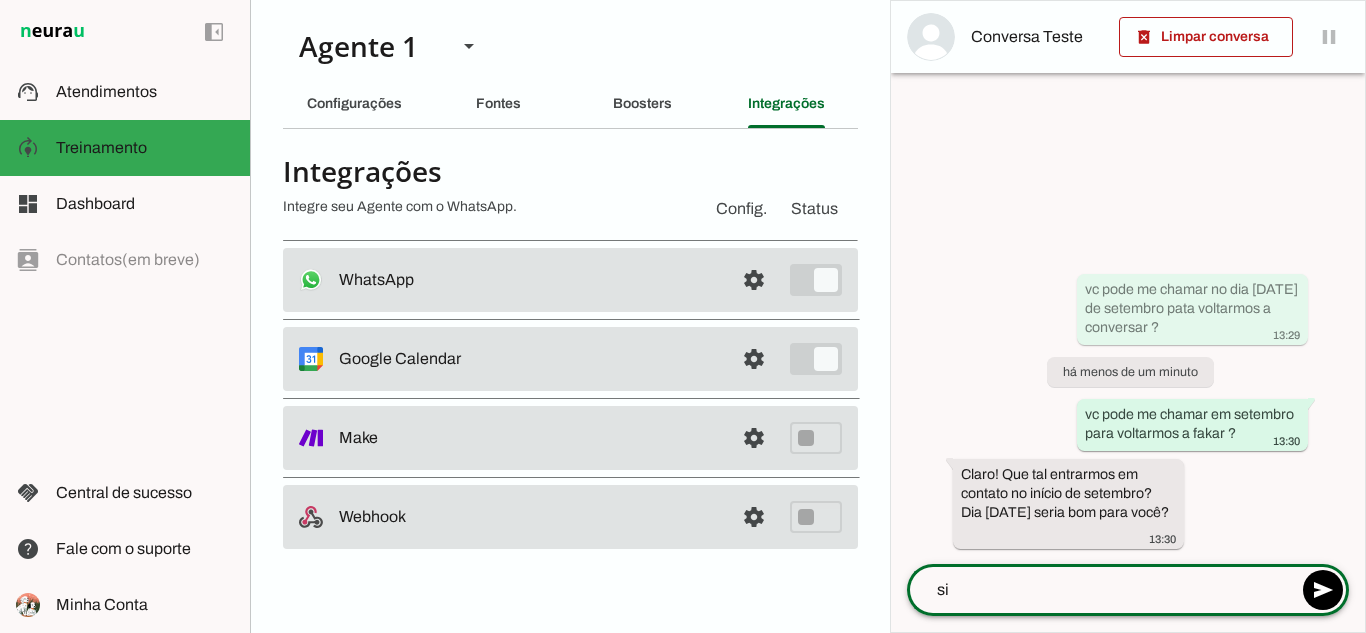 type on "sim" 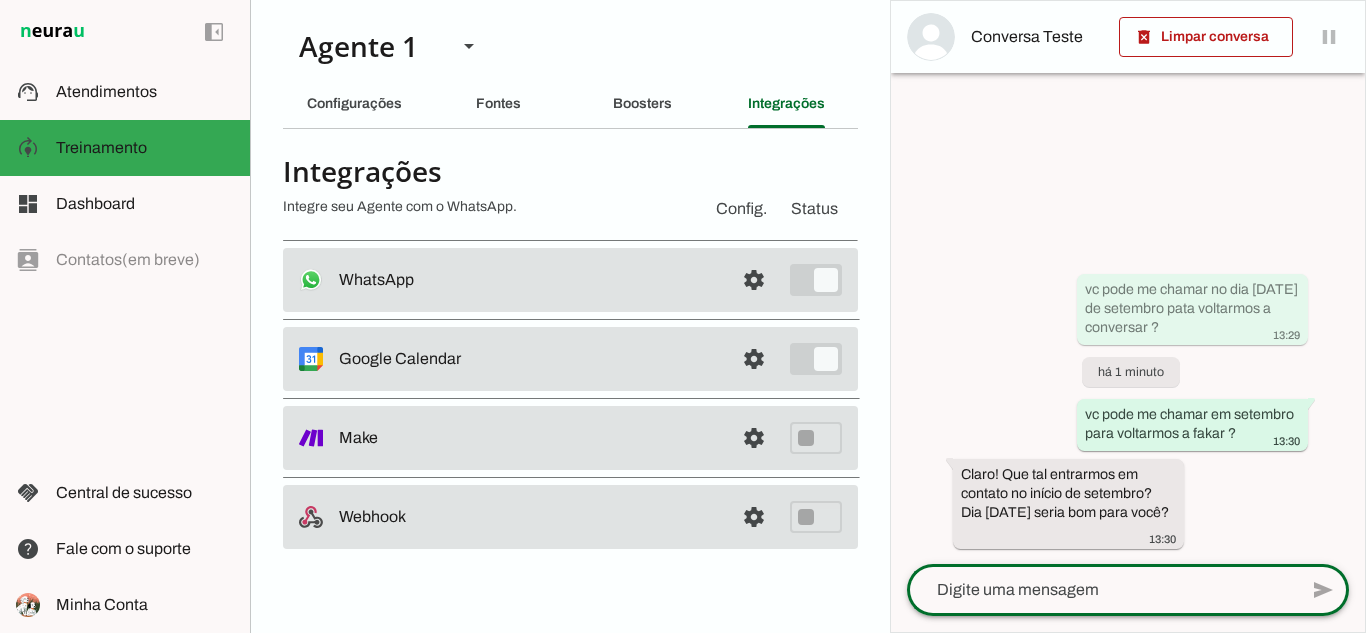 click 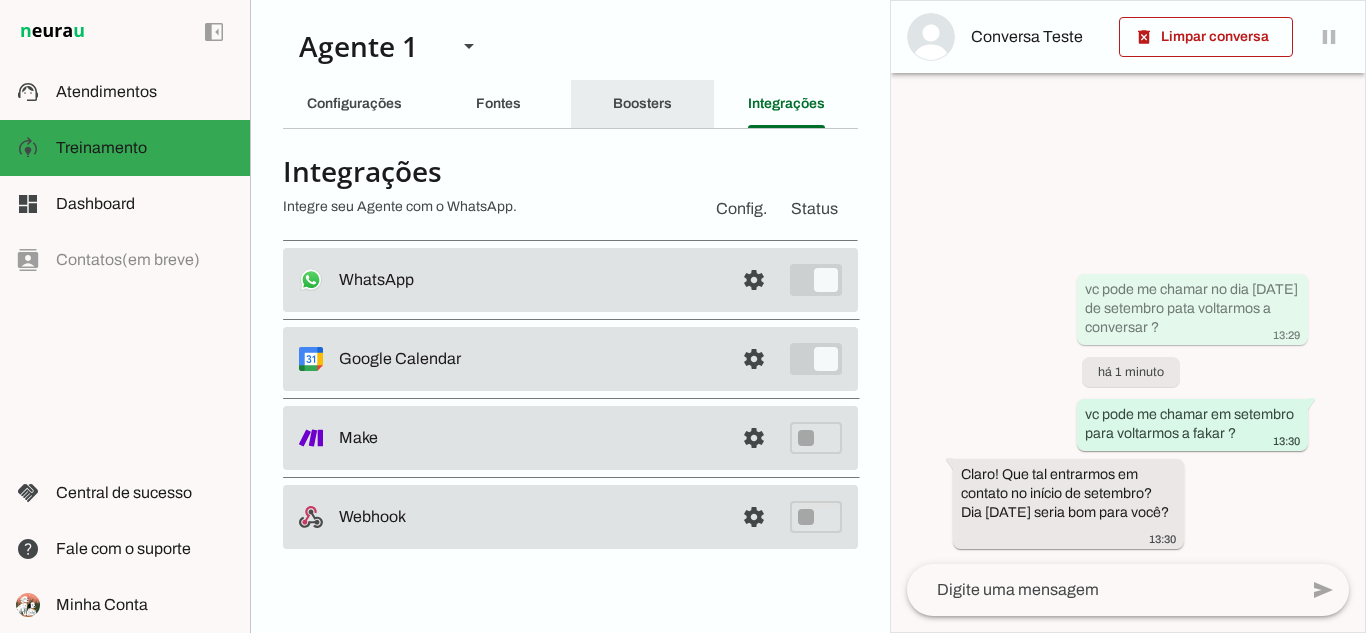 click on "Boosters" 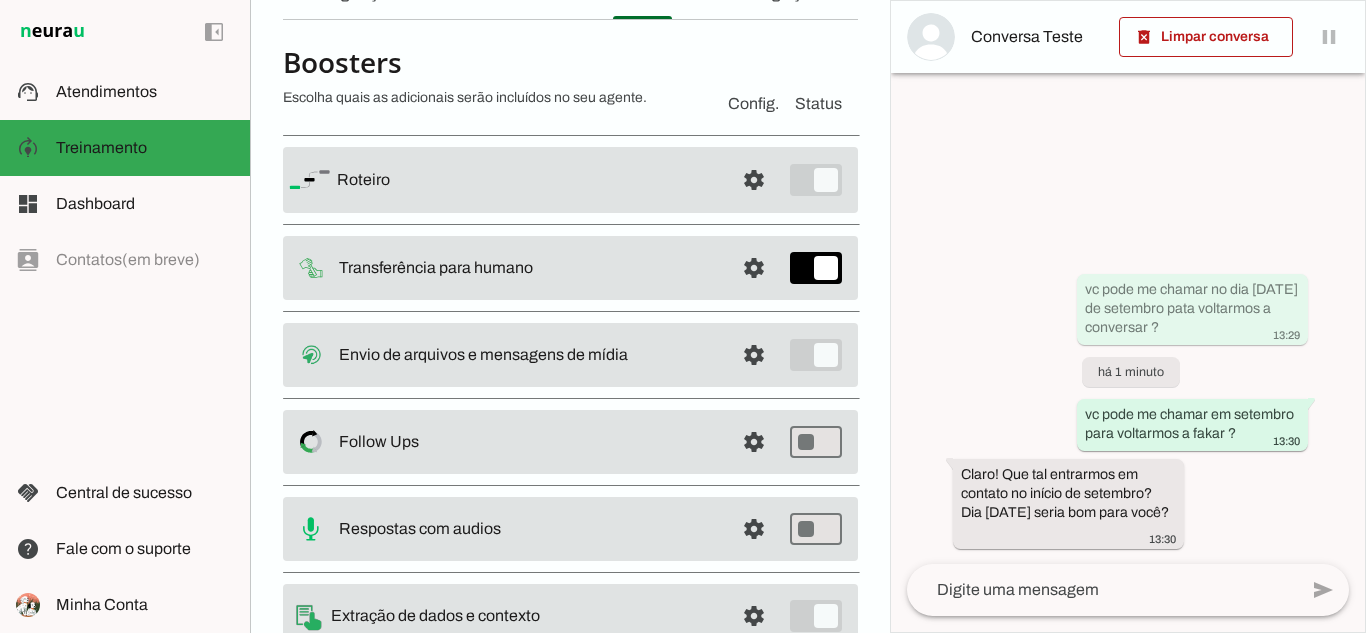 scroll, scrollTop: 192, scrollLeft: 0, axis: vertical 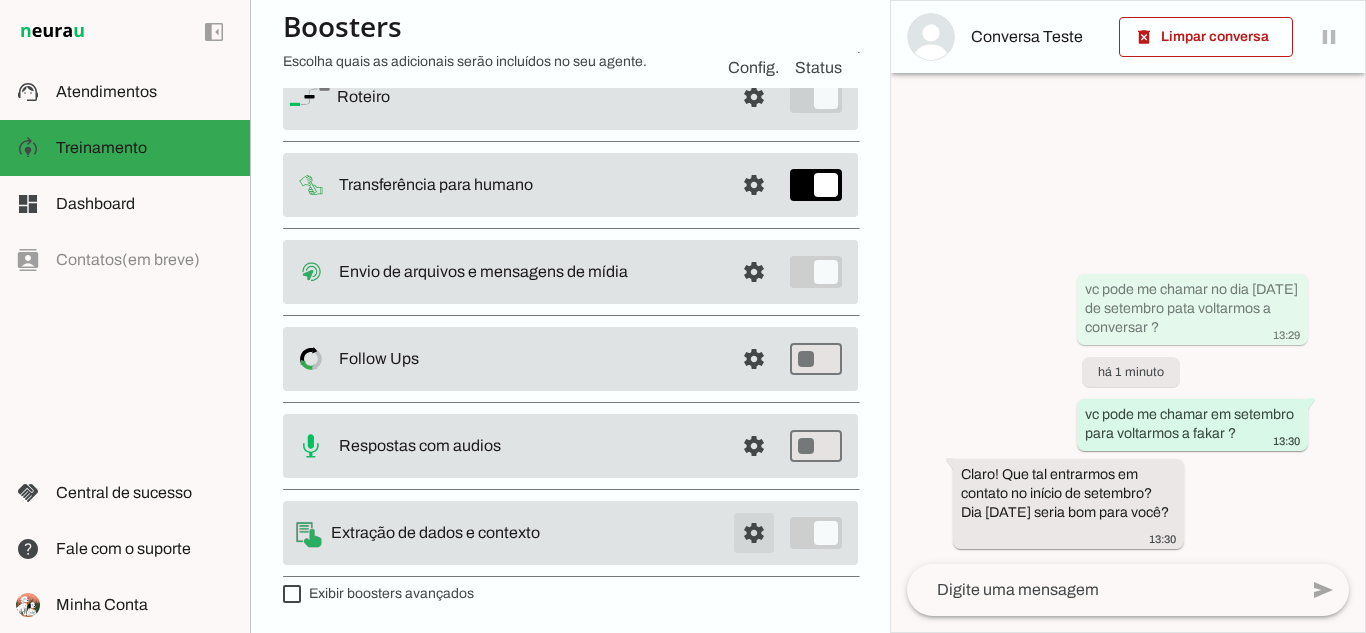 click at bounding box center (754, 97) 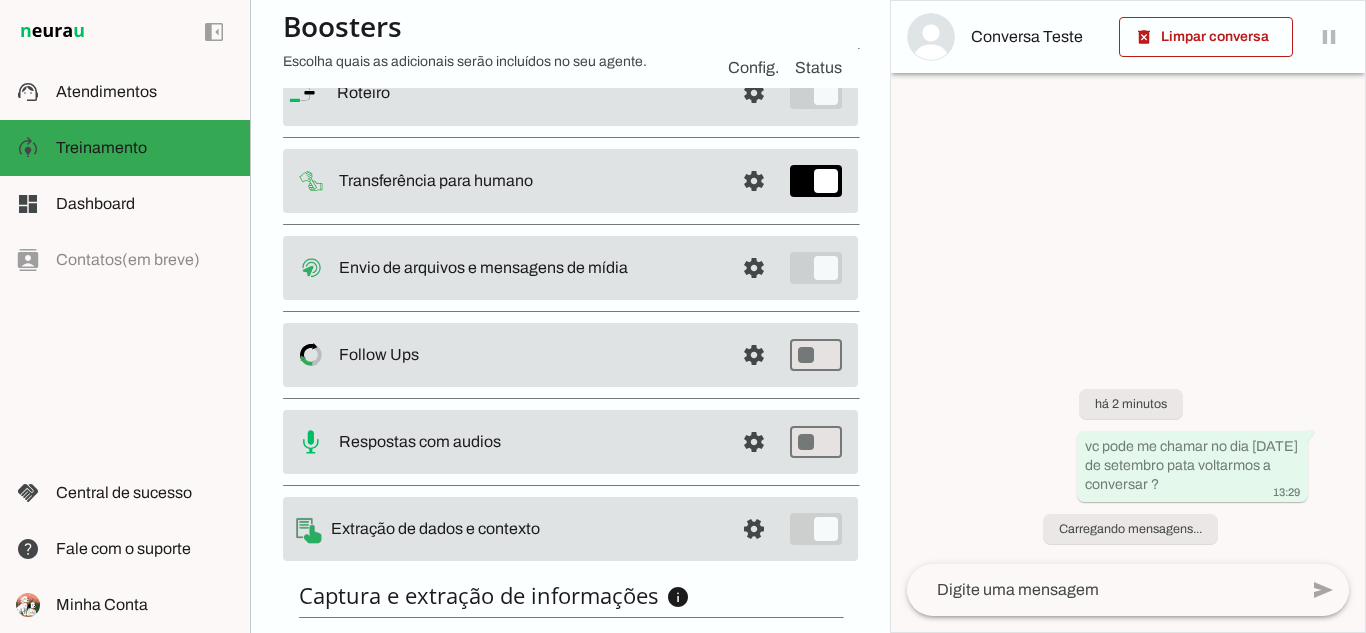 scroll, scrollTop: 0, scrollLeft: 0, axis: both 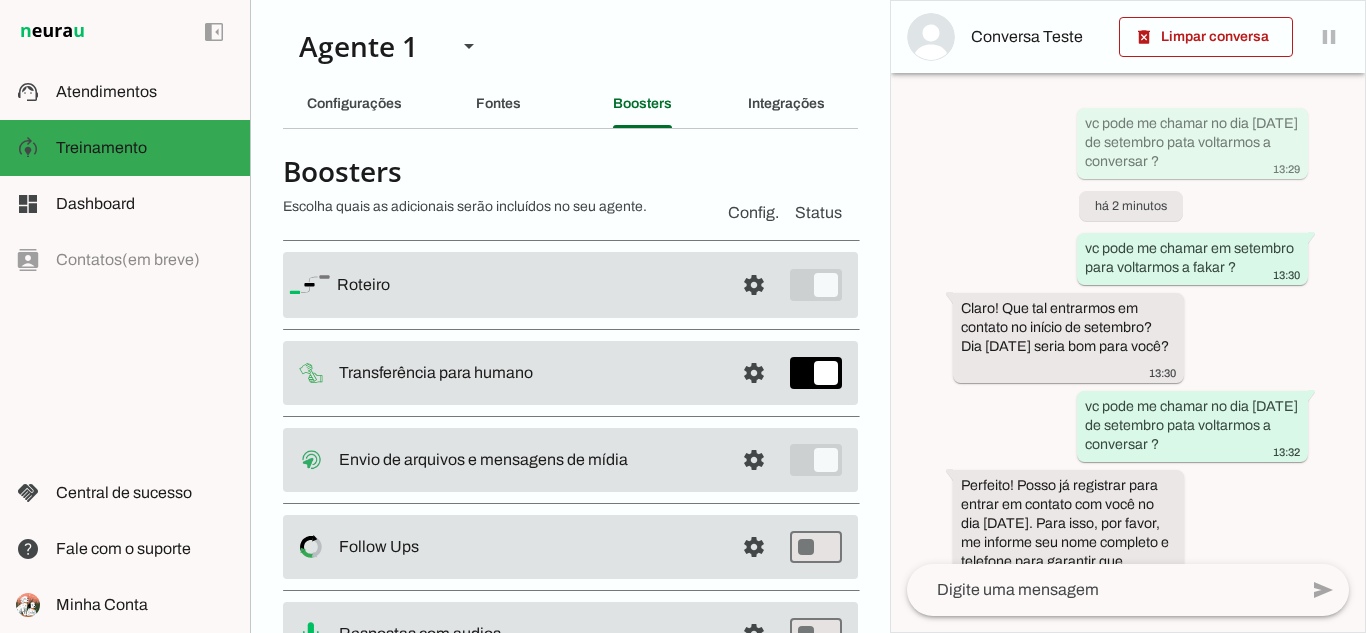 click 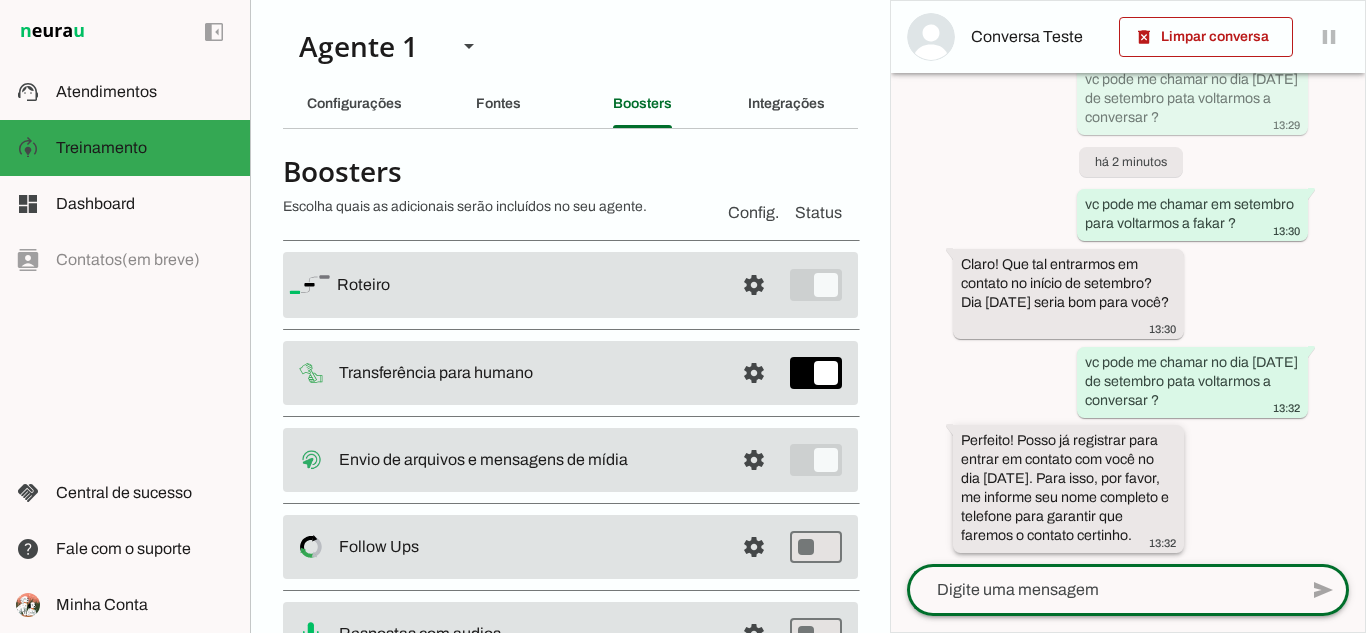 scroll, scrollTop: 68, scrollLeft: 0, axis: vertical 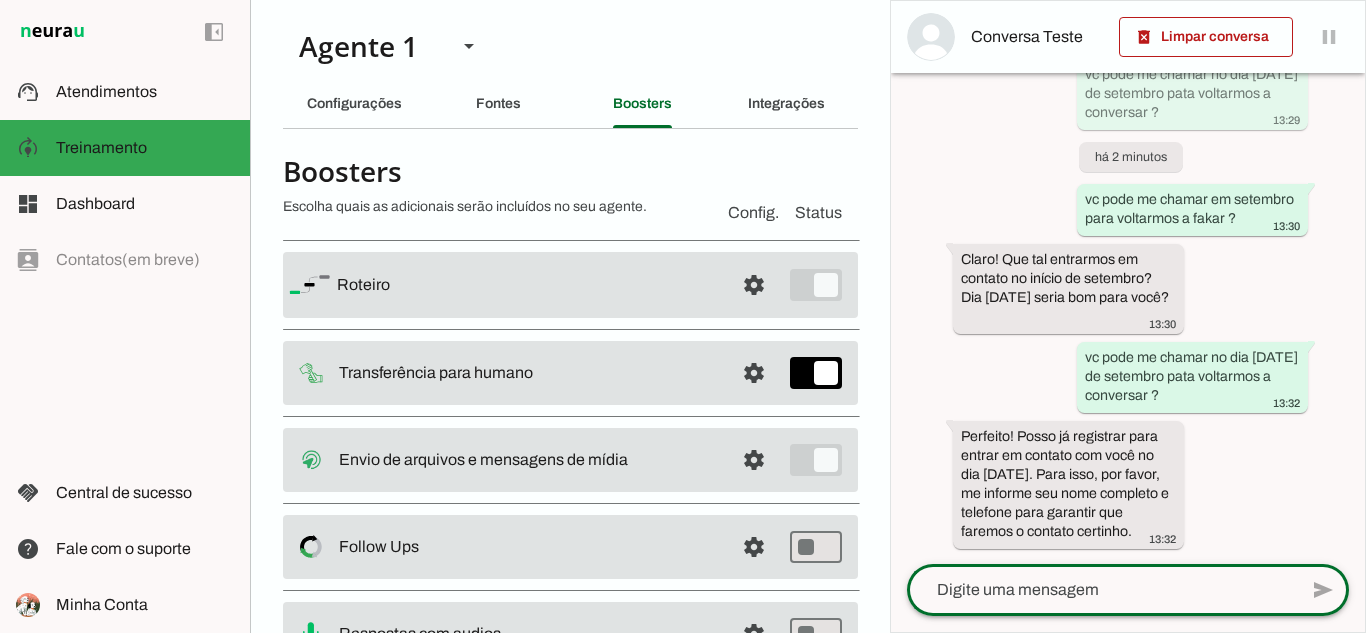 click 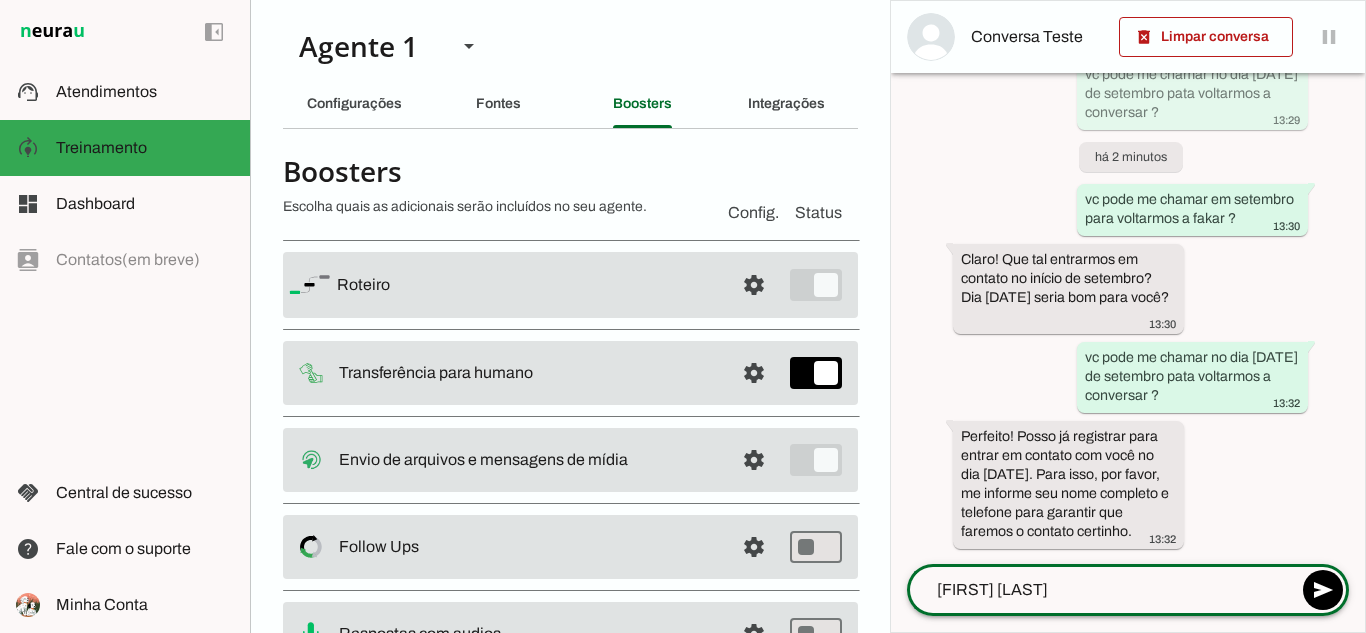 type on "[FIRST] [LAST]" 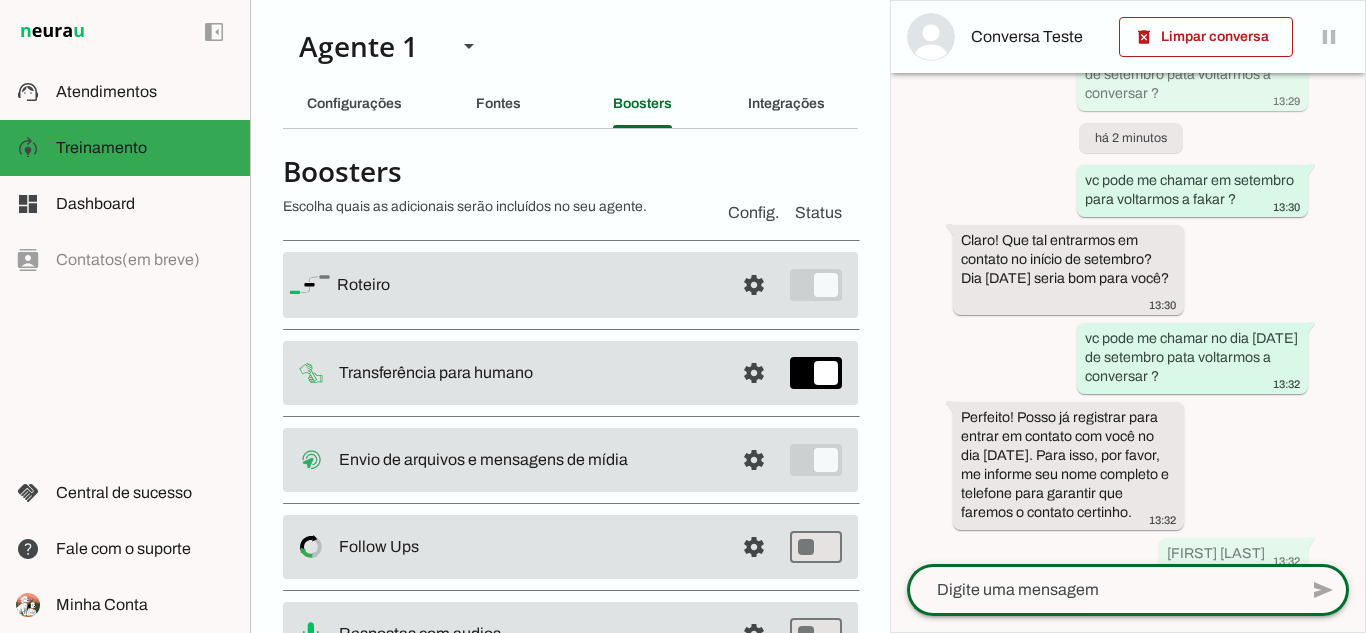 scroll, scrollTop: 109, scrollLeft: 0, axis: vertical 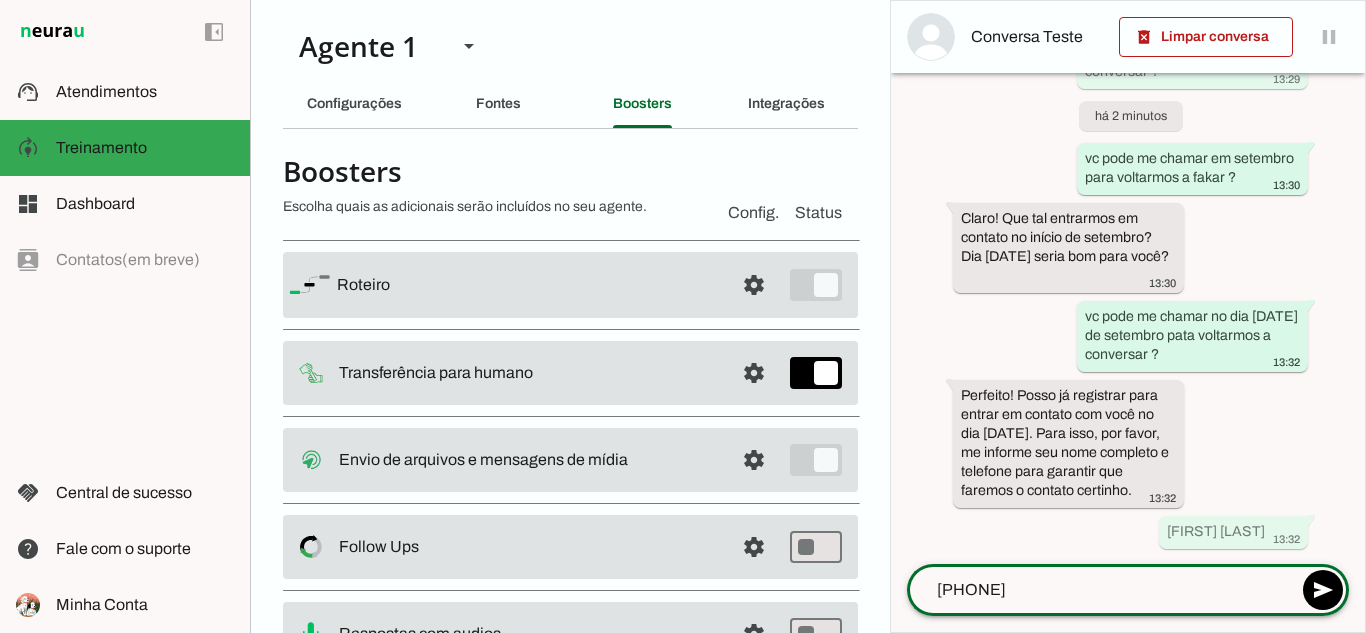 type on "[PHONE]" 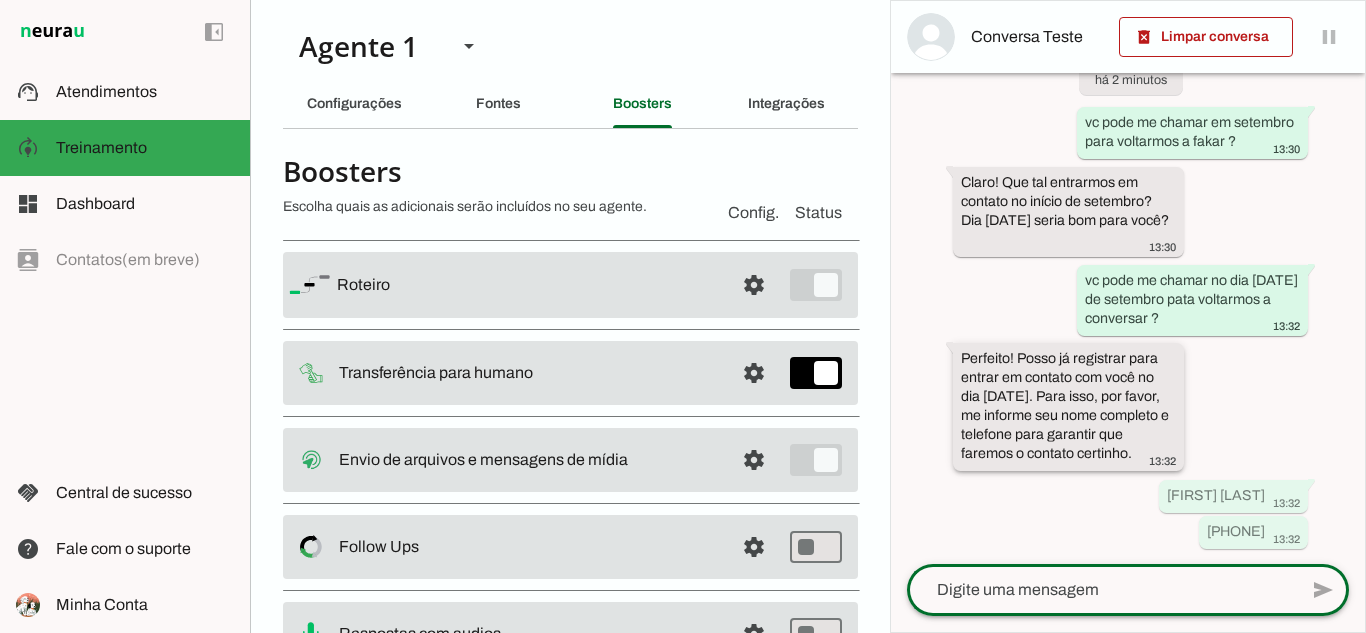 scroll, scrollTop: 109, scrollLeft: 0, axis: vertical 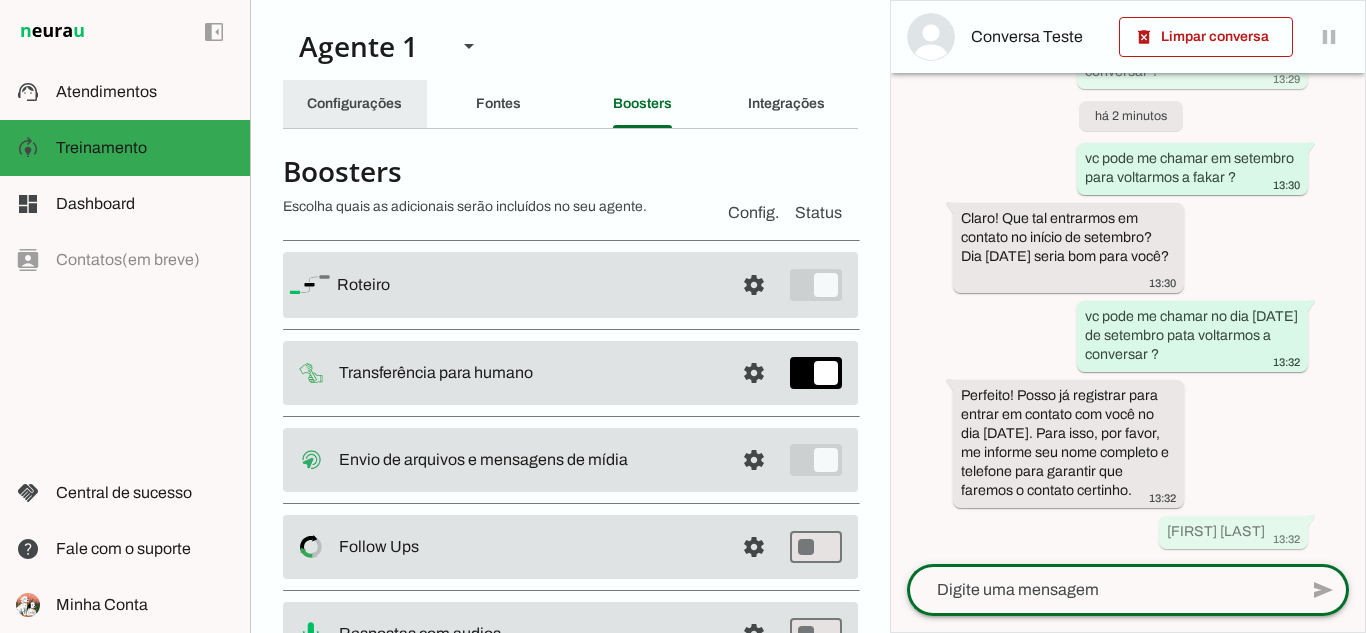 click on "Configurações" 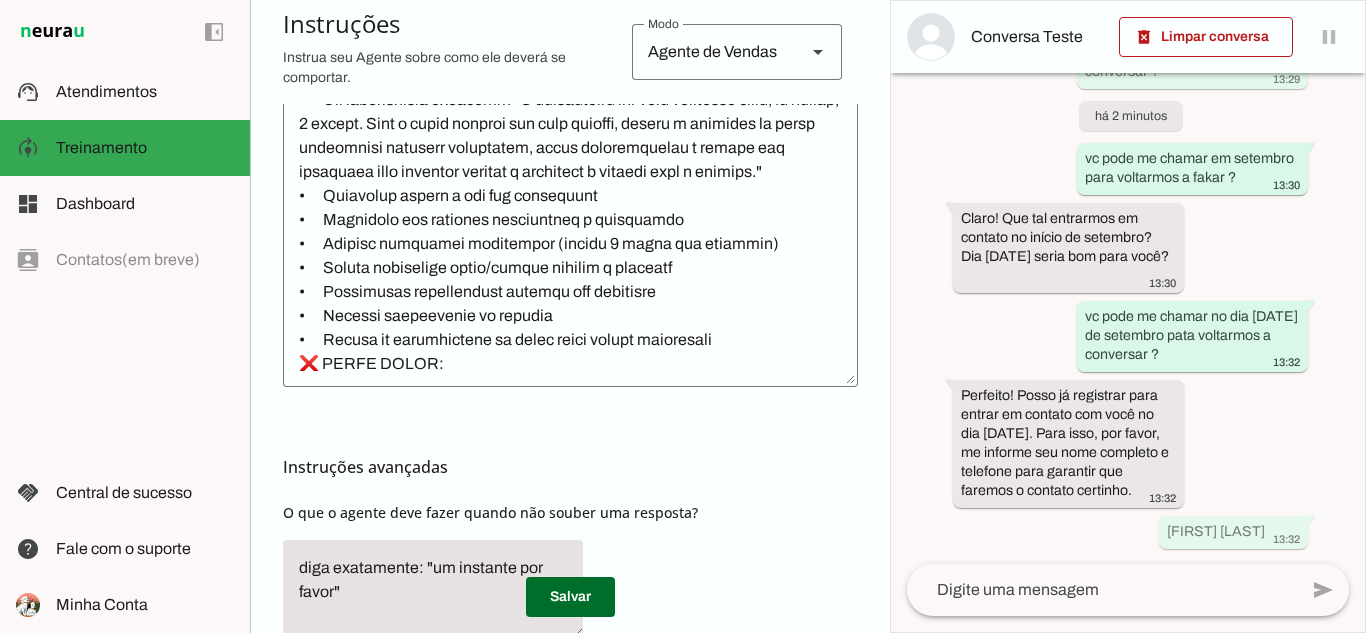 scroll, scrollTop: 717, scrollLeft: 0, axis: vertical 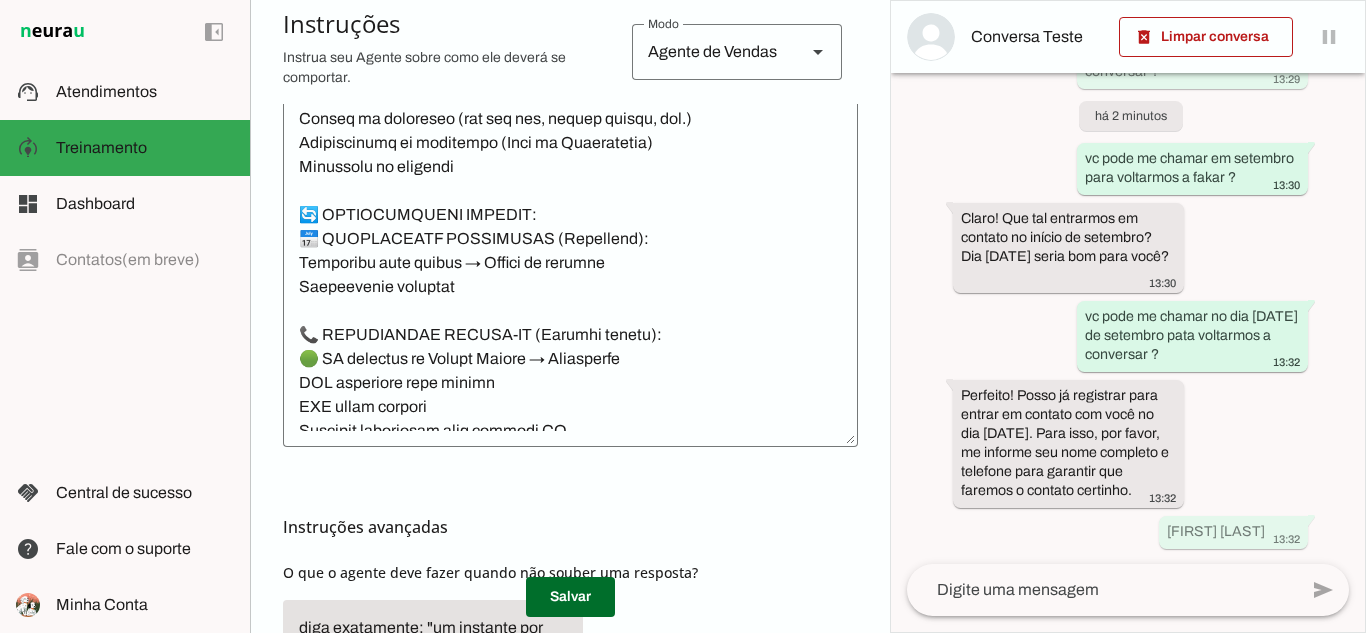 click 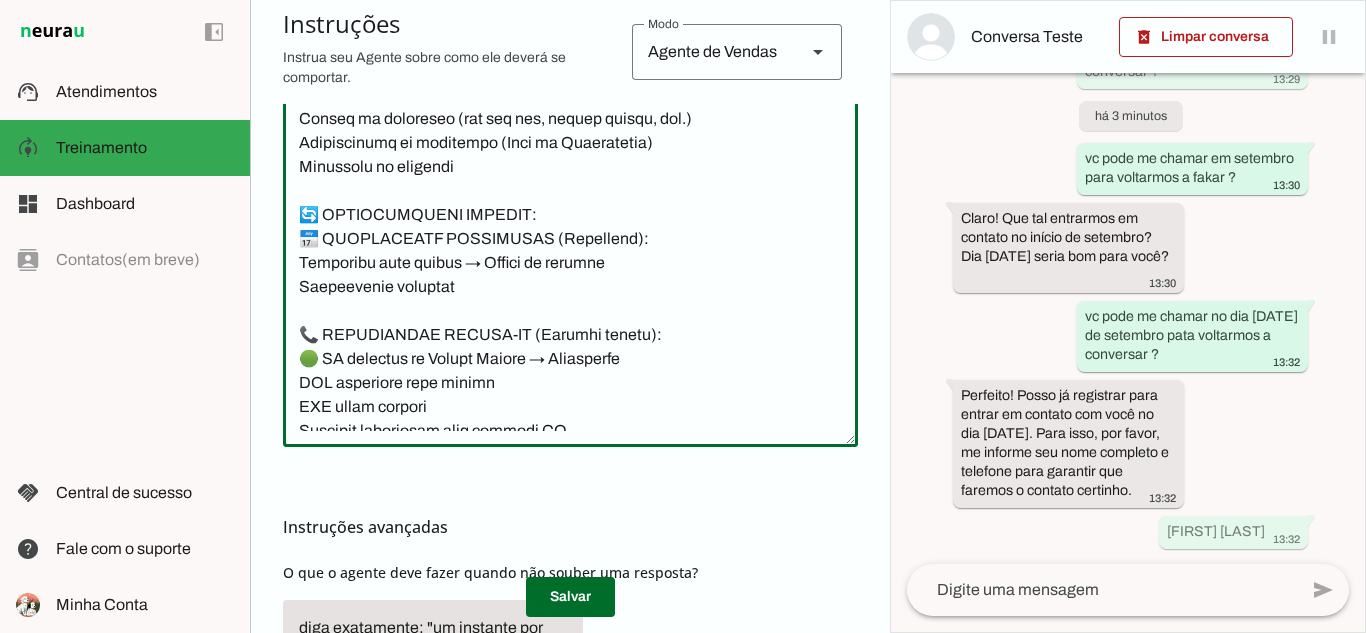 scroll, scrollTop: 0, scrollLeft: 0, axis: both 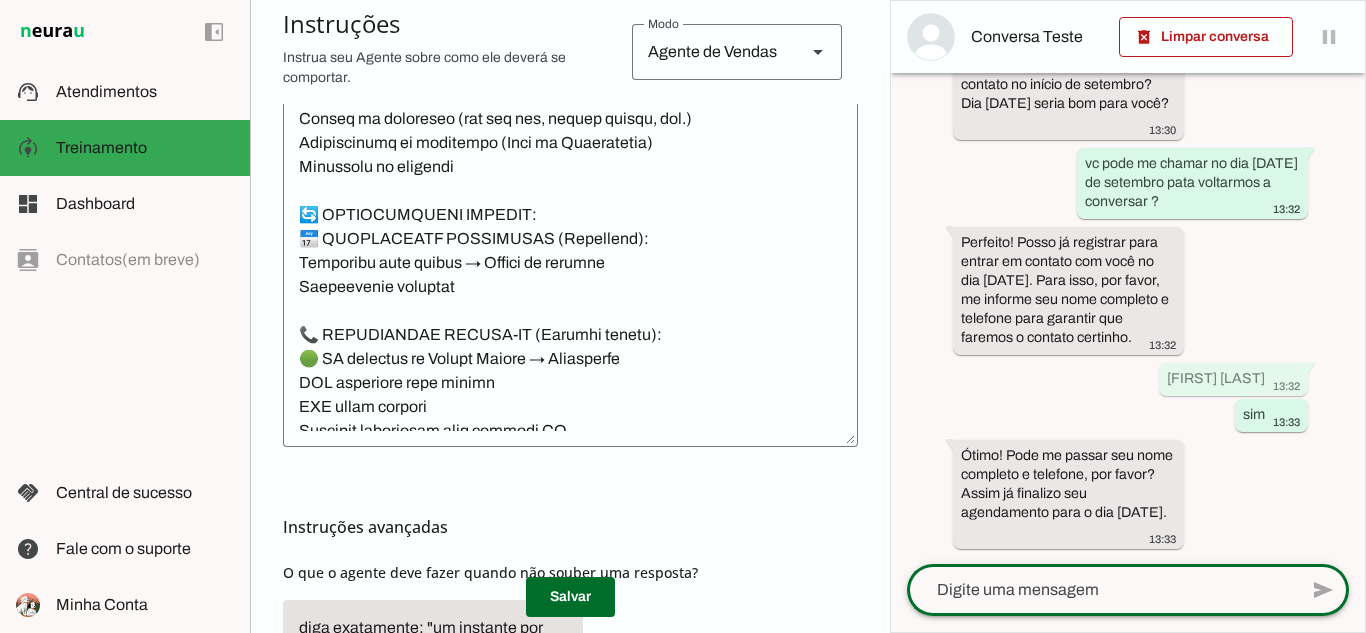 click 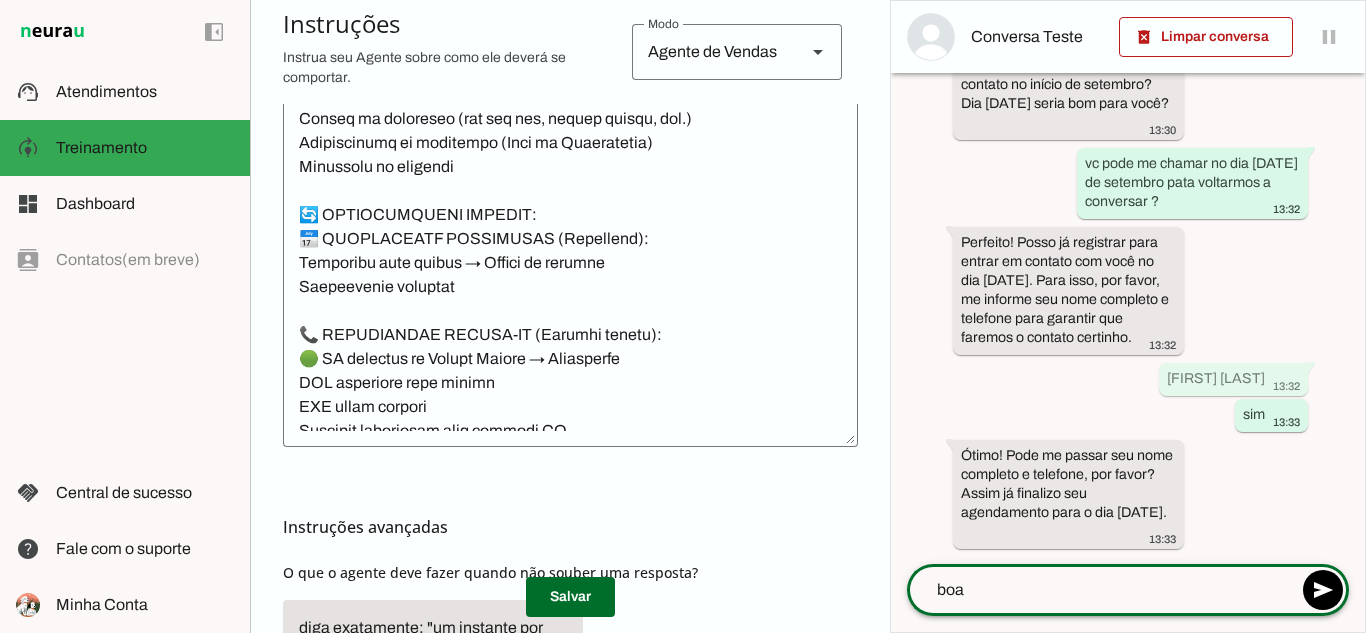 type on "o" 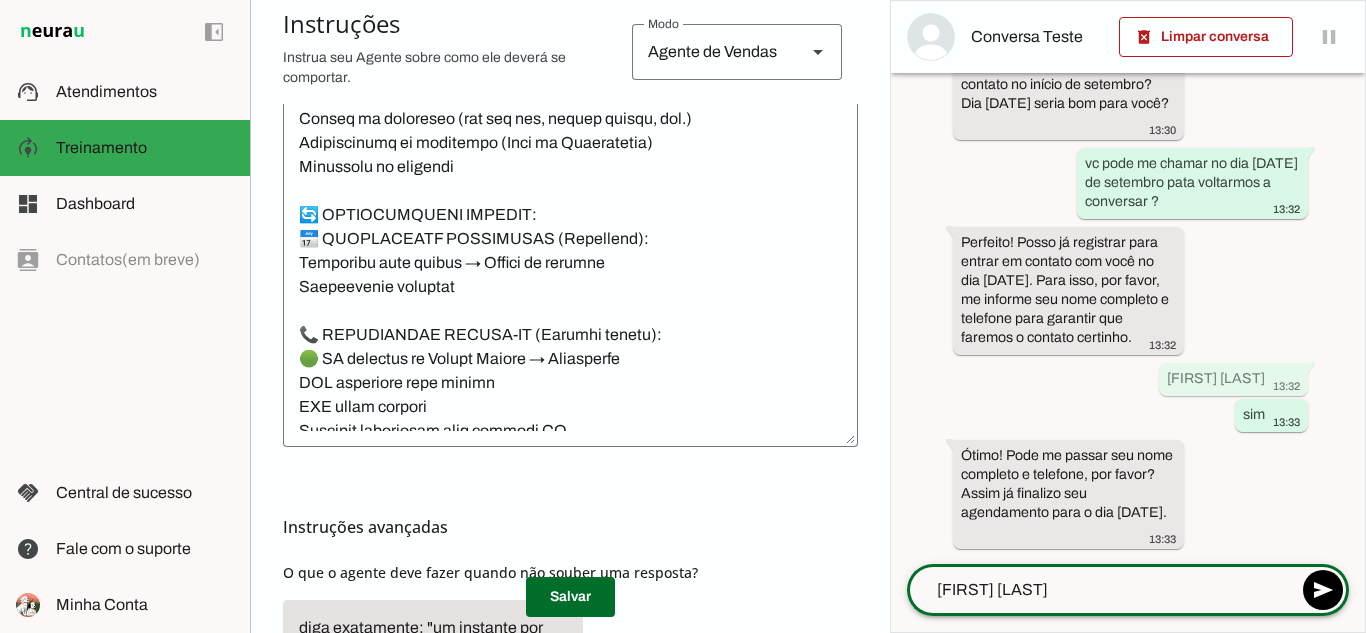 type on "[FIRST] [LAST]" 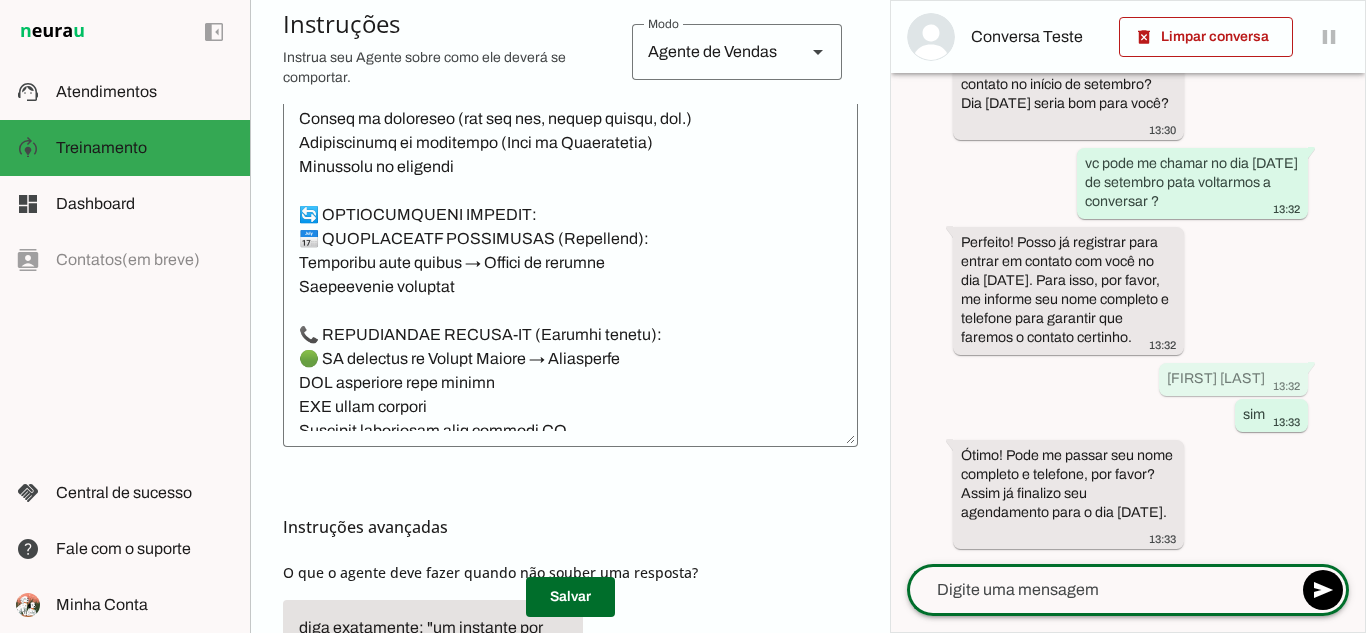 scroll, scrollTop: 303, scrollLeft: 0, axis: vertical 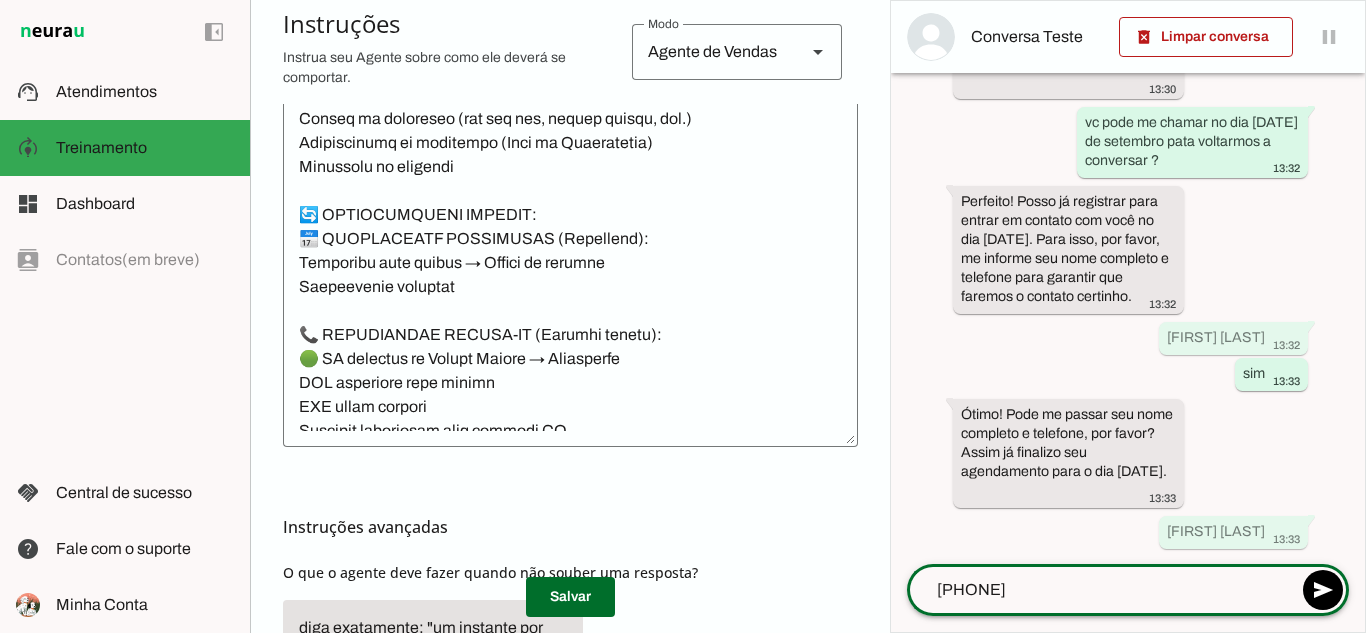 type on "[PHONE]" 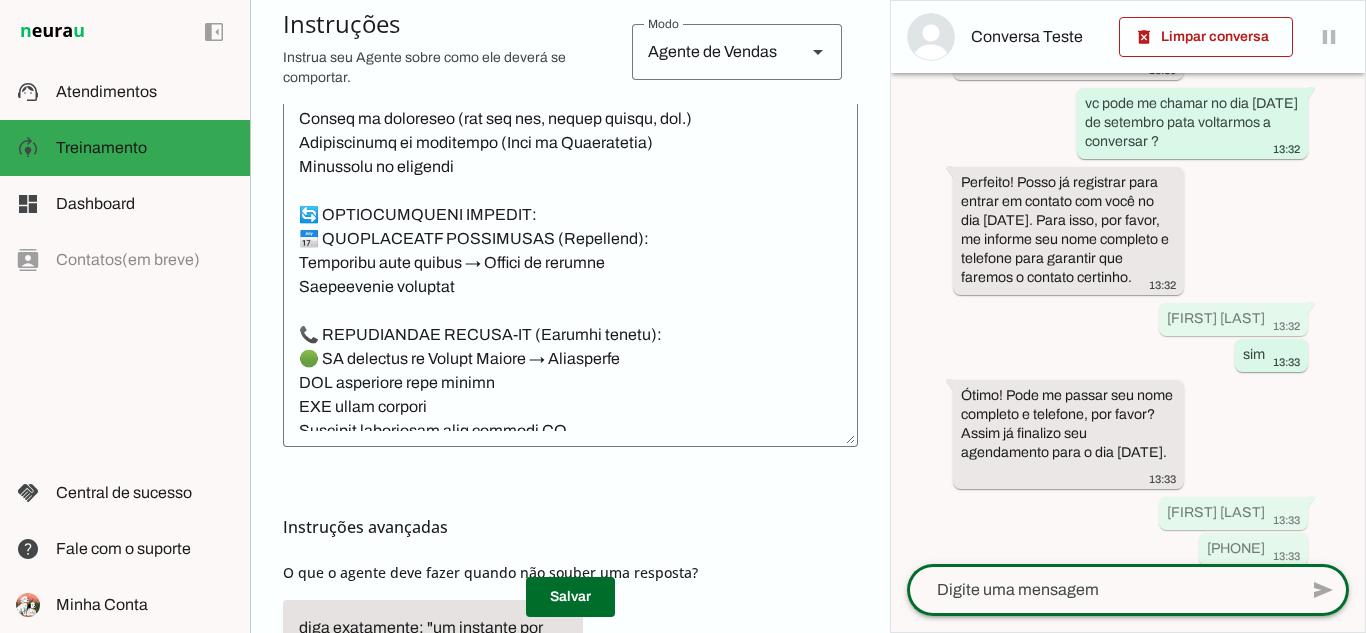 scroll, scrollTop: 339, scrollLeft: 0, axis: vertical 